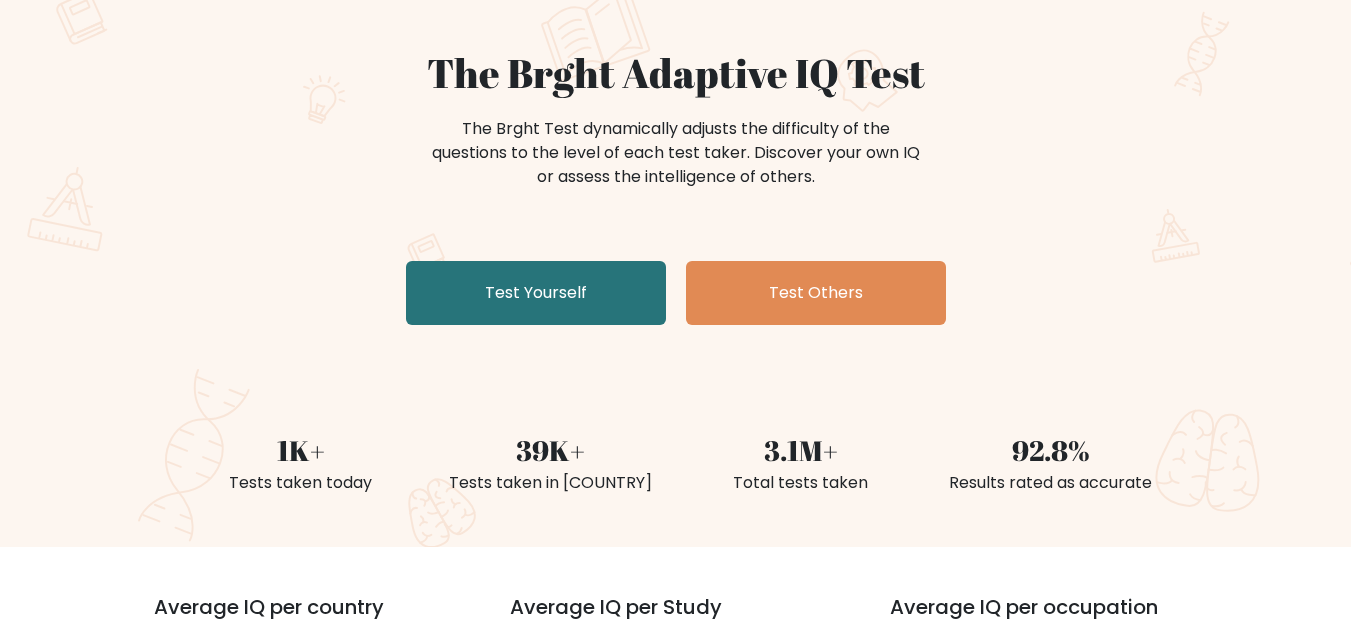 scroll, scrollTop: 185, scrollLeft: 0, axis: vertical 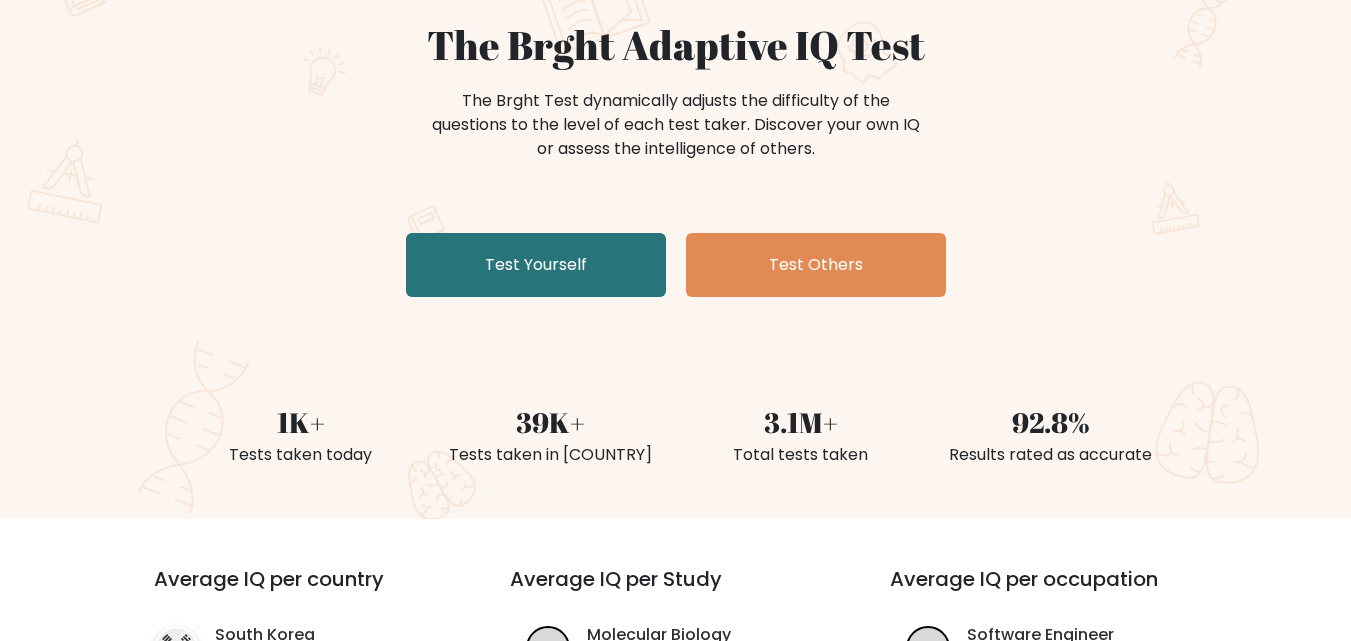 click on "Test Yourself" at bounding box center [536, 265] 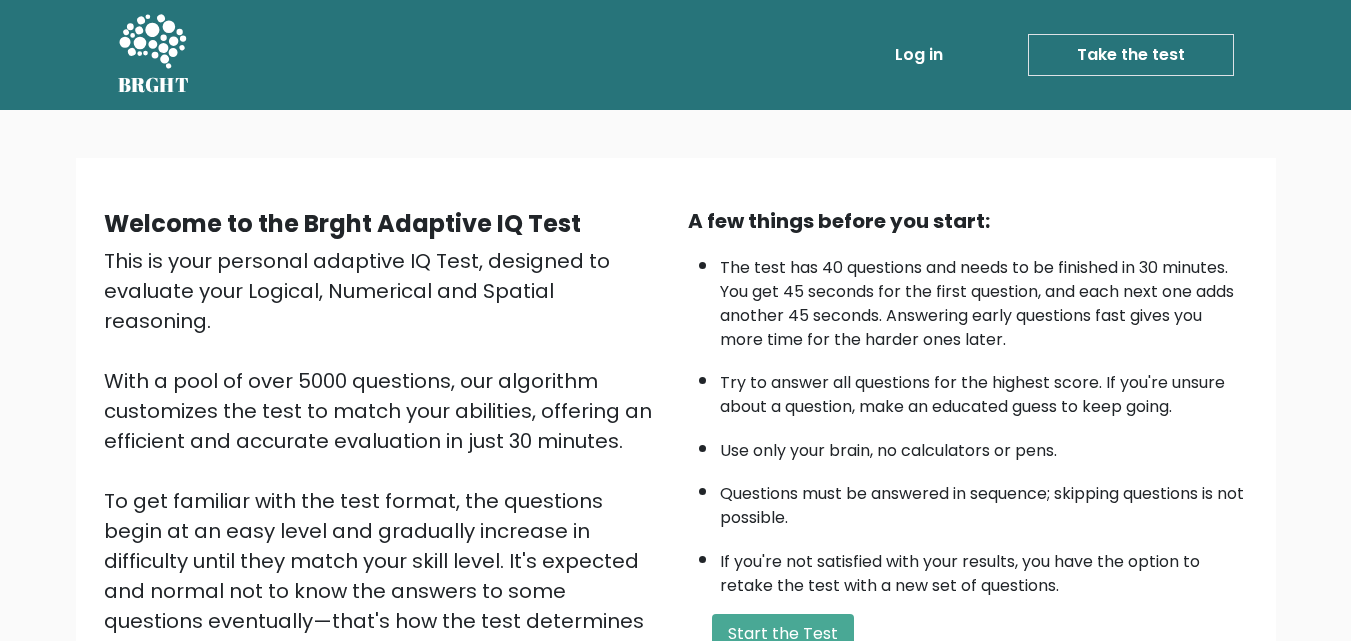 scroll, scrollTop: 275, scrollLeft: 0, axis: vertical 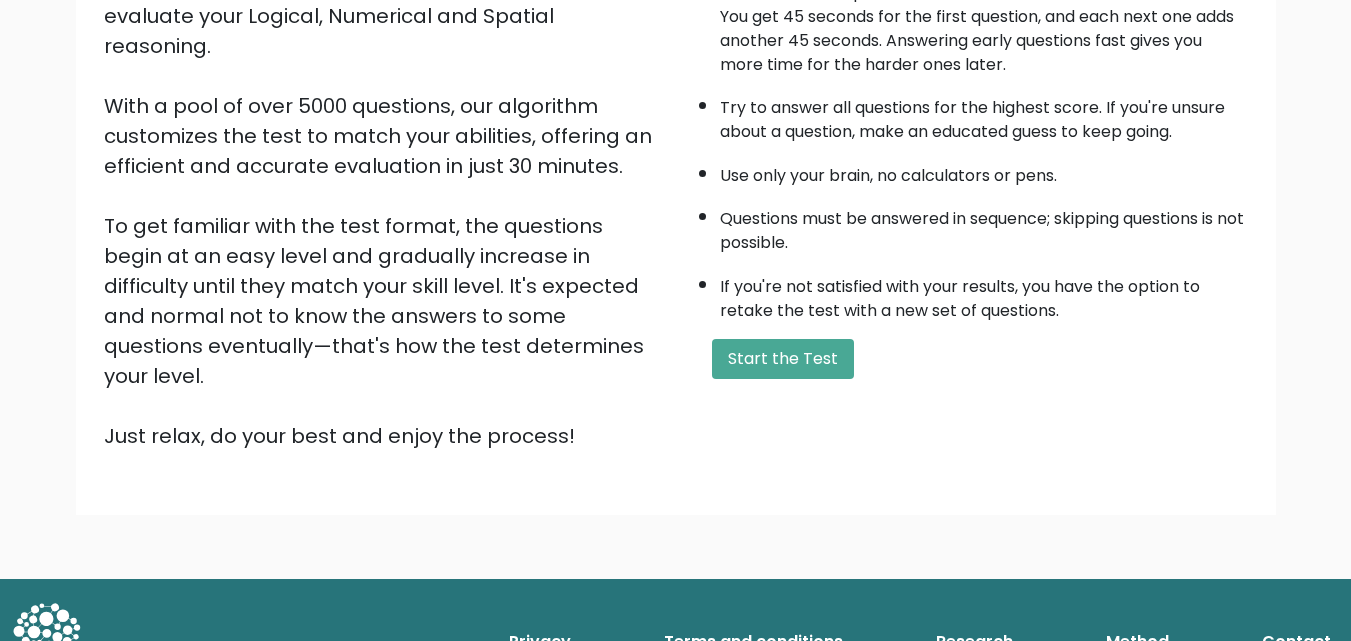 click on "Start the Test" at bounding box center [783, 359] 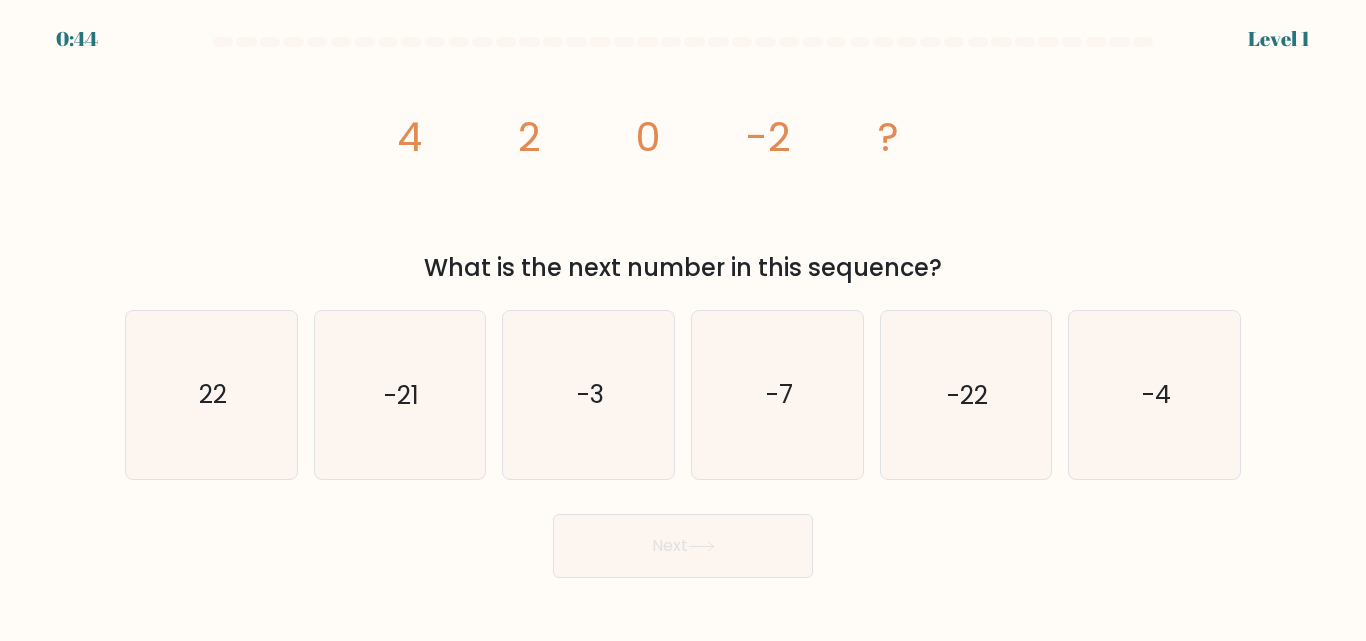 scroll, scrollTop: 0, scrollLeft: 0, axis: both 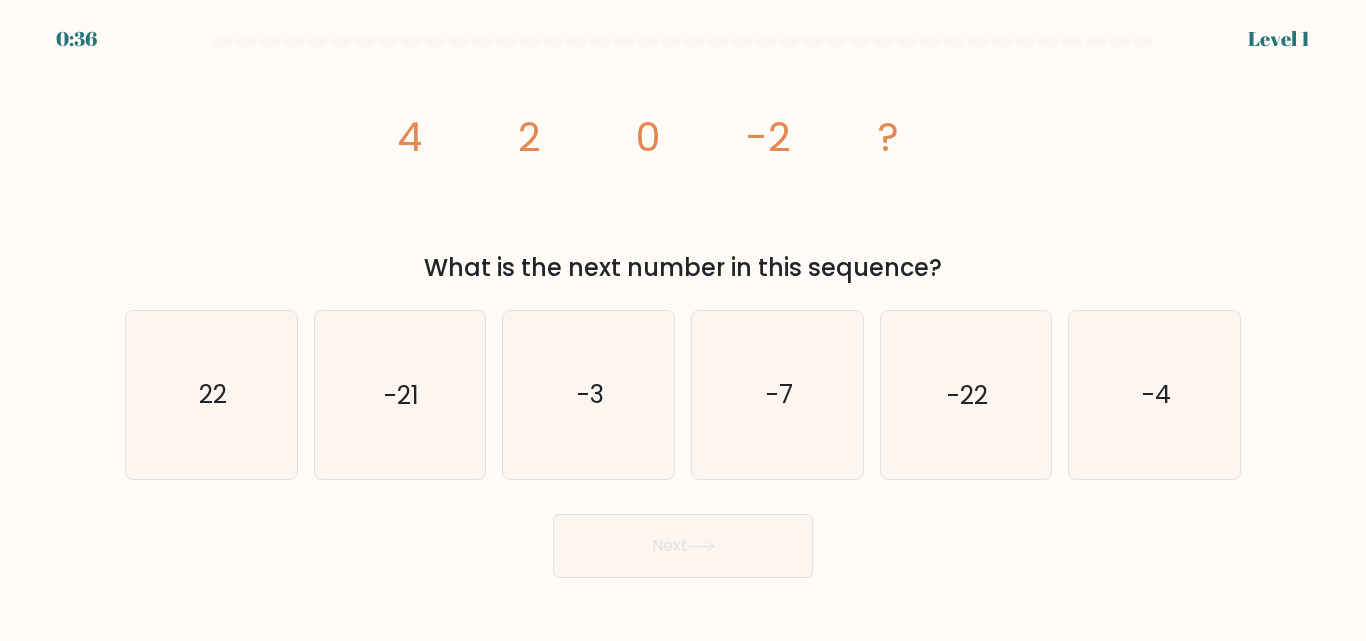 click on "What is the next number in this sequence?" at bounding box center (683, 268) 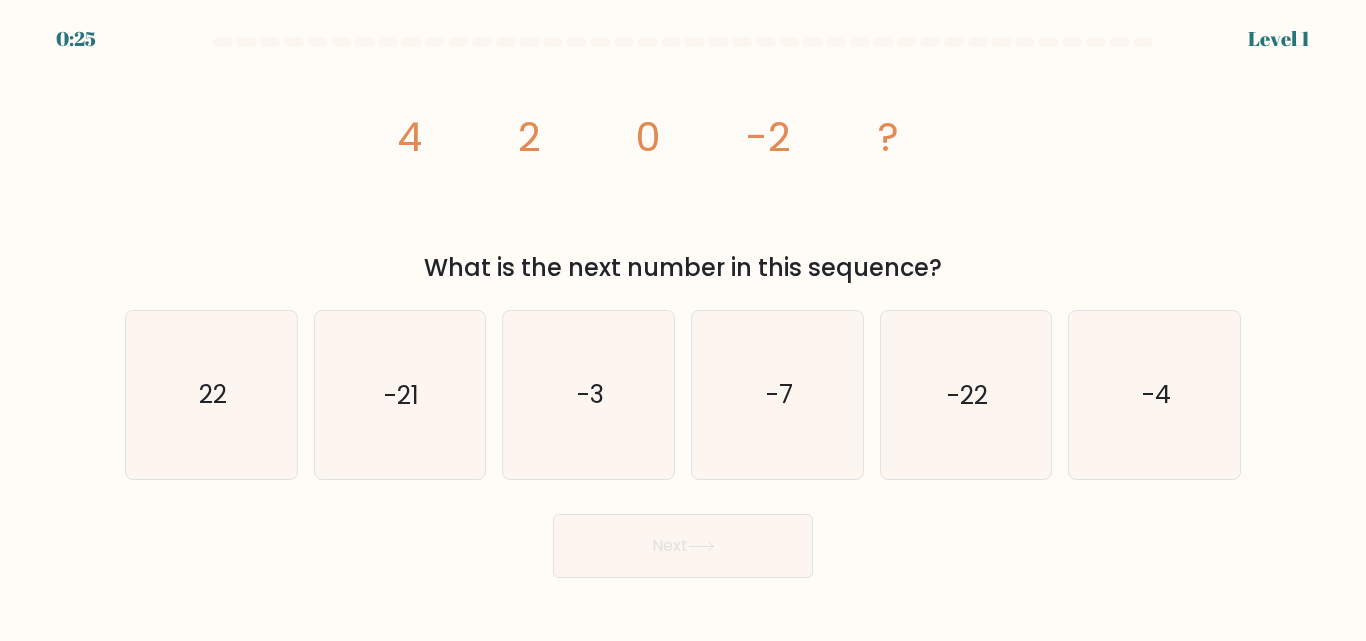 click on "-4" at bounding box center [1156, 395] 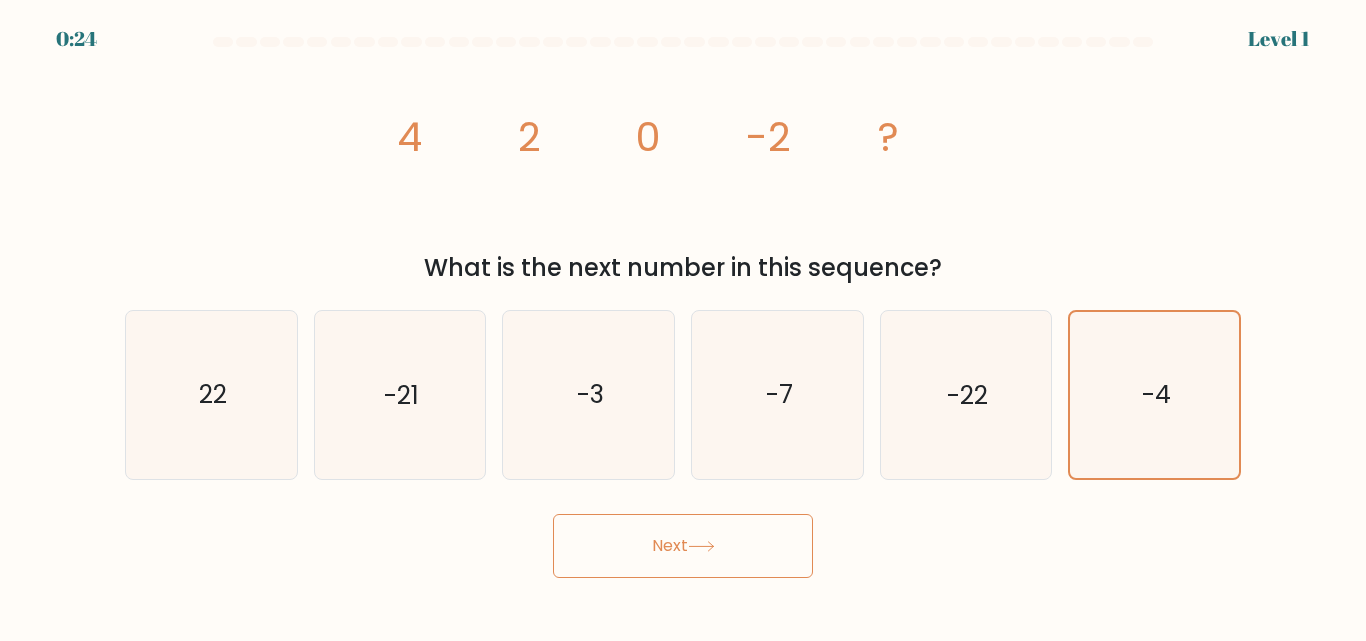 click on "Next" at bounding box center [683, 546] 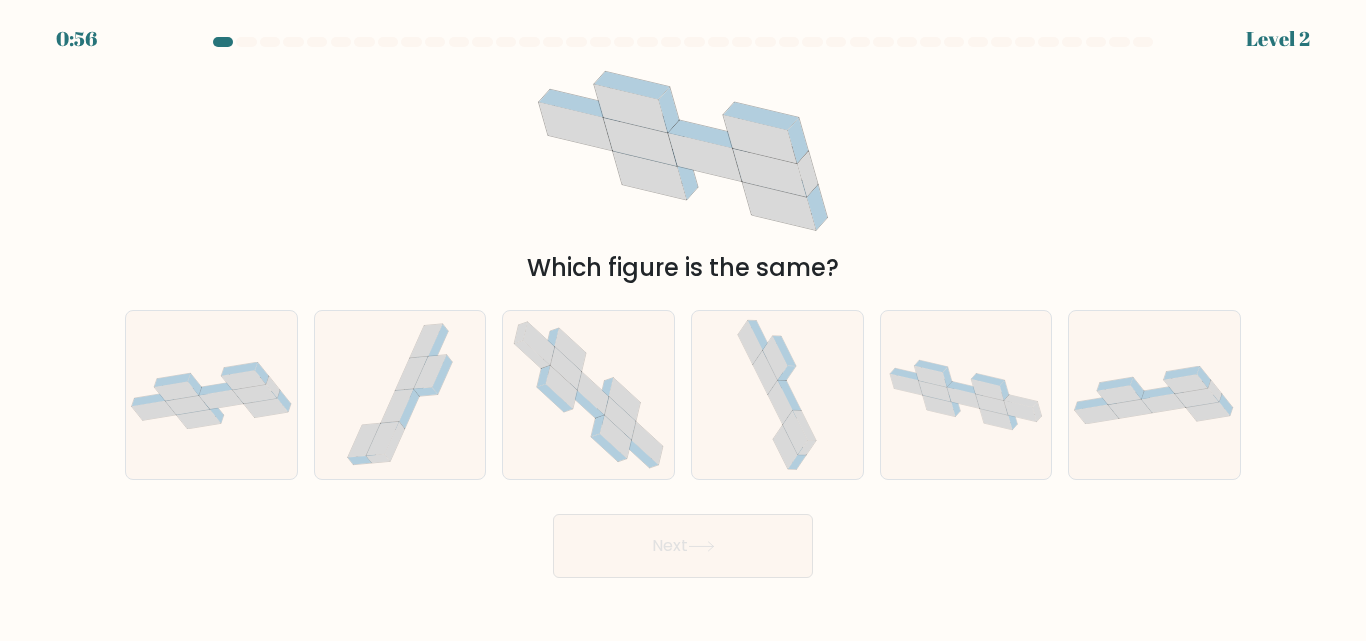 click at bounding box center [244, 379] 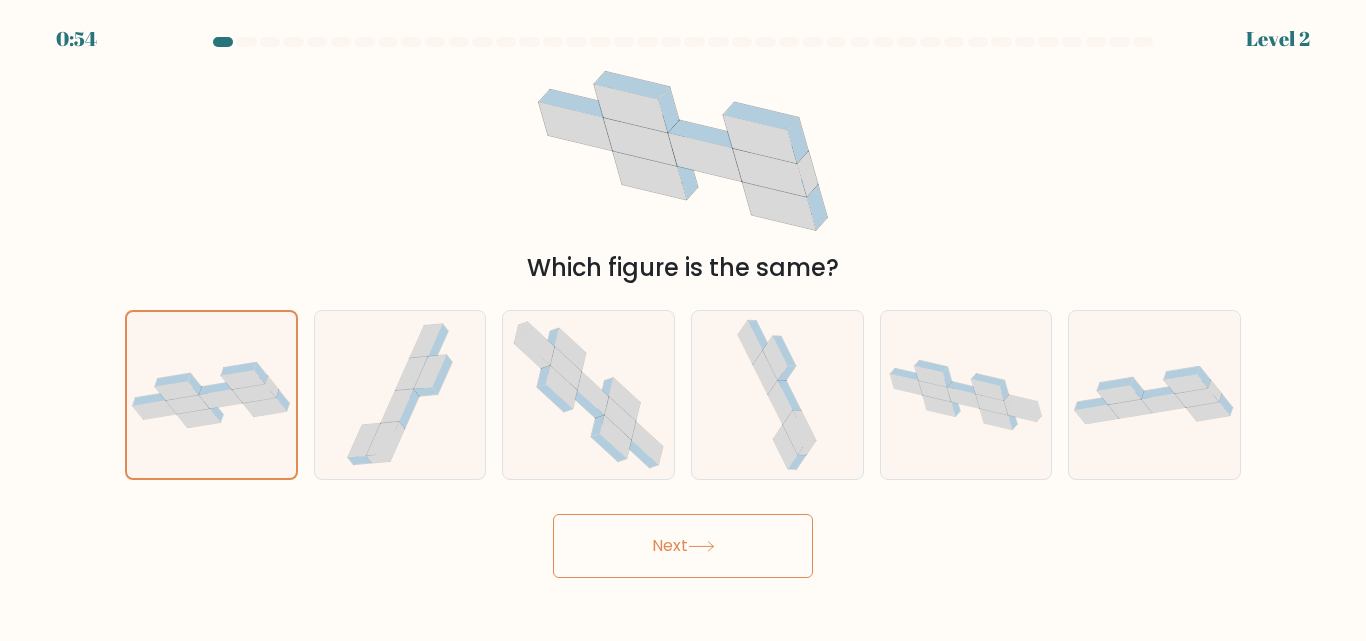 click on "Next" at bounding box center (683, 546) 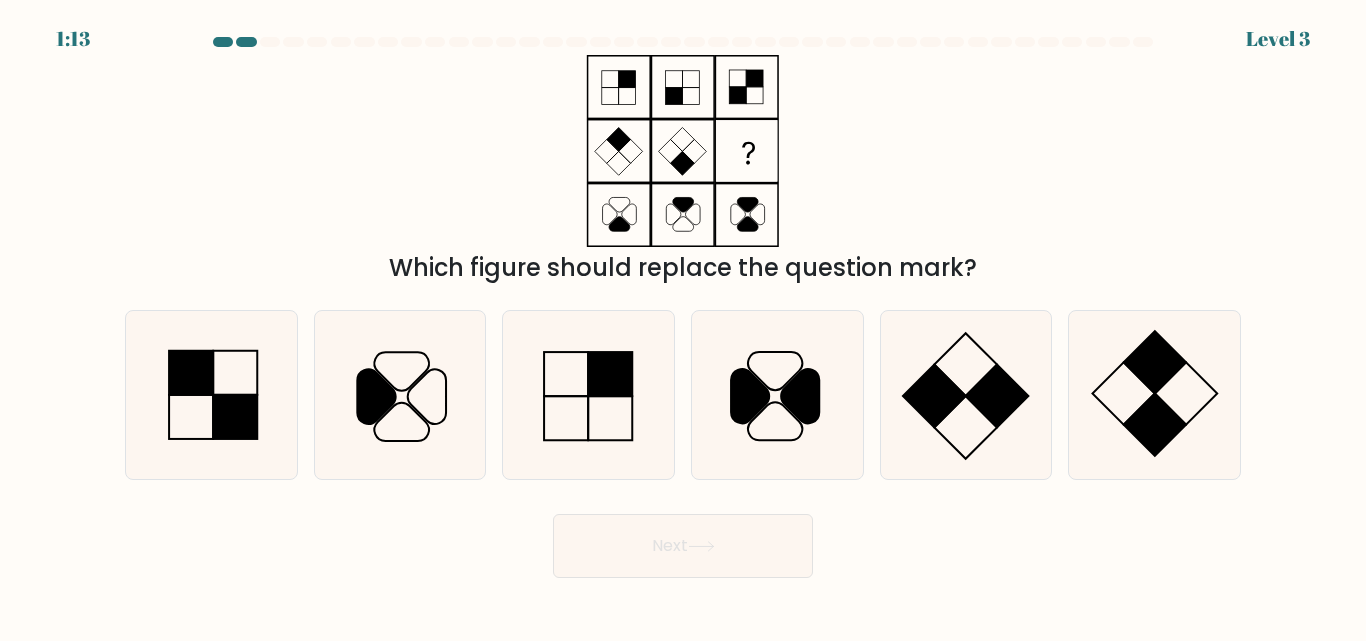 click at bounding box center (1155, 425) 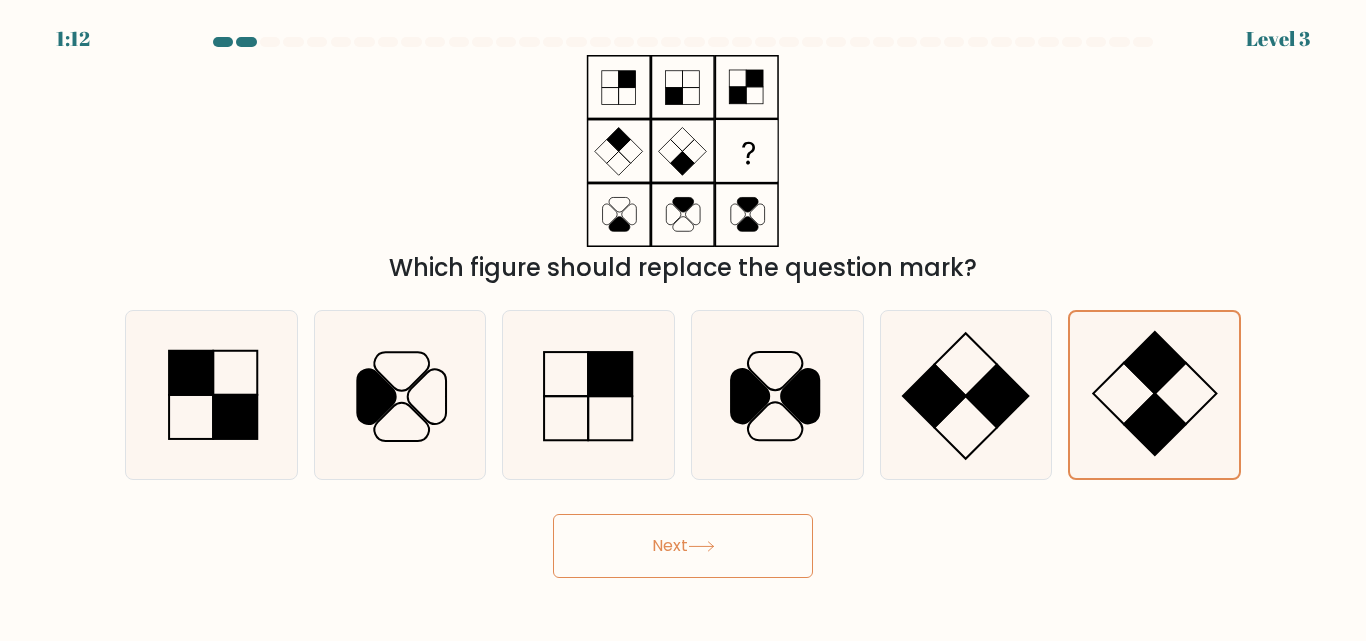 click on "Next" at bounding box center [683, 546] 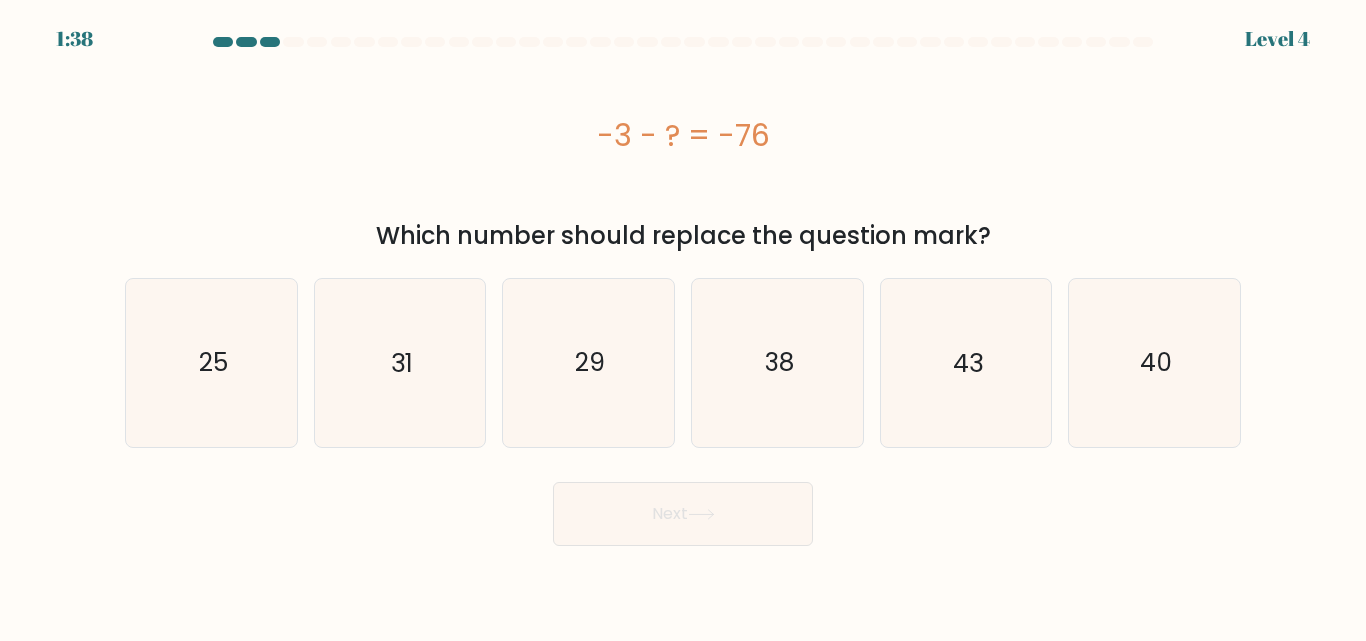 drag, startPoint x: 668, startPoint y: 395, endPoint x: 675, endPoint y: 407, distance: 13.892444 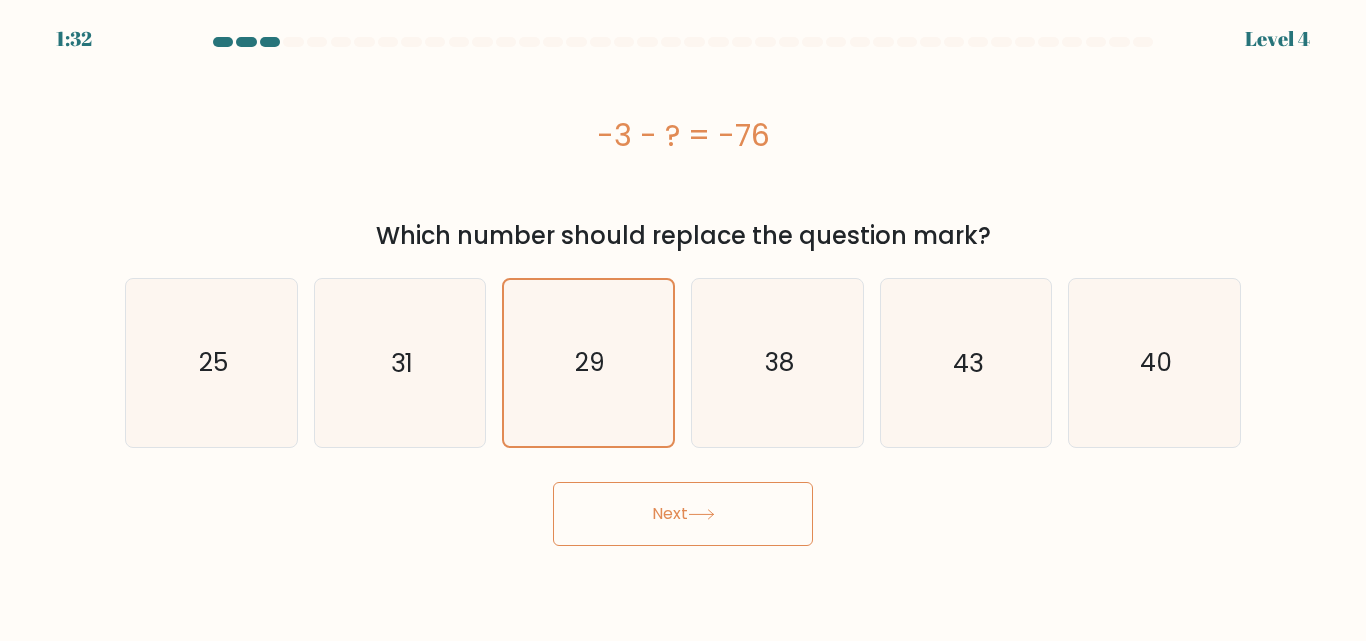 click on "Next" at bounding box center [683, 514] 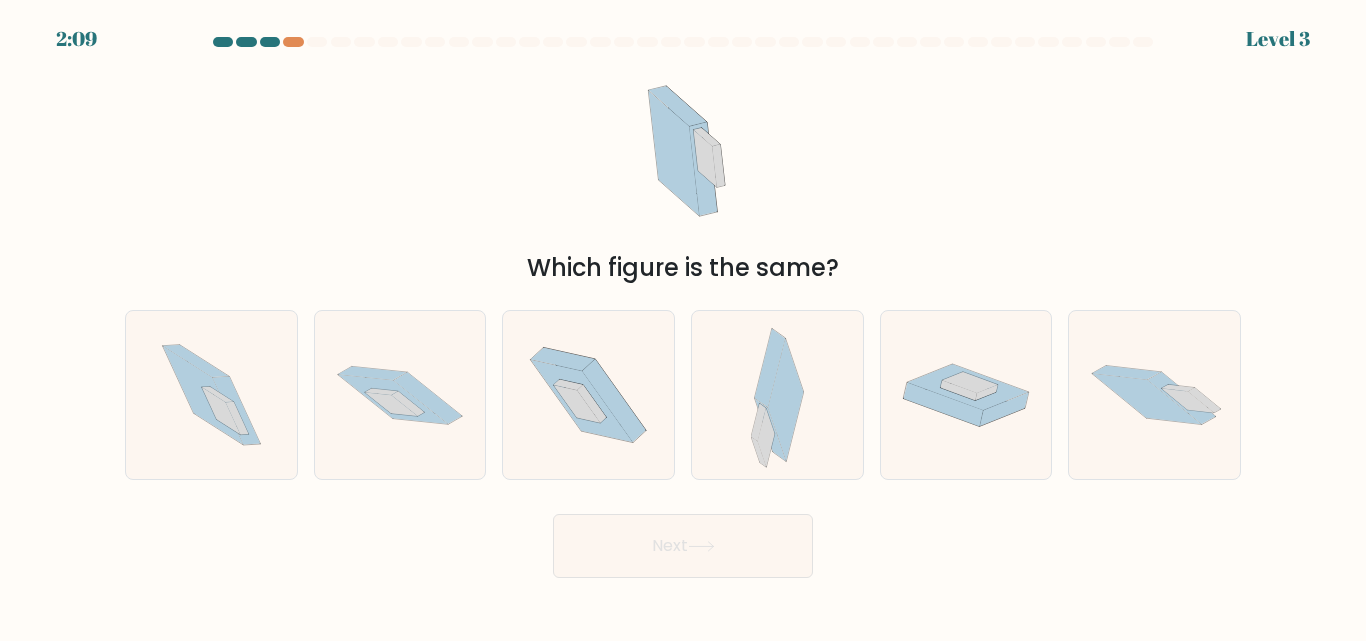 click at bounding box center [967, 387] 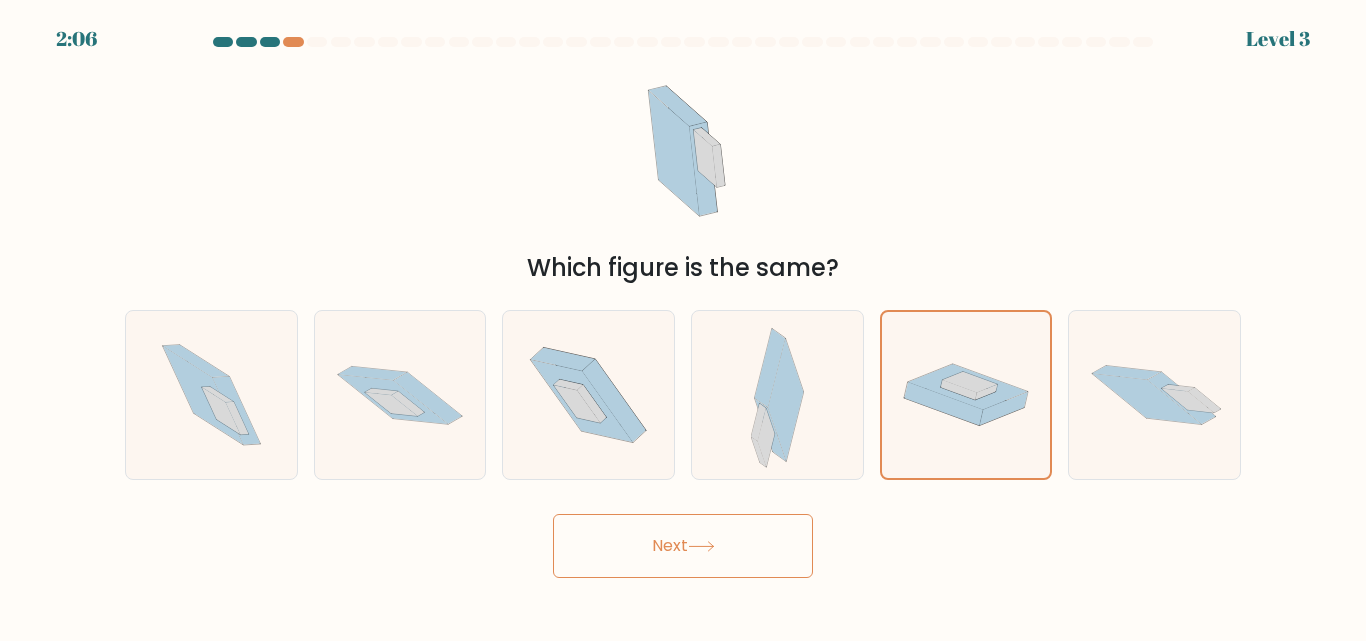click at bounding box center [1154, 395] 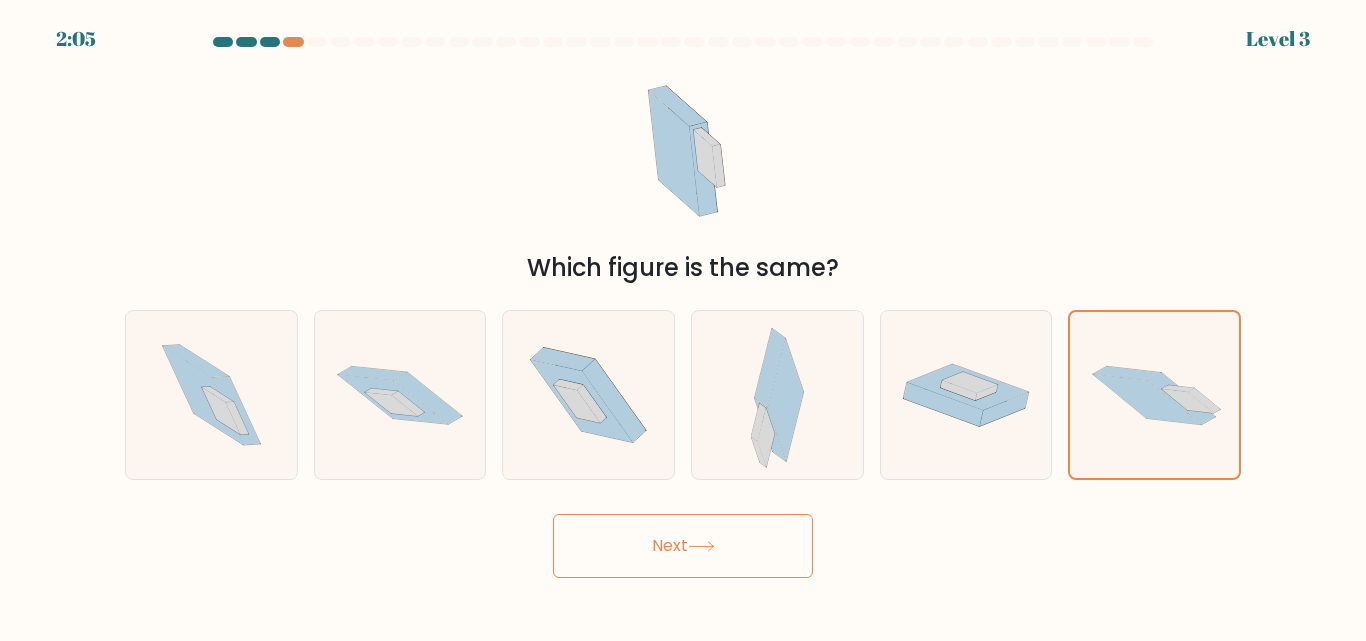 click on "Next" at bounding box center (683, 546) 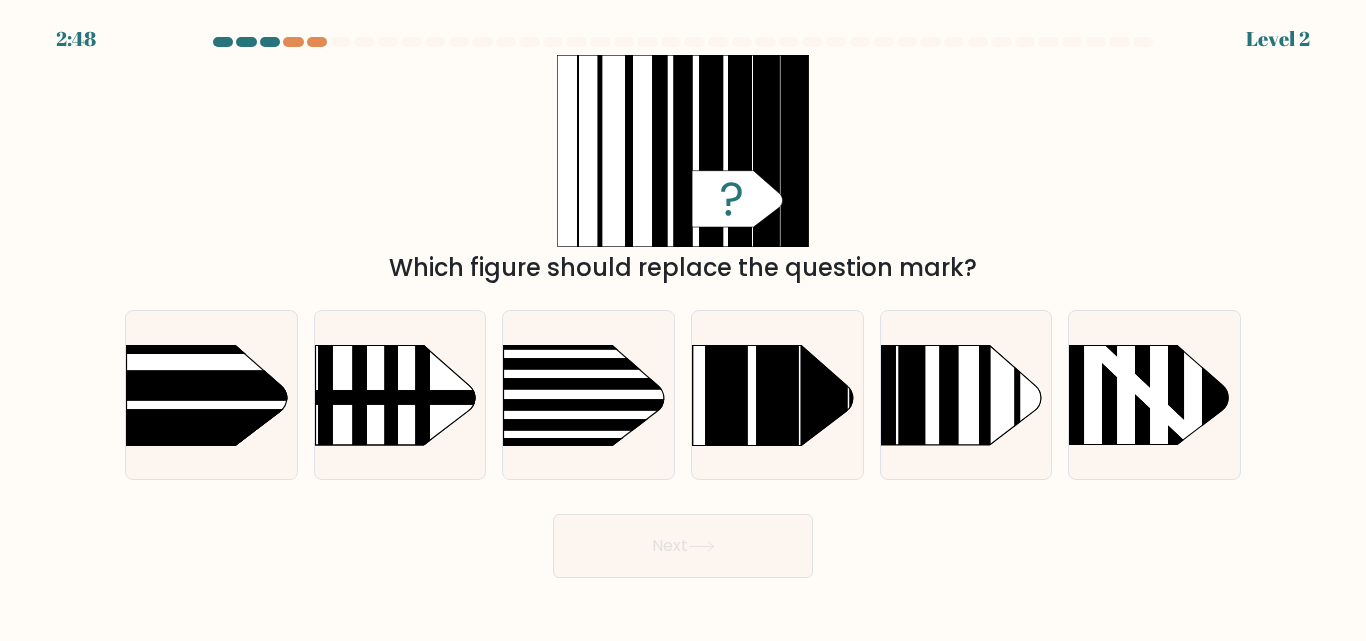 click on "Which figure should replace the question mark?" at bounding box center (683, 268) 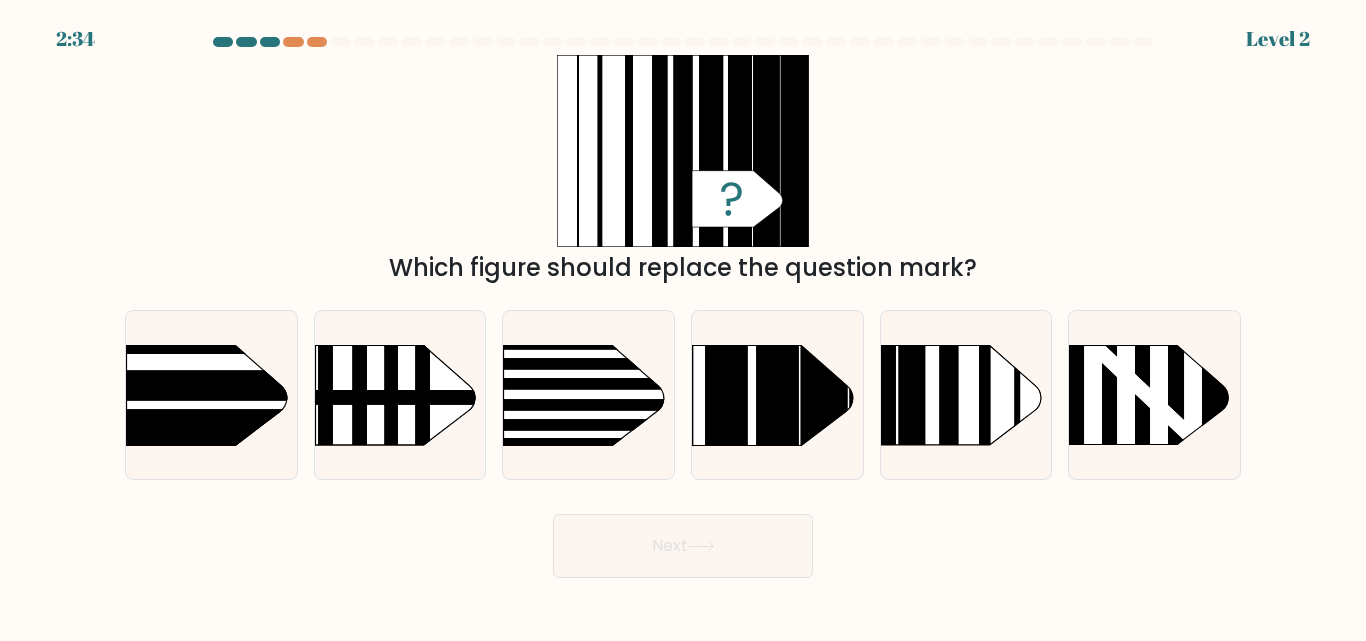click at bounding box center [777, 310] 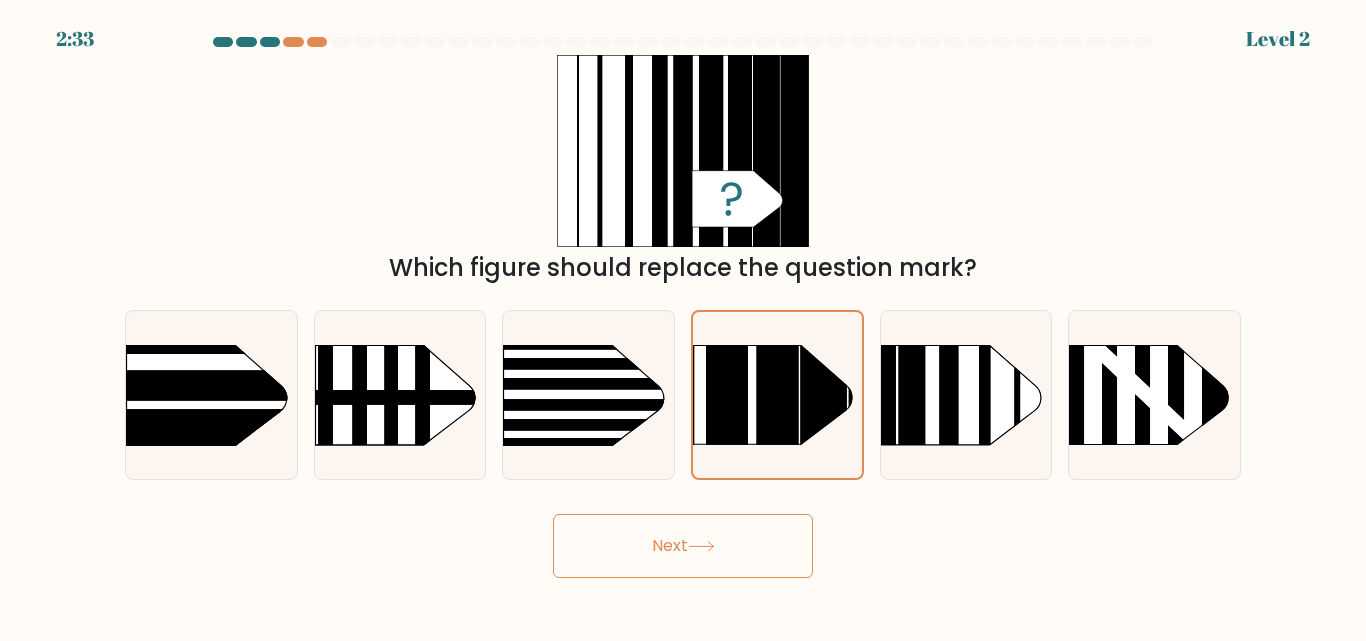 click on "Next" at bounding box center [683, 546] 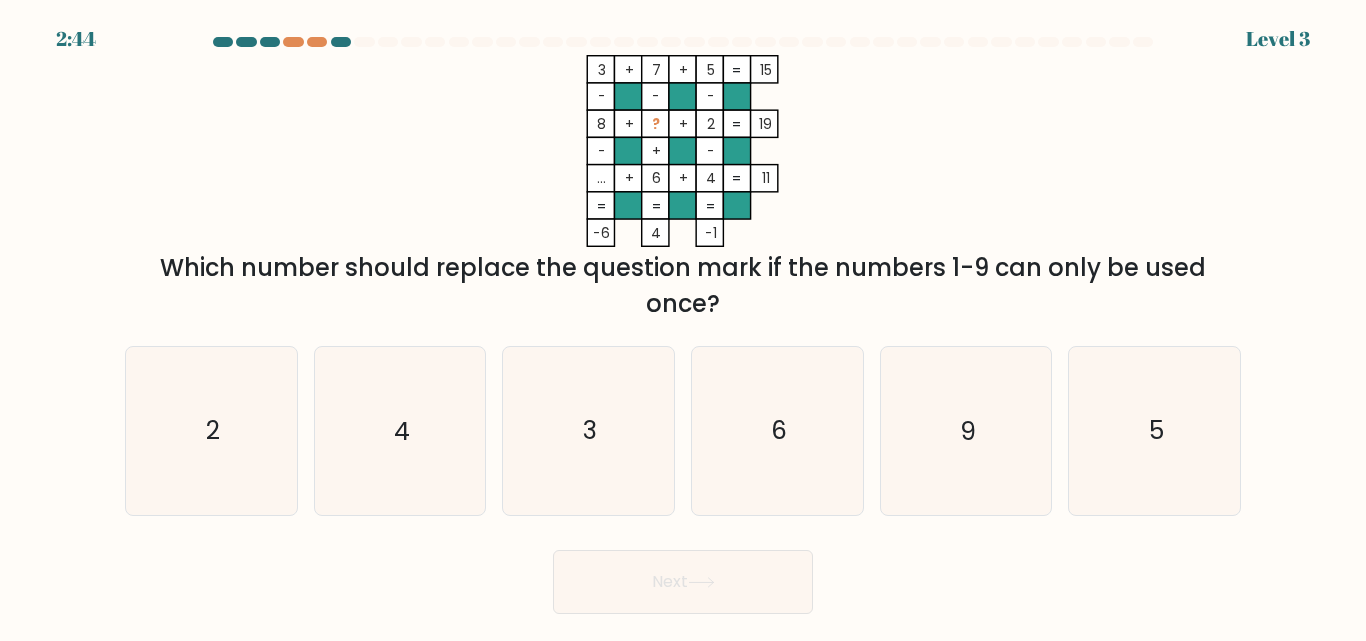 click on "9" at bounding box center [968, 431] 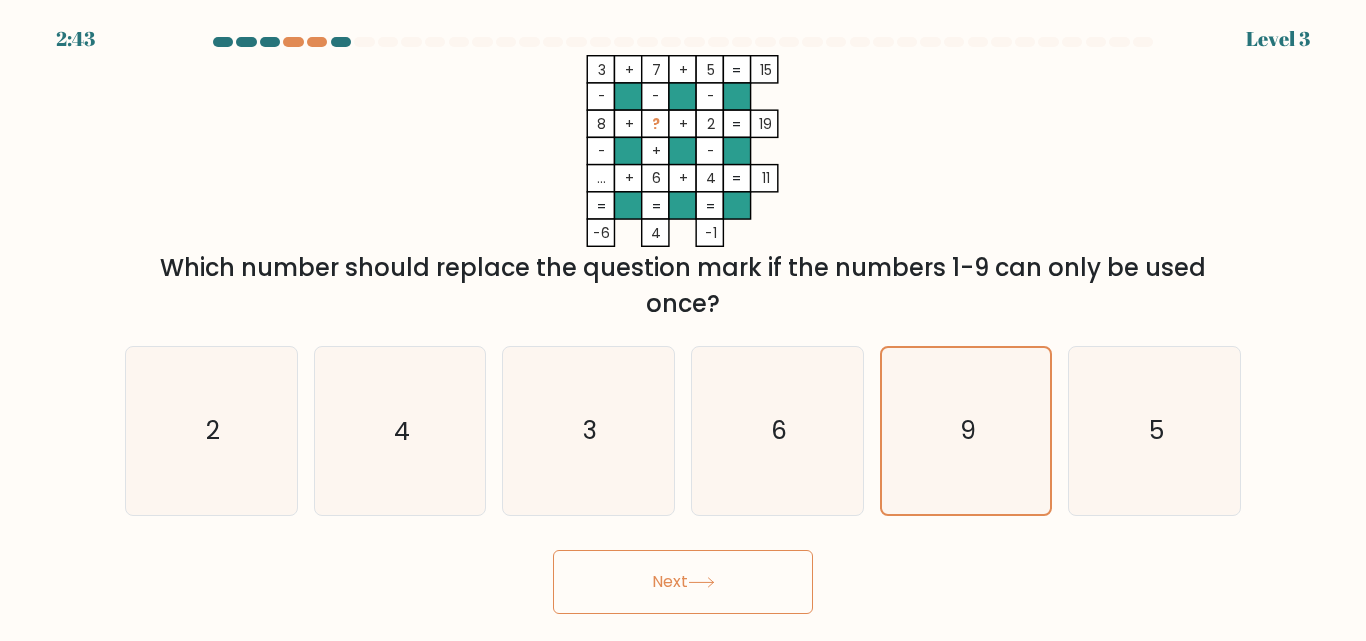 click on "Next" at bounding box center [683, 582] 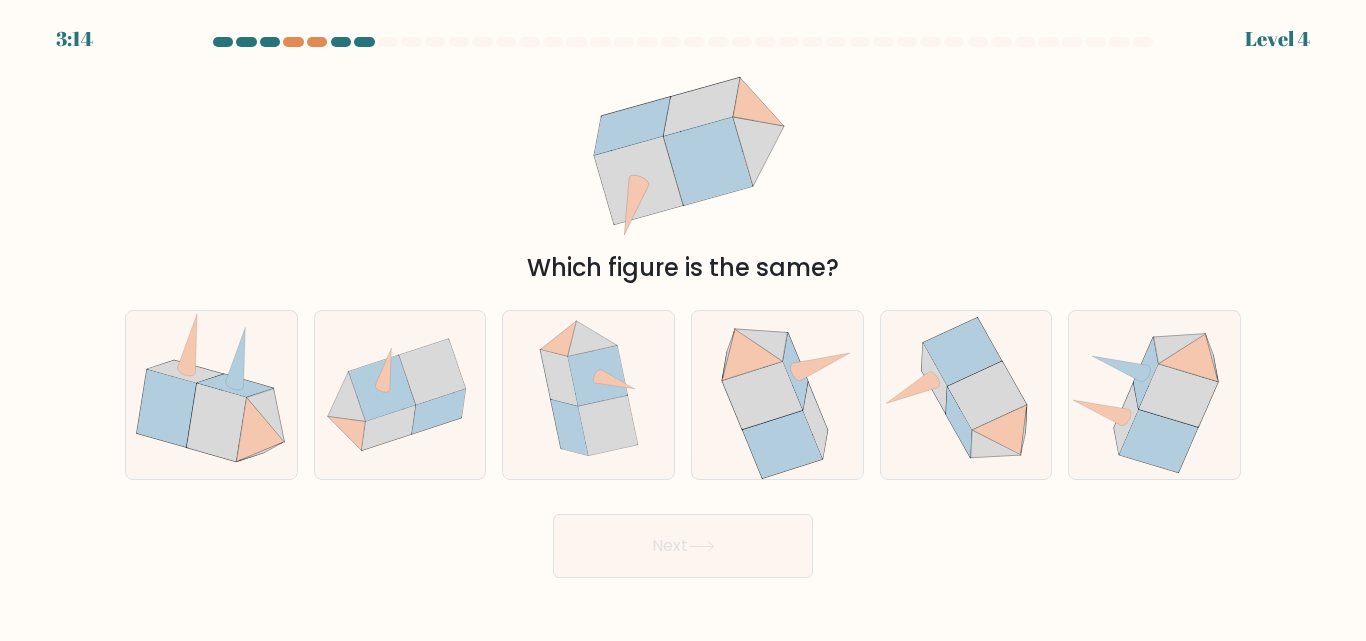 click at bounding box center (934, 378) 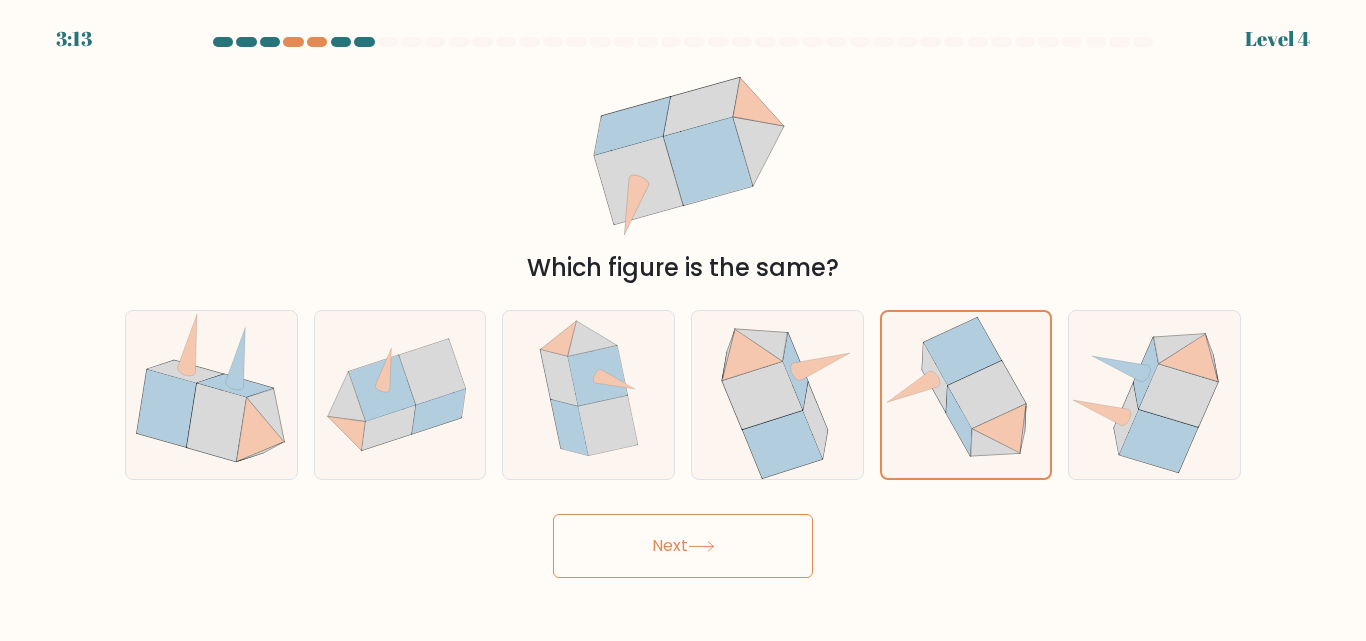 click on "Next" at bounding box center (683, 546) 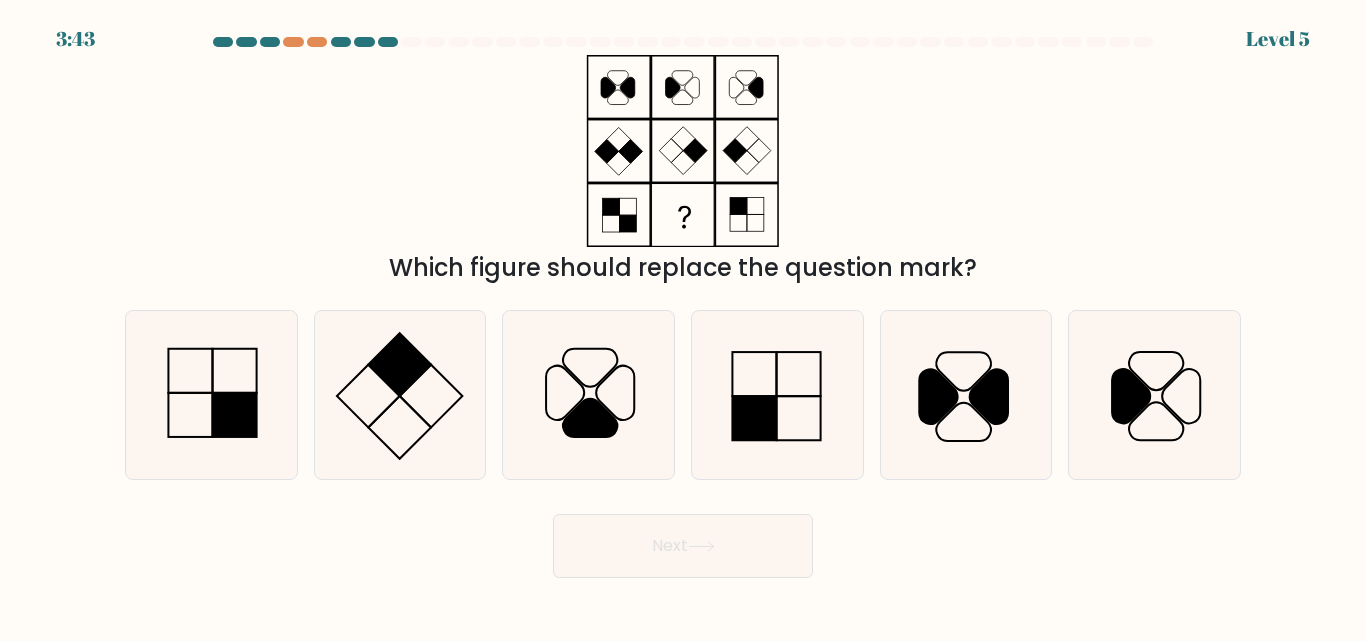 click at bounding box center (234, 416) 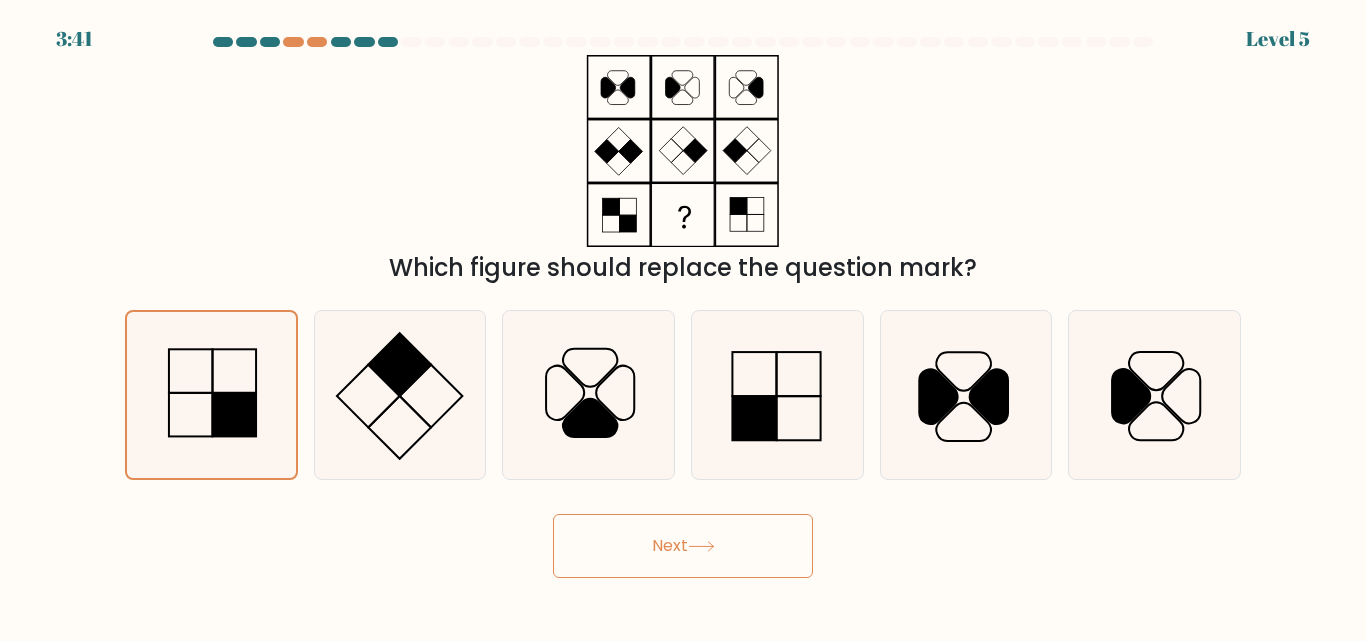 click on "Next" at bounding box center (683, 546) 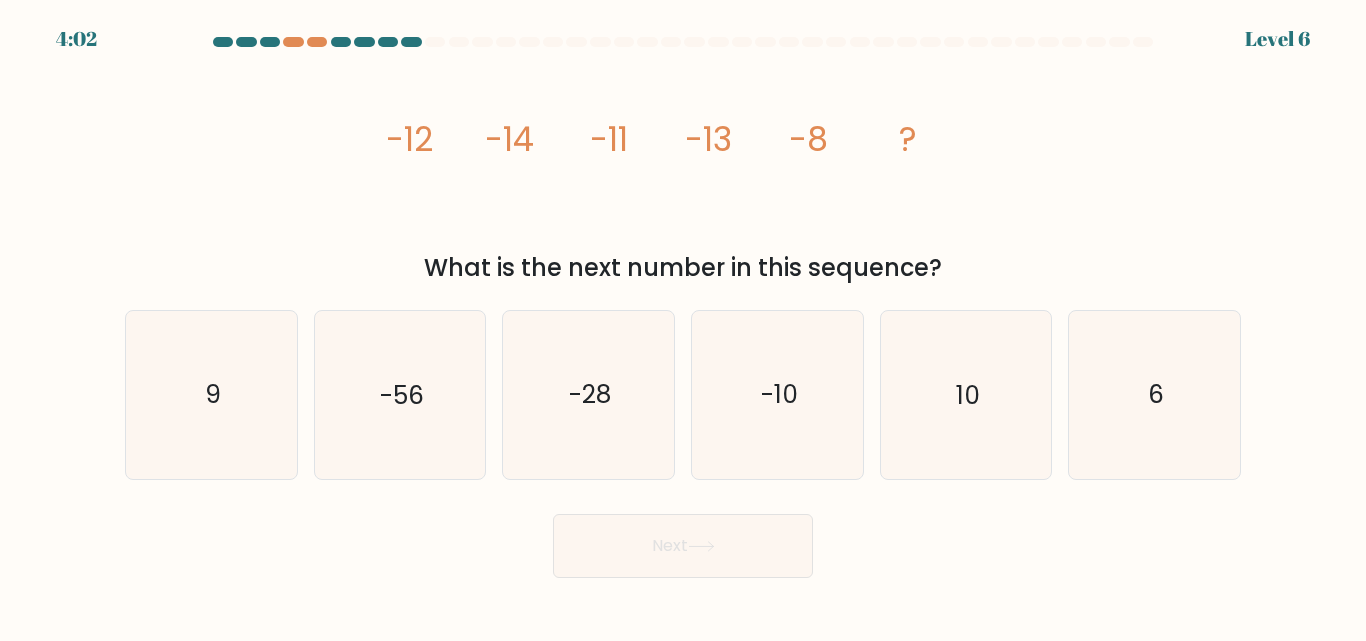 click on "-10" at bounding box center (777, 394) 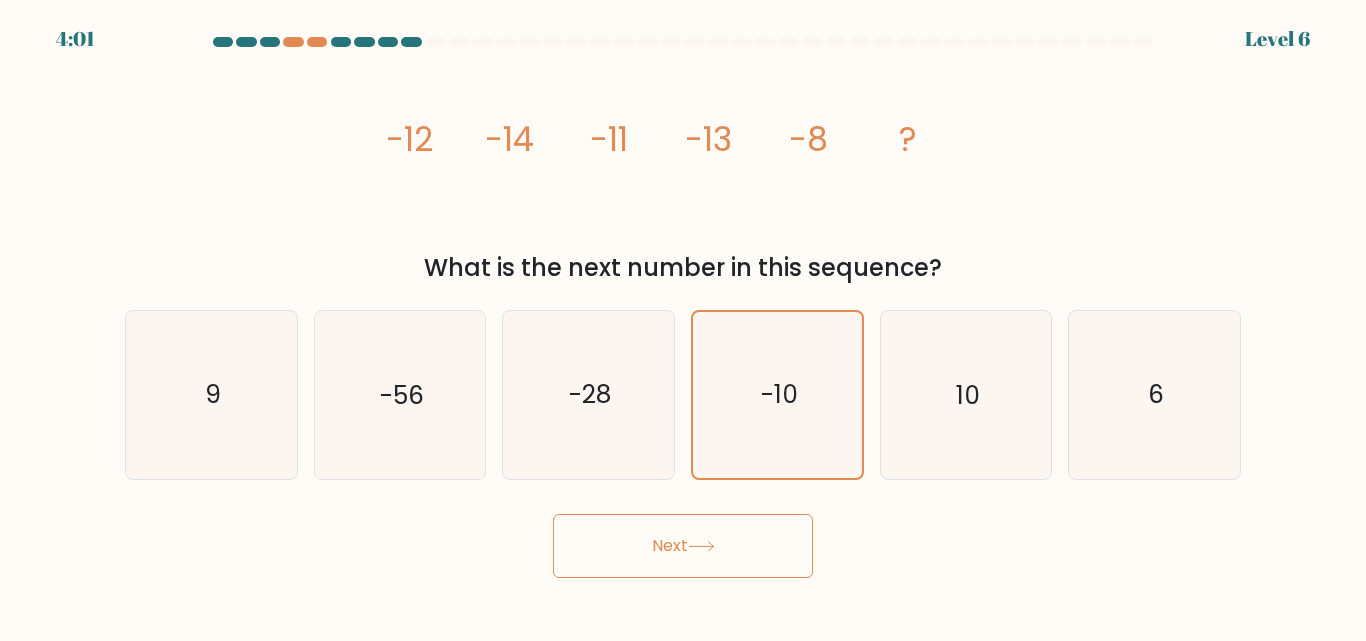 click on "Next" at bounding box center [683, 546] 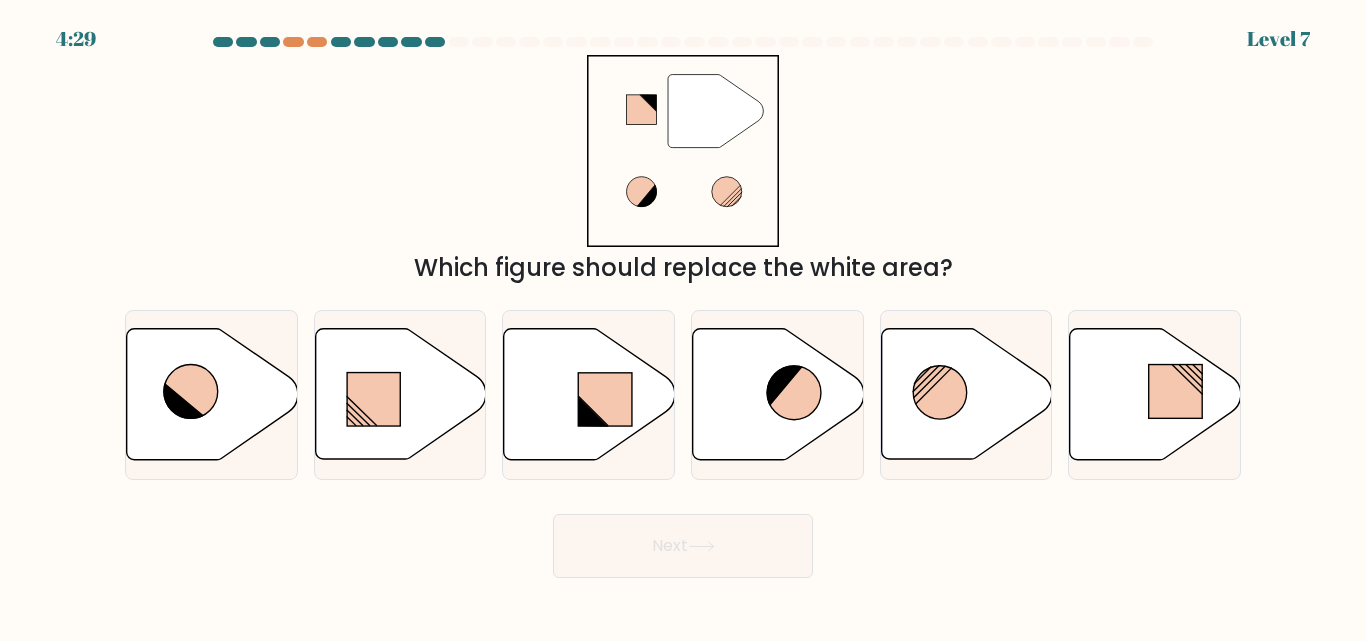 click at bounding box center [400, 394] 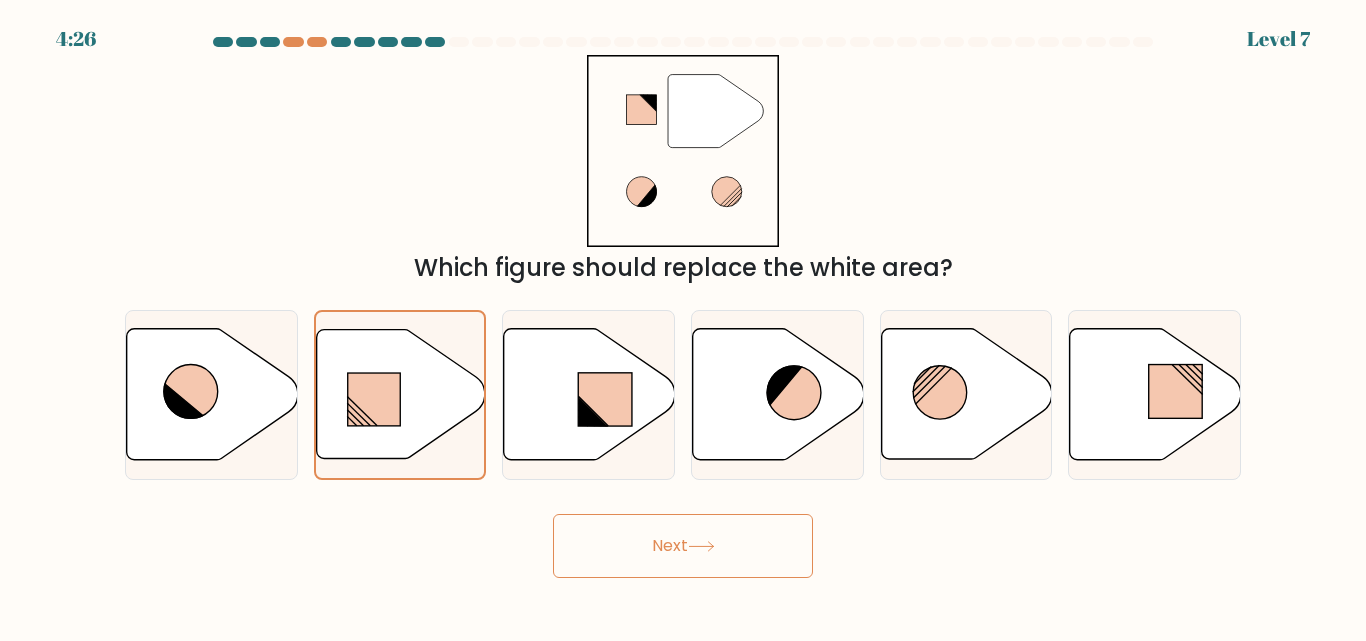 click at bounding box center [400, 394] 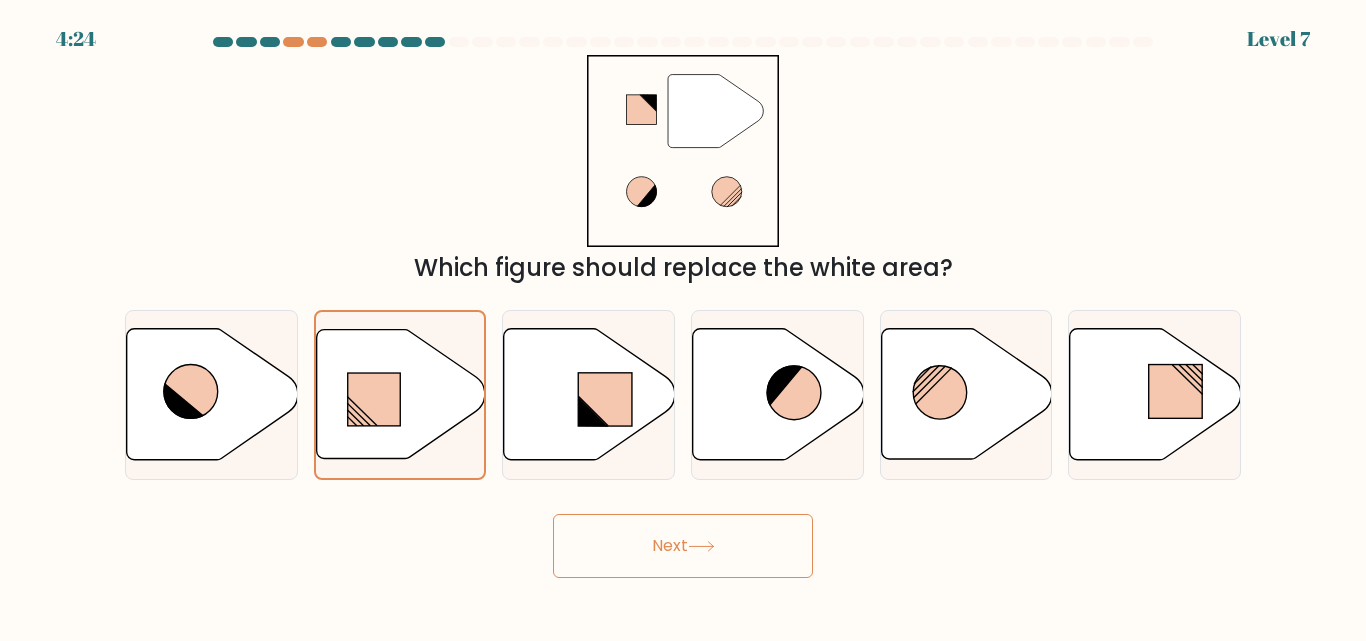 click at bounding box center [1155, 394] 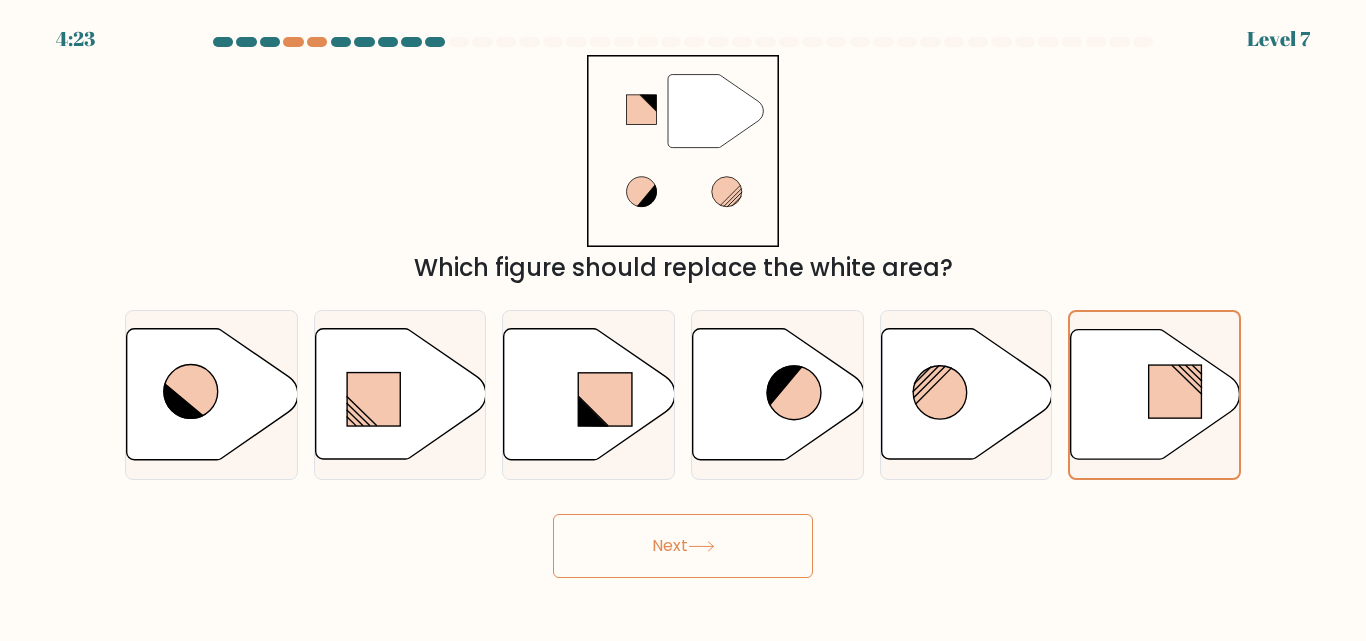 drag, startPoint x: 1081, startPoint y: 410, endPoint x: 1034, endPoint y: 411, distance: 47.010635 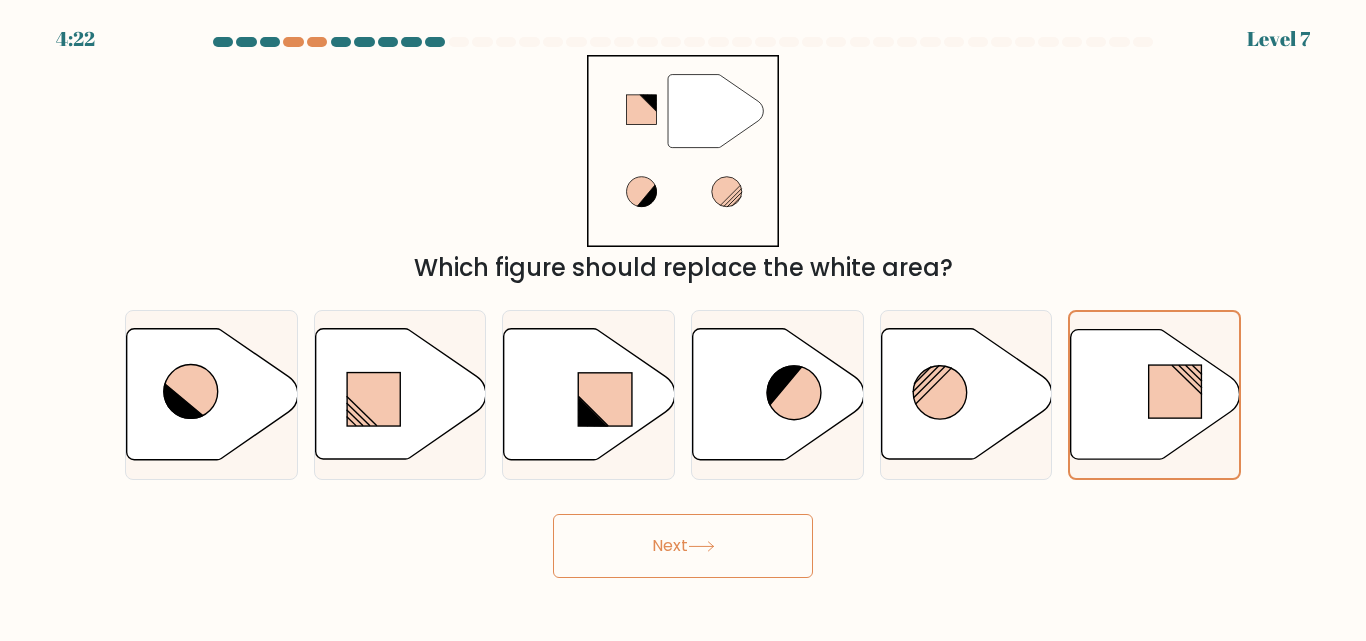 drag, startPoint x: 1034, startPoint y: 411, endPoint x: 1156, endPoint y: 459, distance: 131.10301 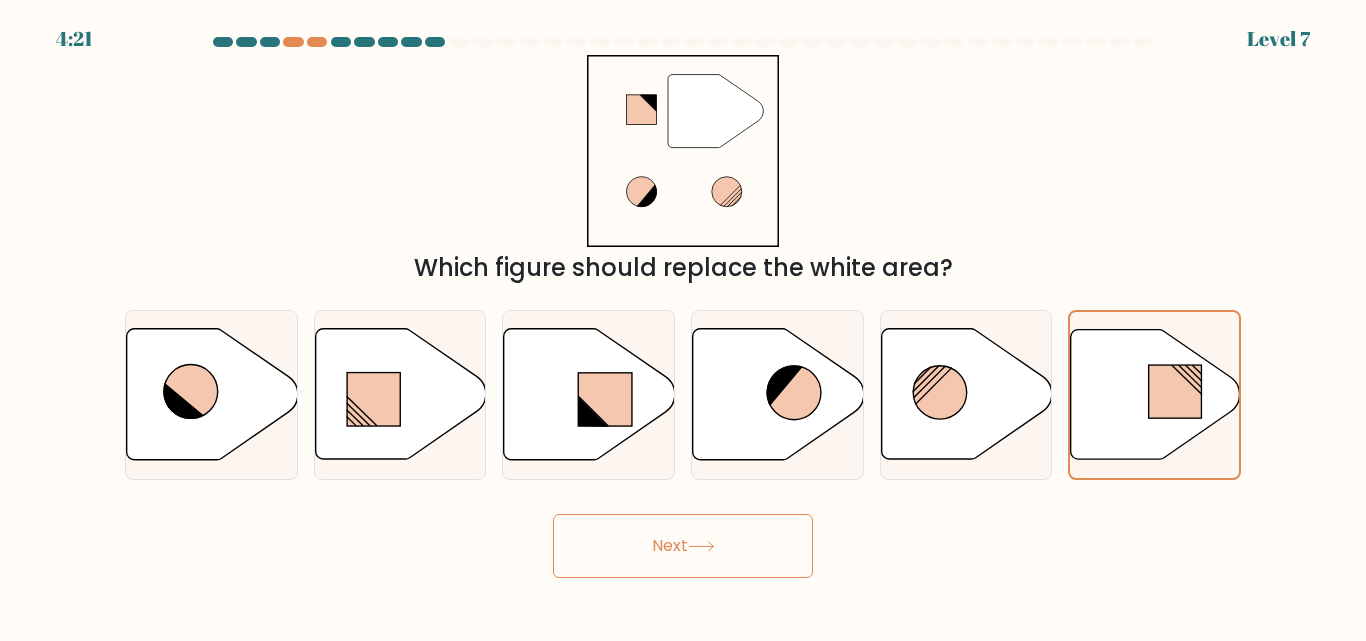 click on "Next" at bounding box center (683, 546) 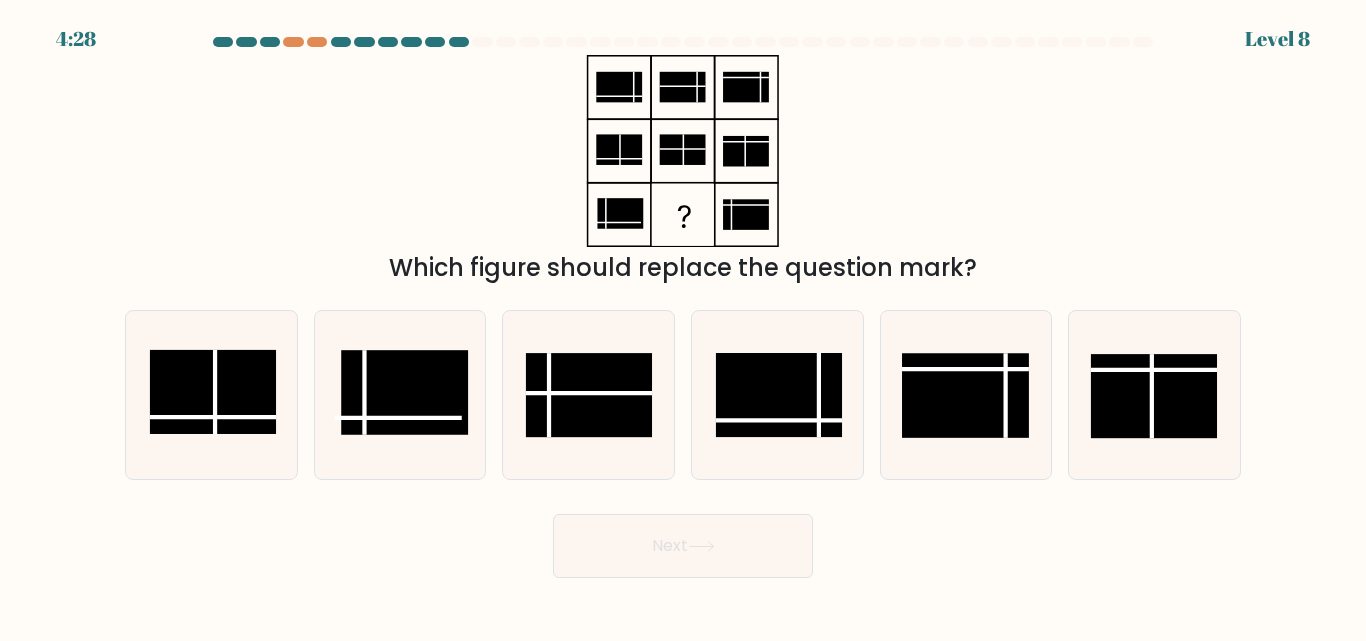 click at bounding box center [589, 396] 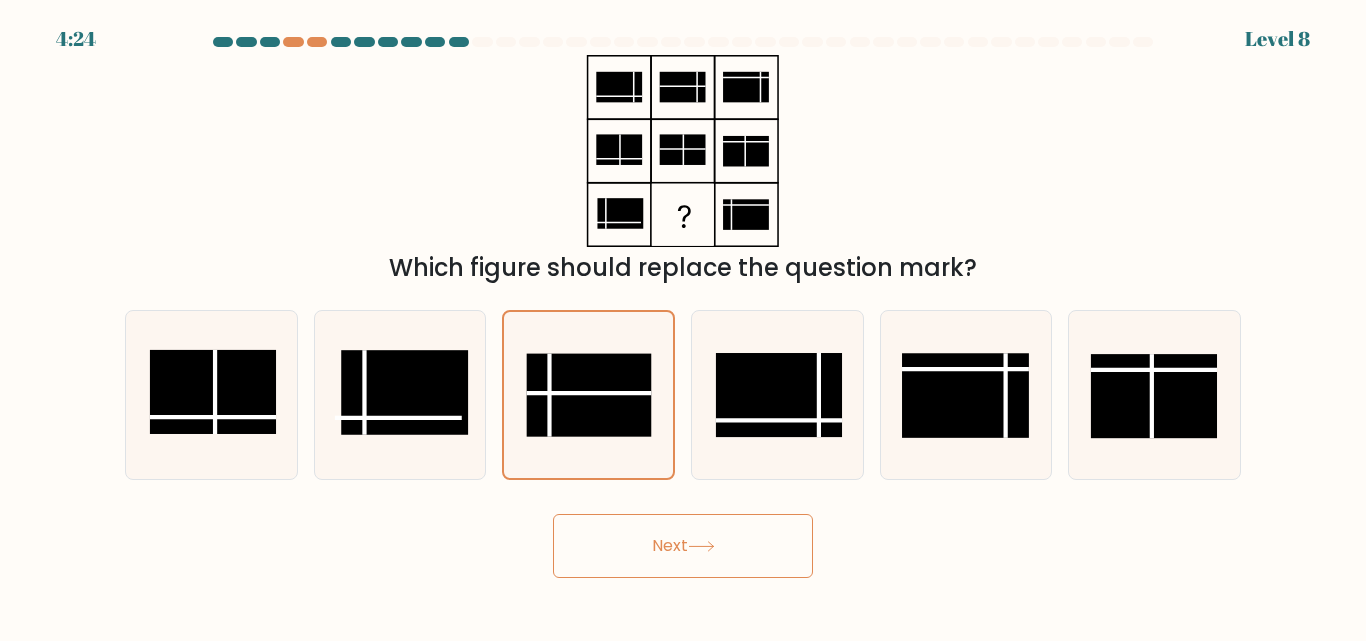 click on "Next" at bounding box center (683, 546) 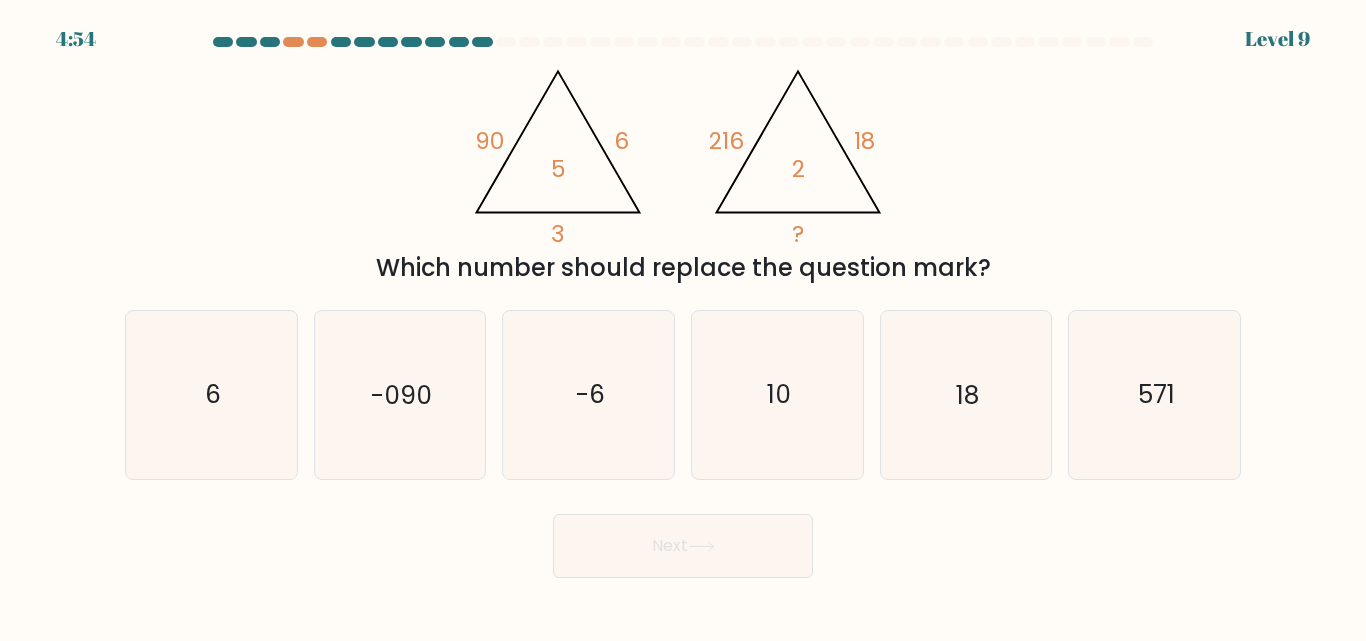 click on "l.
10" at bounding box center (966, 394) 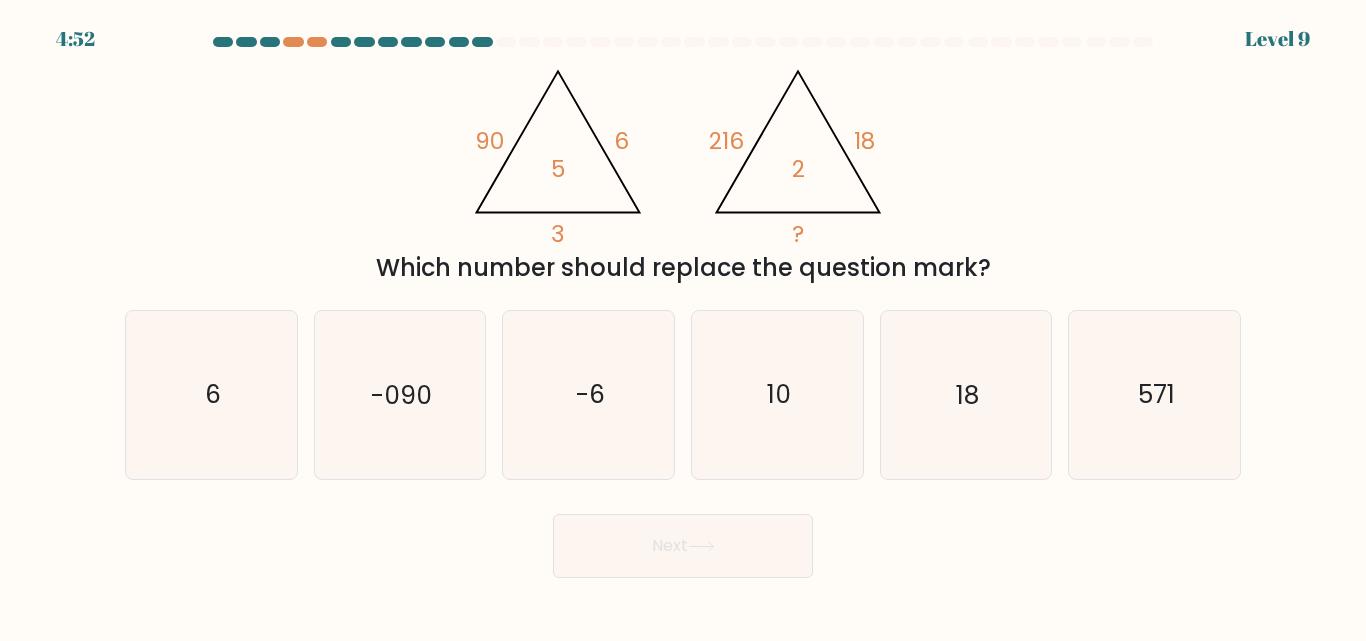 click on "l.
70" at bounding box center (777, 394) 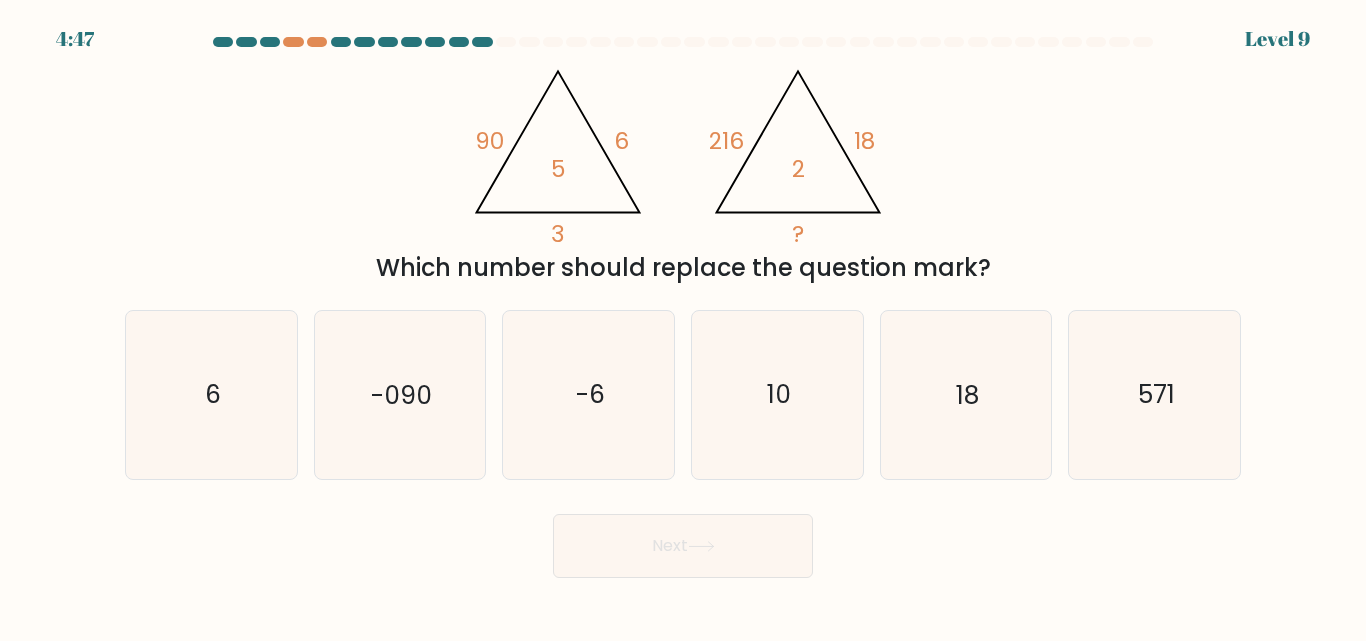 click on "18" at bounding box center [965, 394] 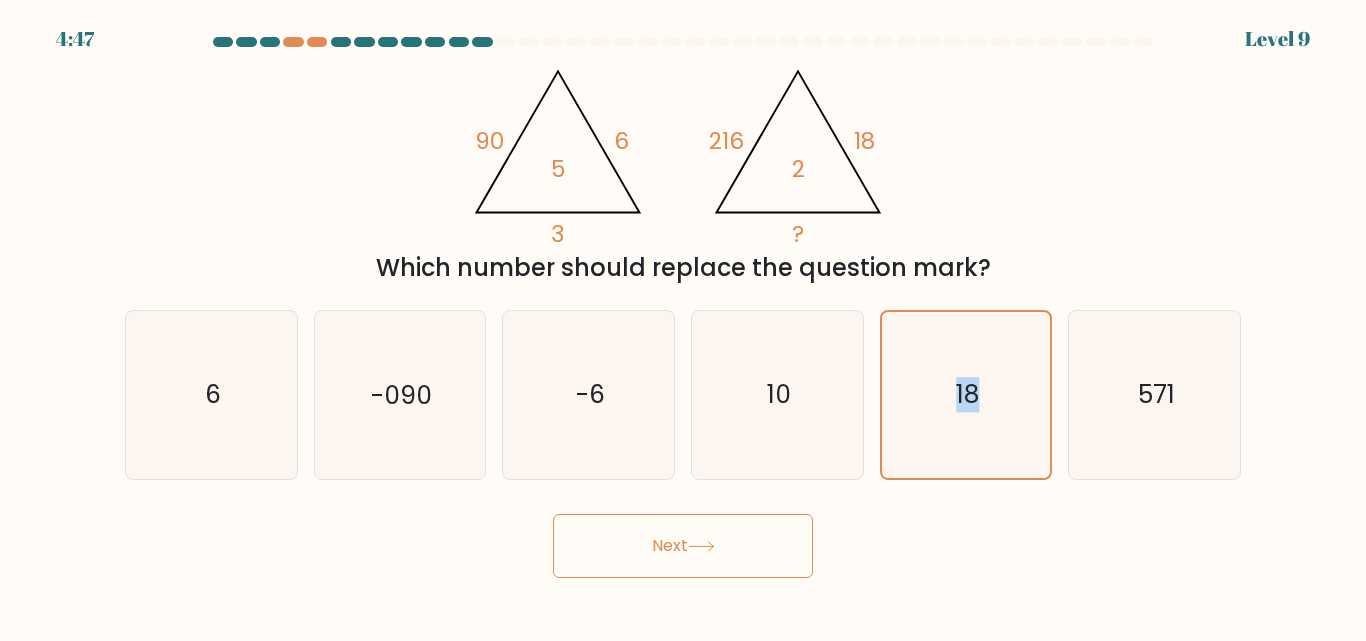 click on "18" at bounding box center [965, 394] 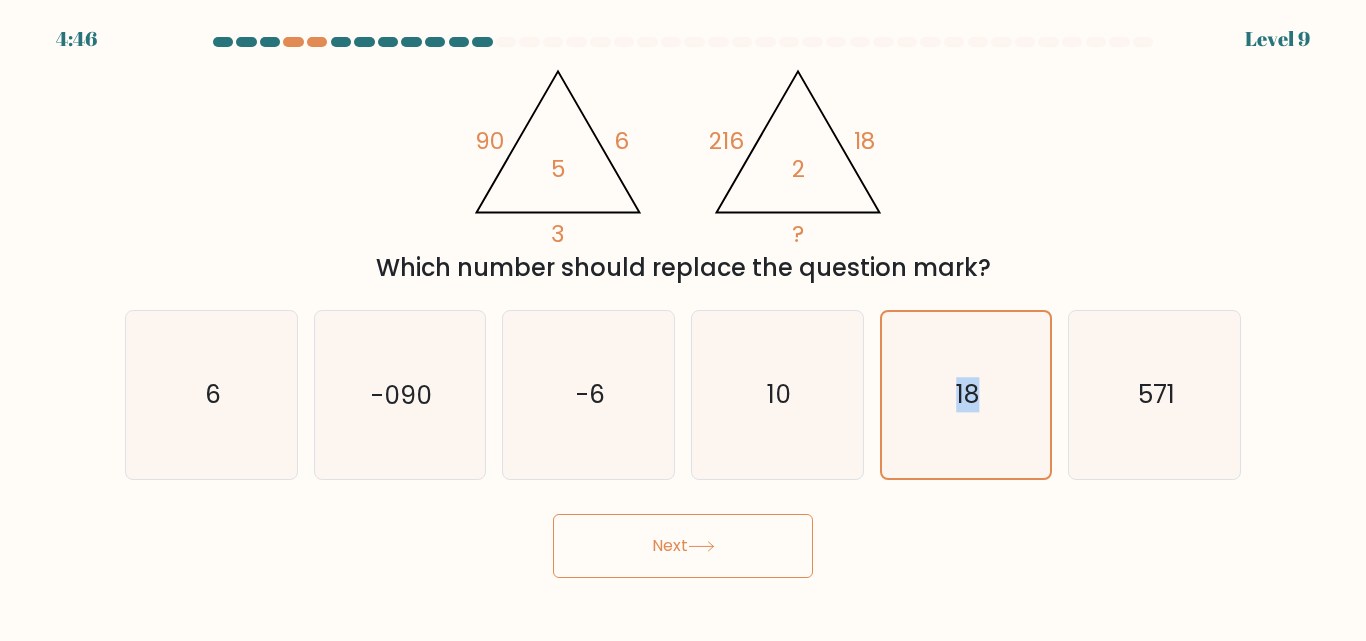 click on "Next" at bounding box center [683, 546] 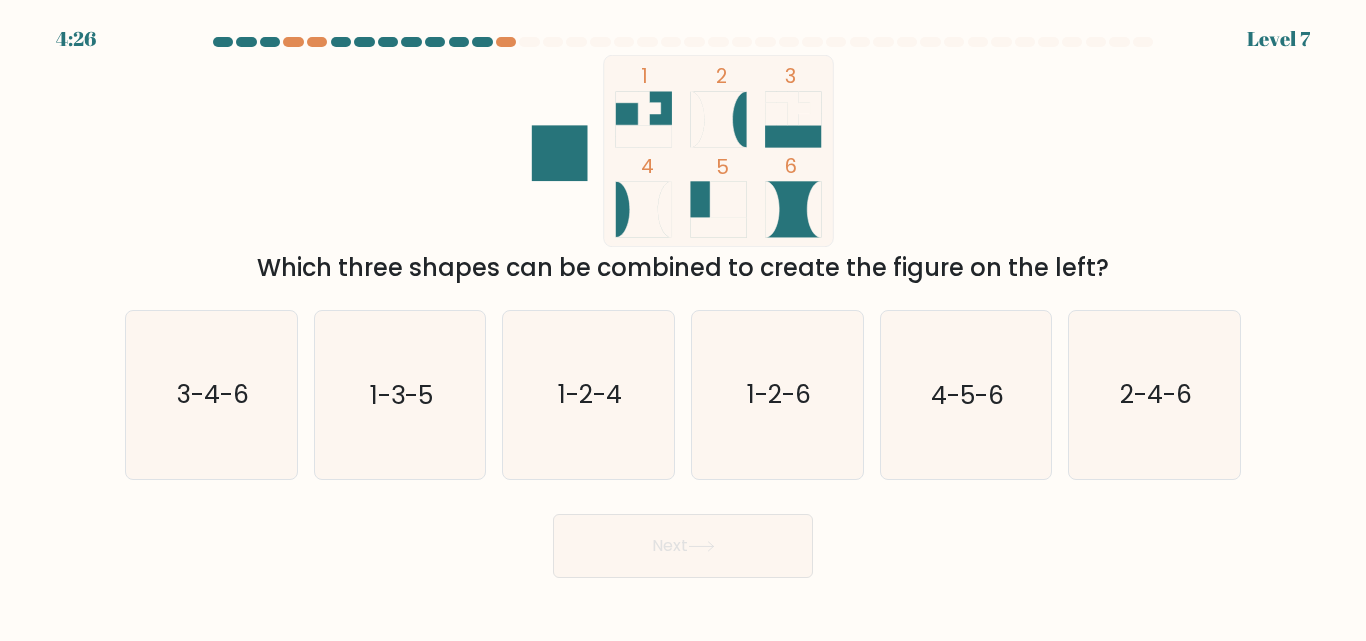 click on "1-3-5" at bounding box center [401, 395] 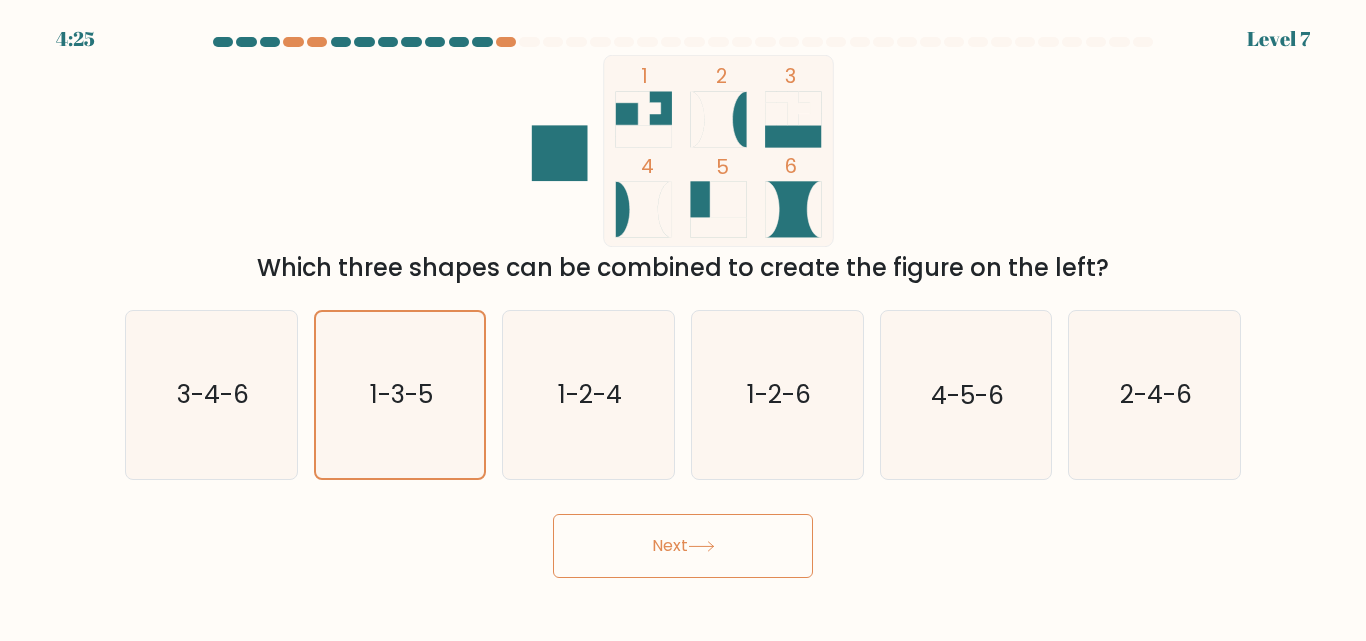 click on "Next" at bounding box center [683, 546] 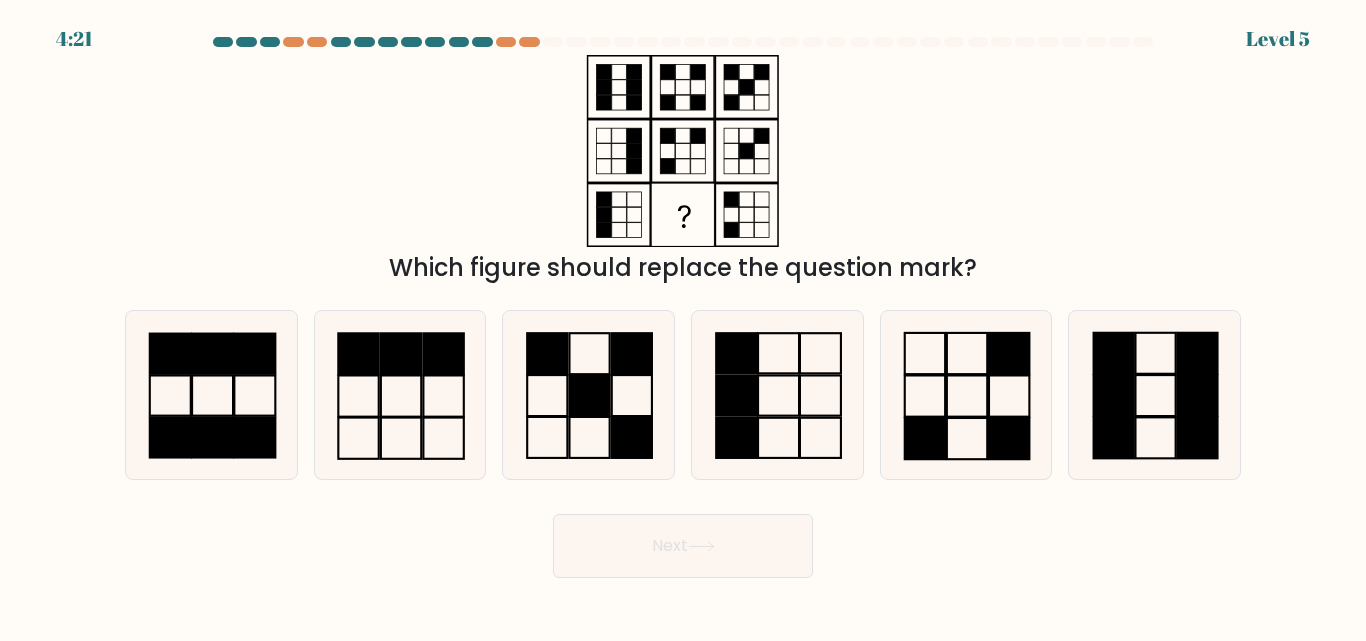 click at bounding box center (925, 438) 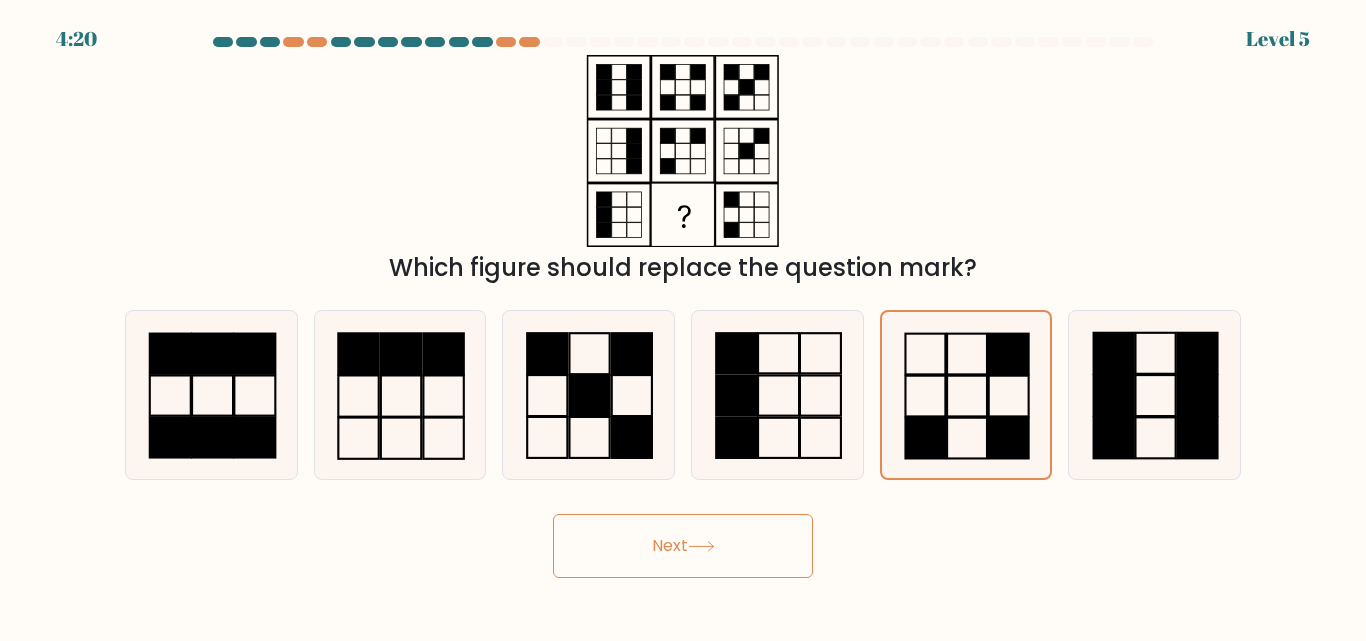 click on "Next" at bounding box center [683, 546] 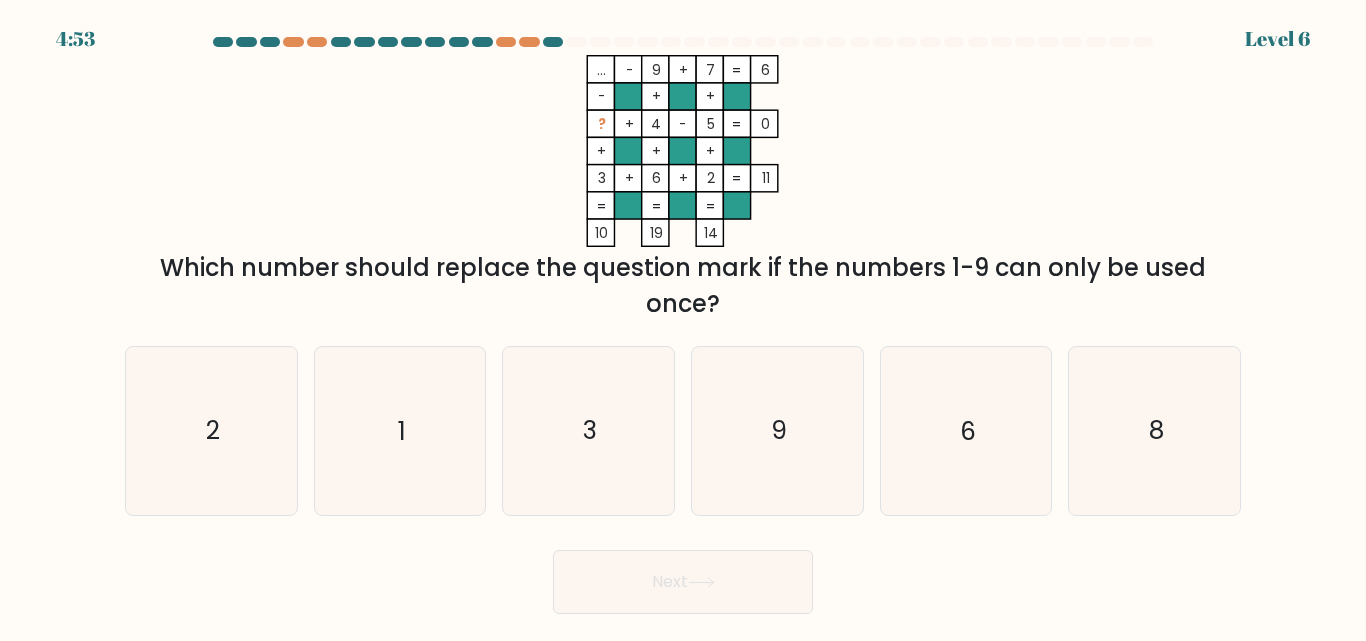 click on "?" at bounding box center (602, 124) 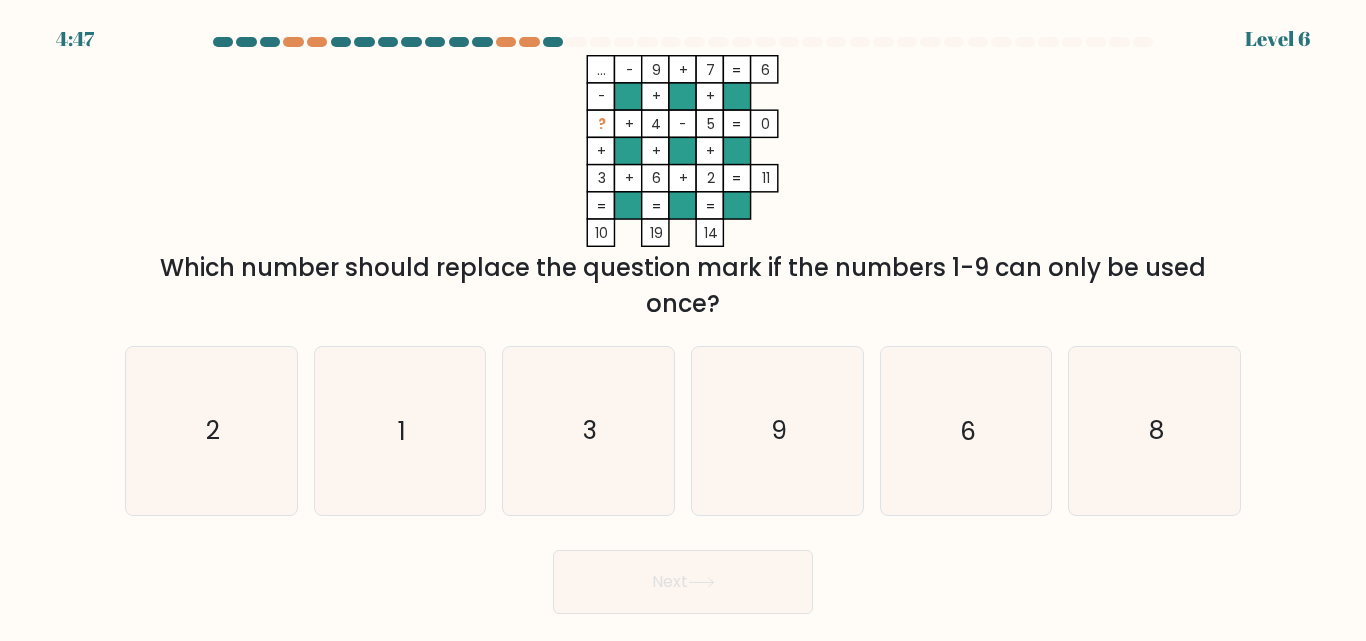 click on "1" at bounding box center [399, 430] 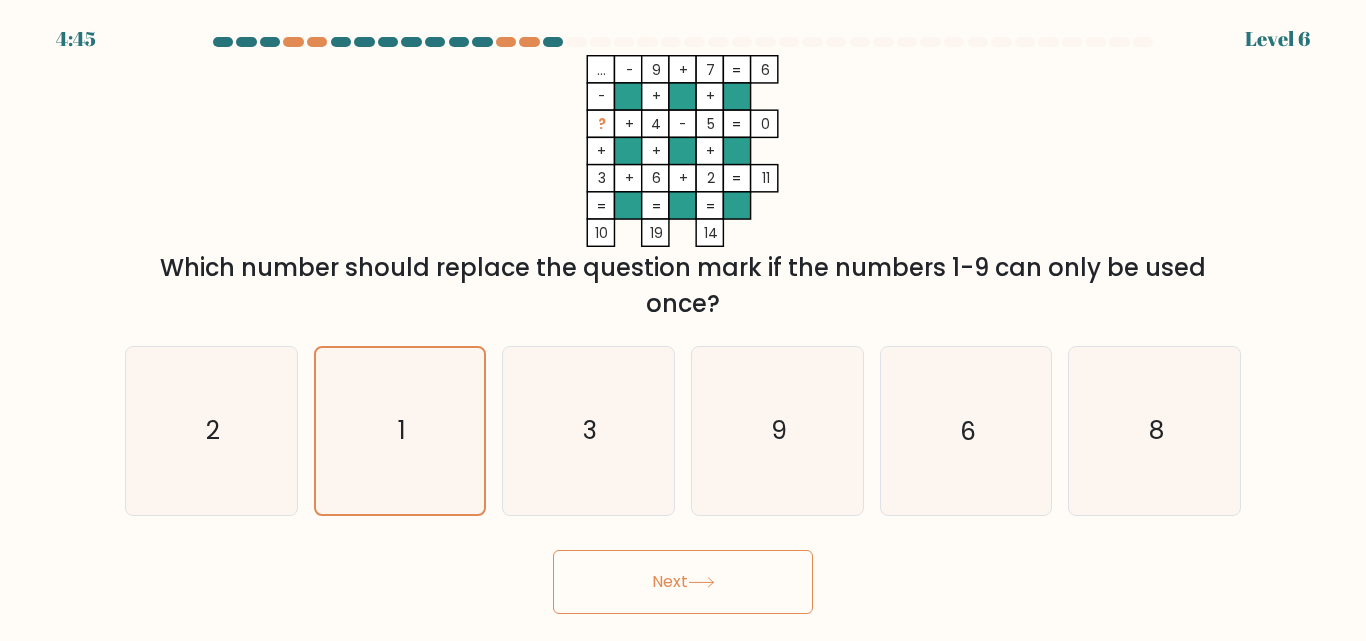 click on "Next" at bounding box center [683, 582] 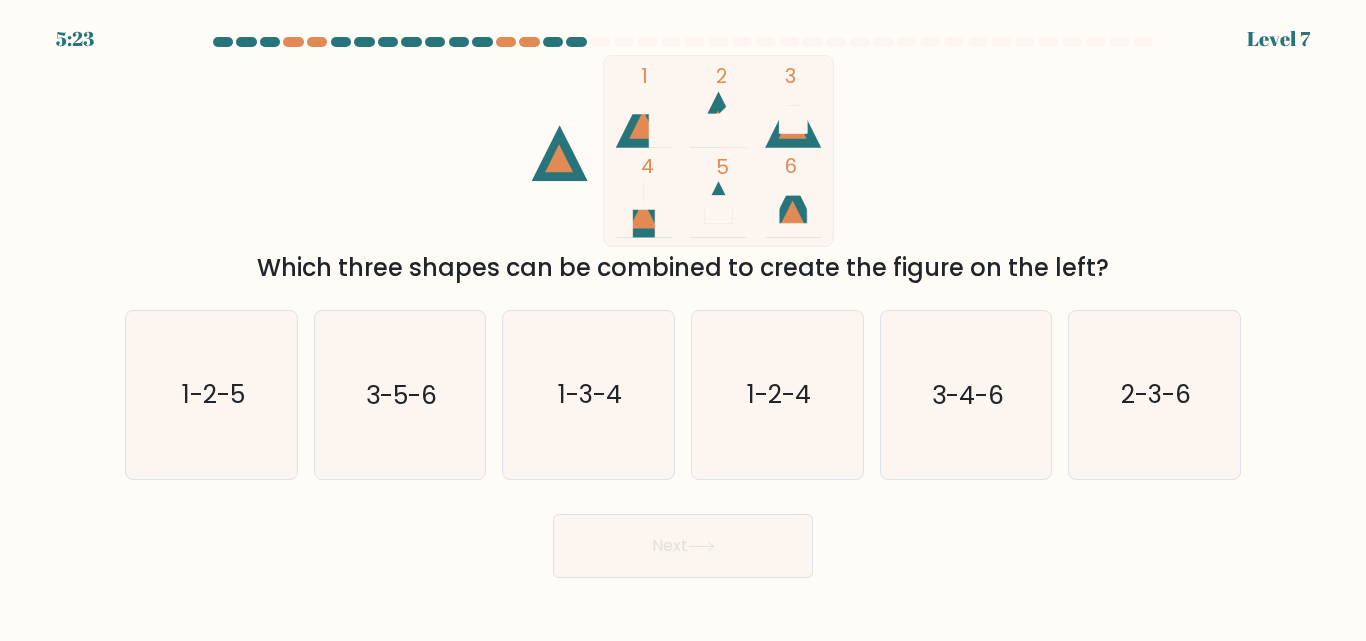 drag, startPoint x: 480, startPoint y: 208, endPoint x: 526, endPoint y: 210, distance: 46.043457 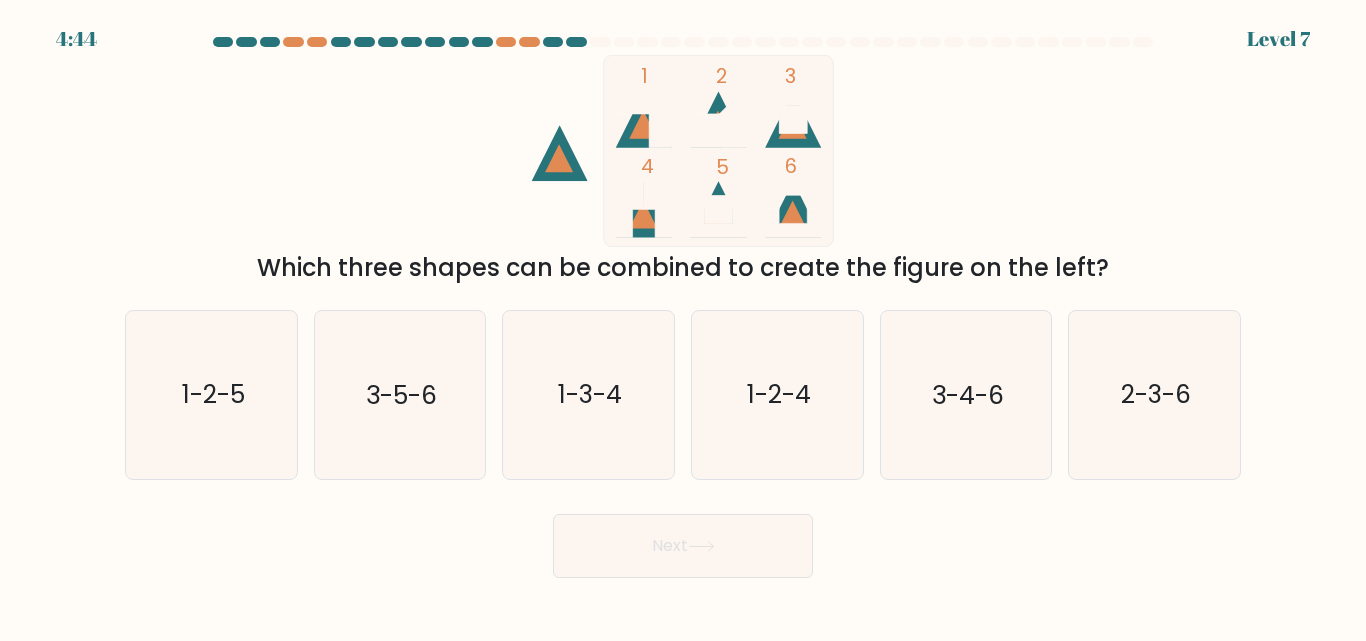 click on "3-5-6" at bounding box center [401, 395] 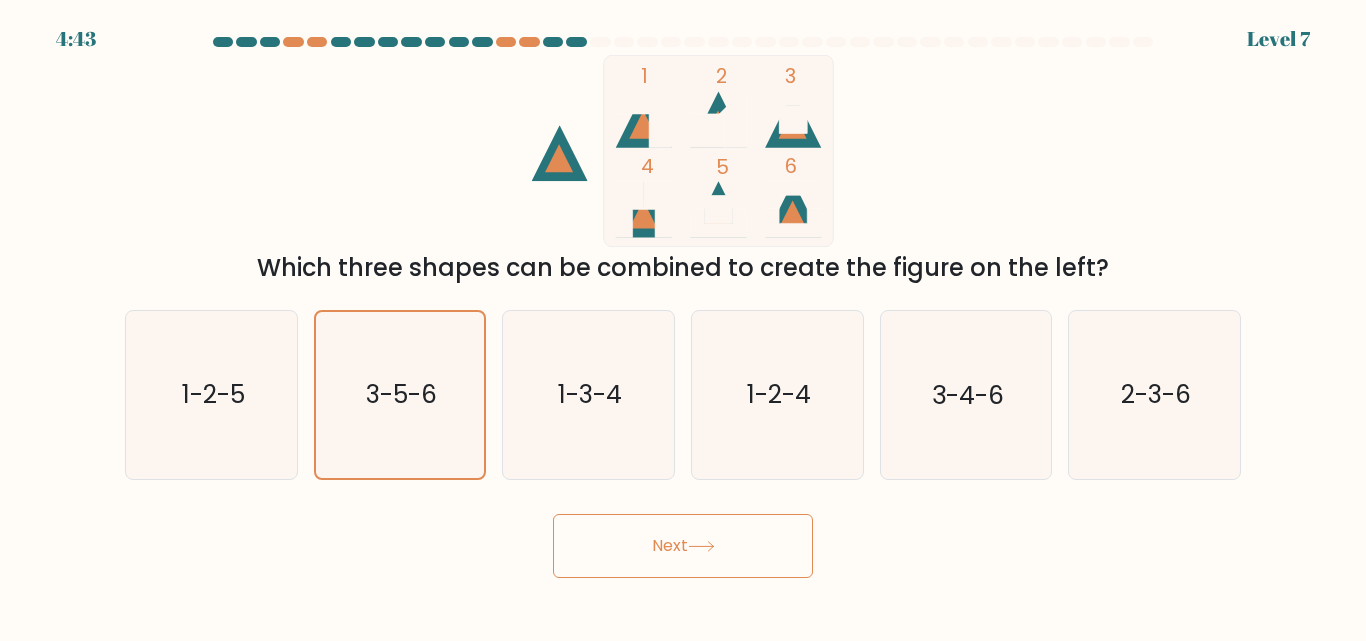 click at bounding box center (683, 307) 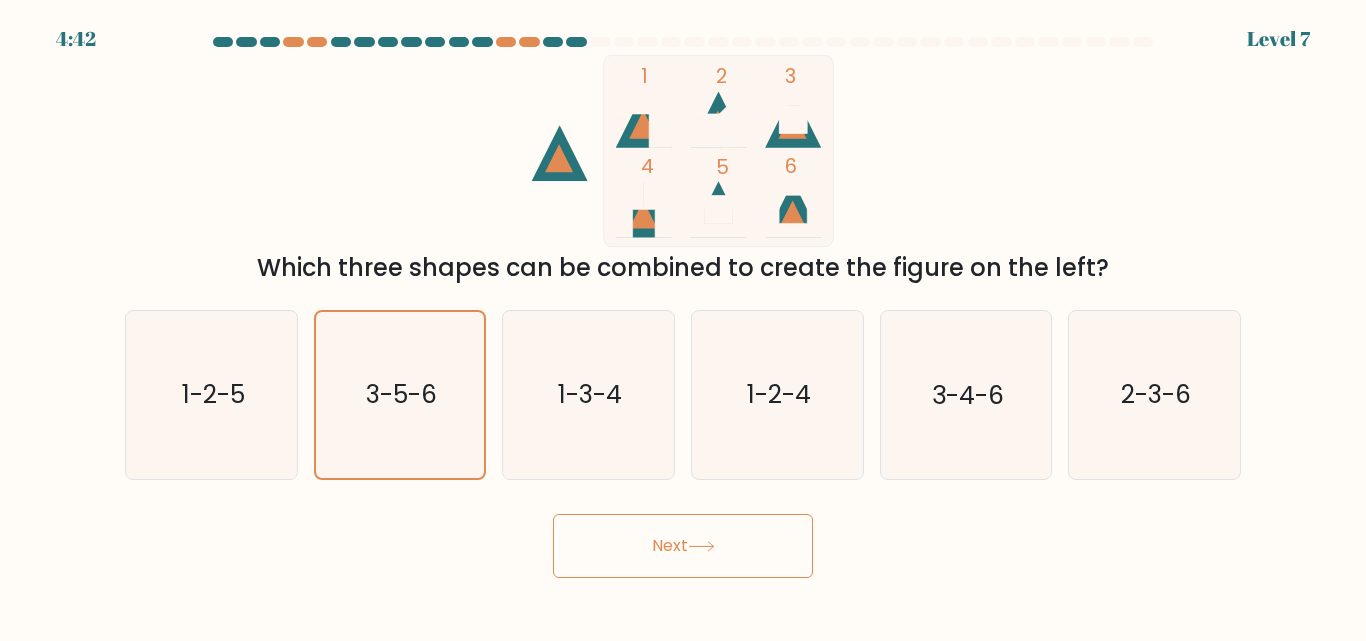 click on "Next" at bounding box center (683, 546) 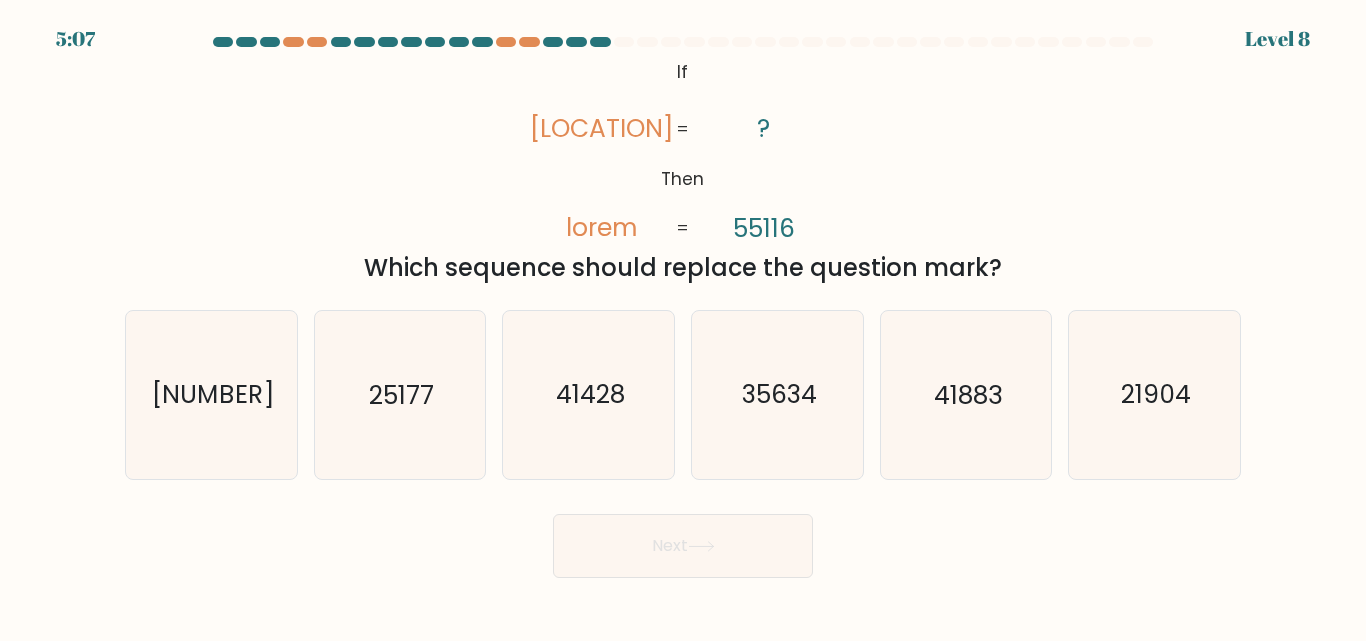 click on "21904" at bounding box center [1154, 394] 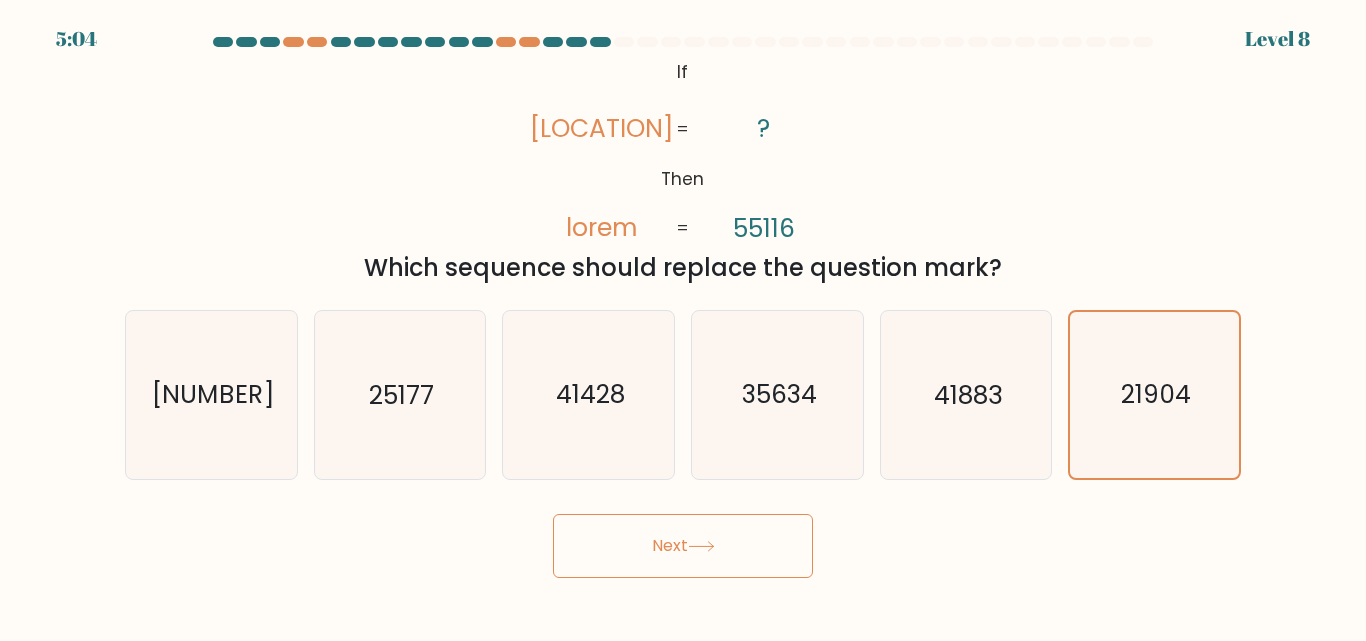 click on "Next" at bounding box center (683, 546) 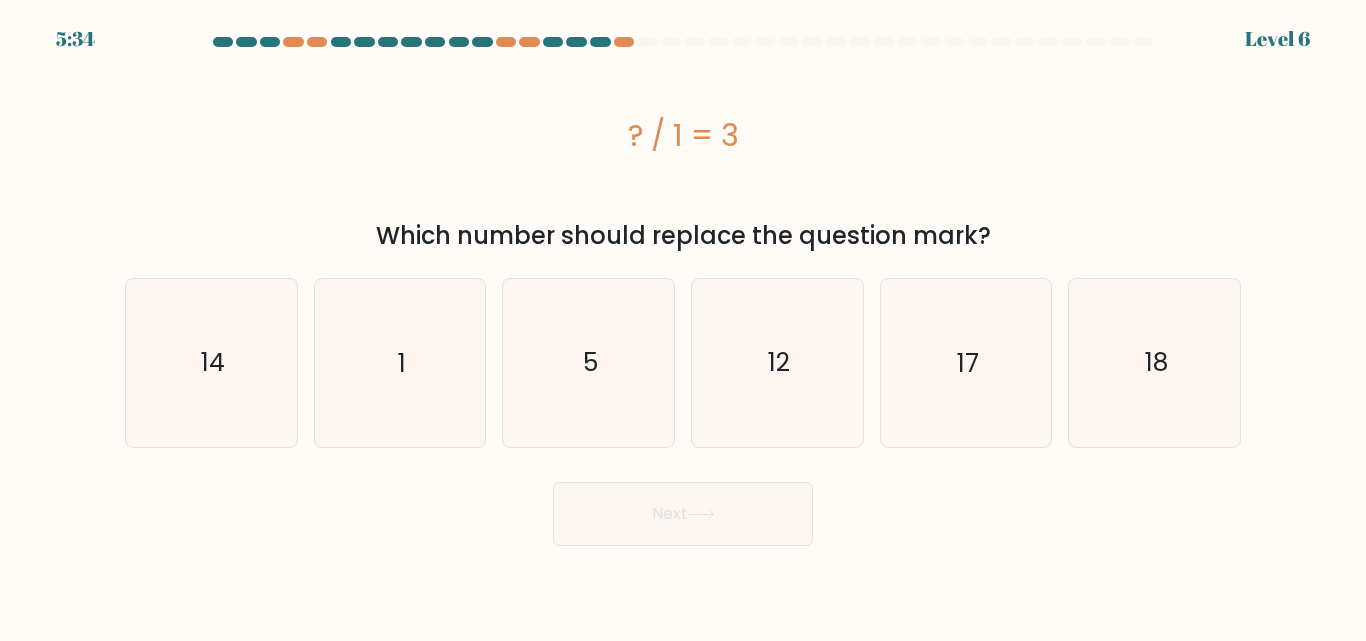click on "18" at bounding box center [1154, 362] 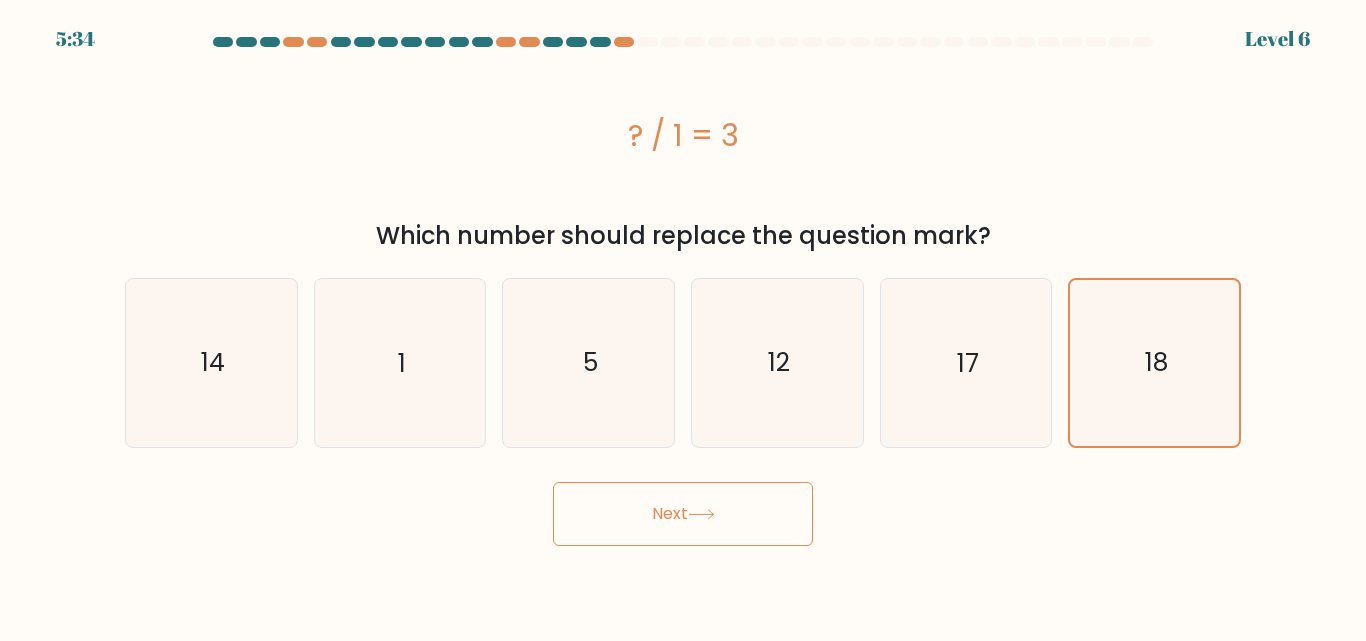 drag, startPoint x: 1112, startPoint y: 308, endPoint x: 831, endPoint y: 593, distance: 400.23242 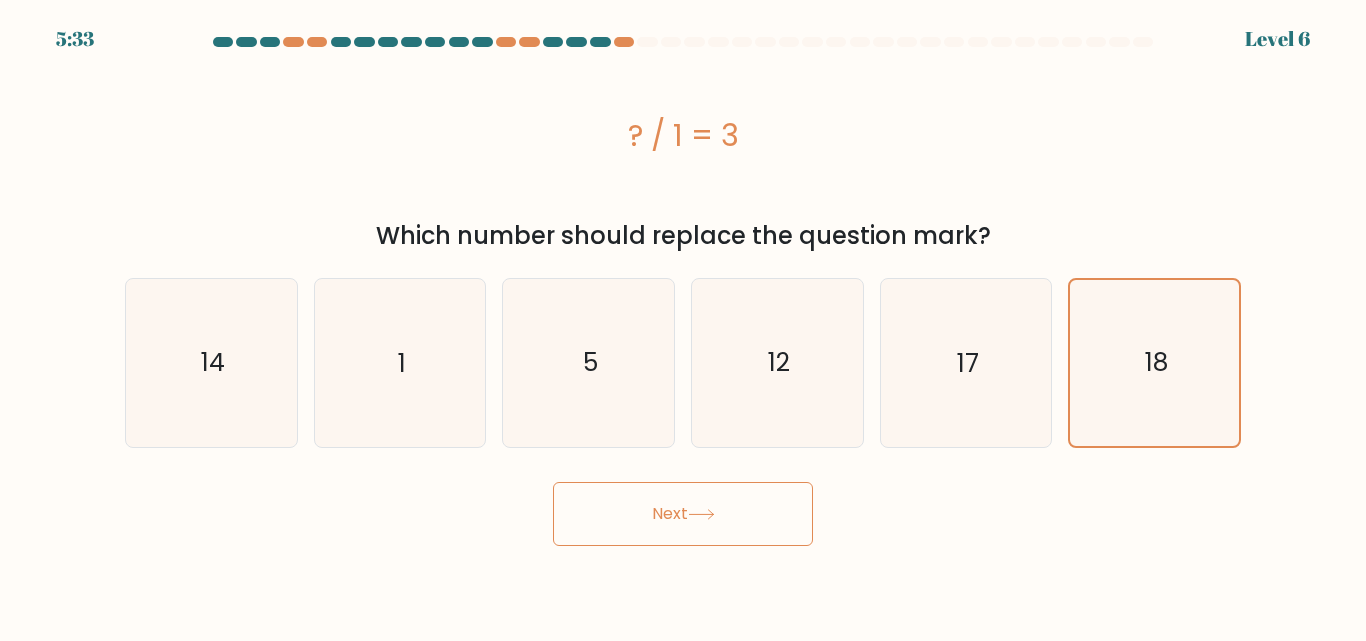 click on "Next" at bounding box center [683, 514] 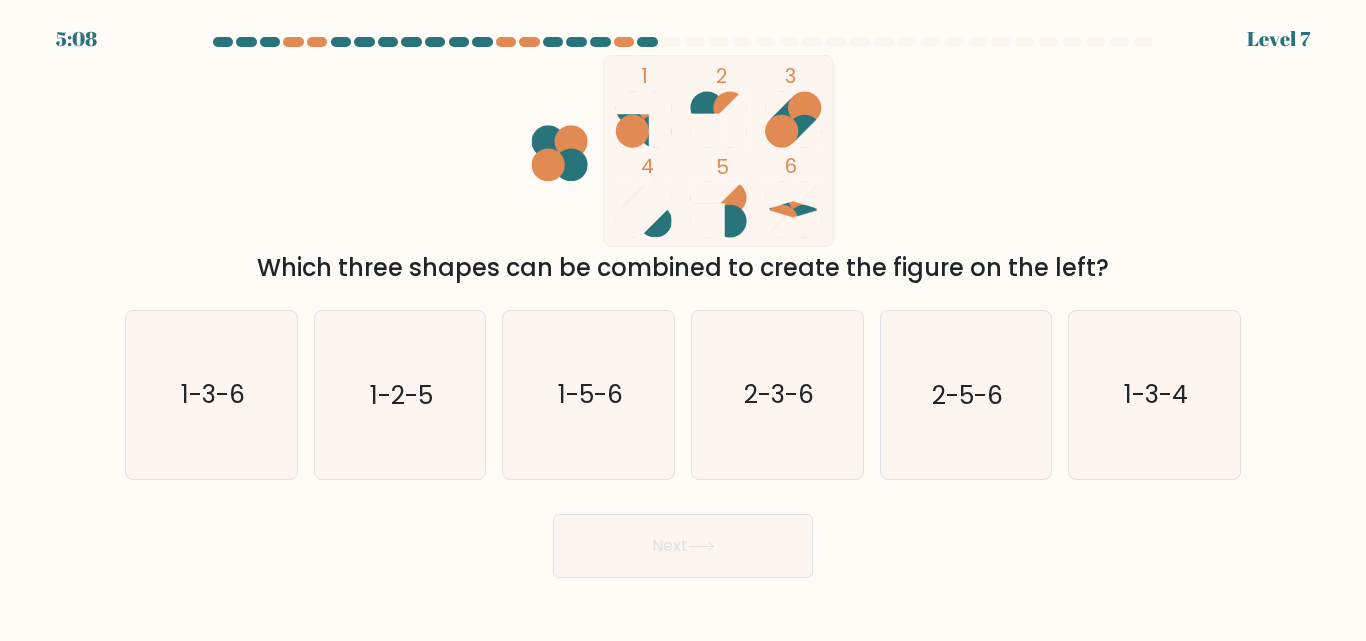 click on "1-3-4" at bounding box center [1154, 394] 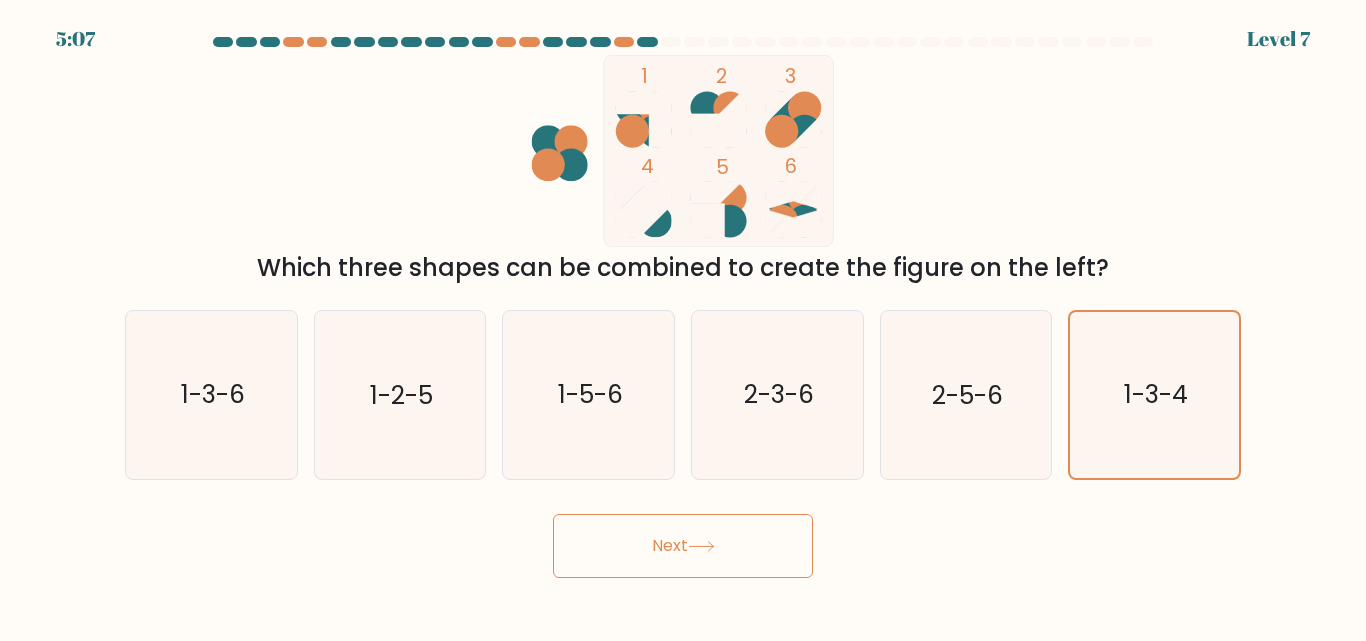 click on "Next" at bounding box center [683, 546] 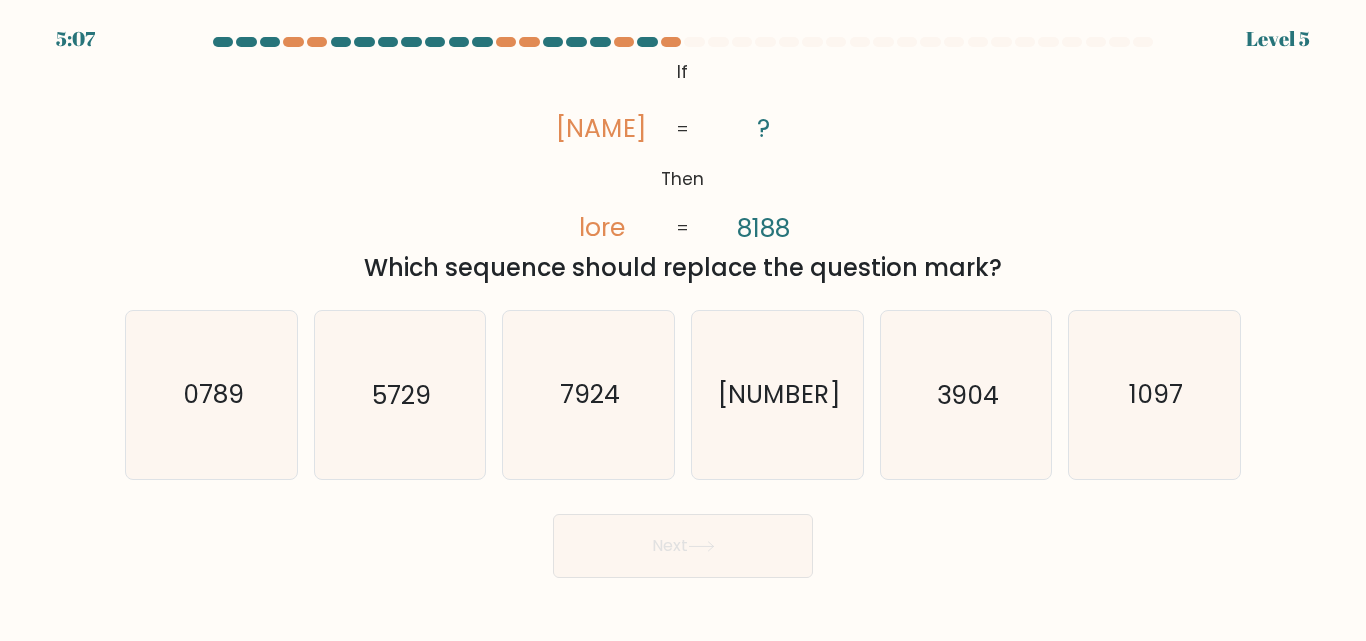 click on "Next" at bounding box center [683, 546] 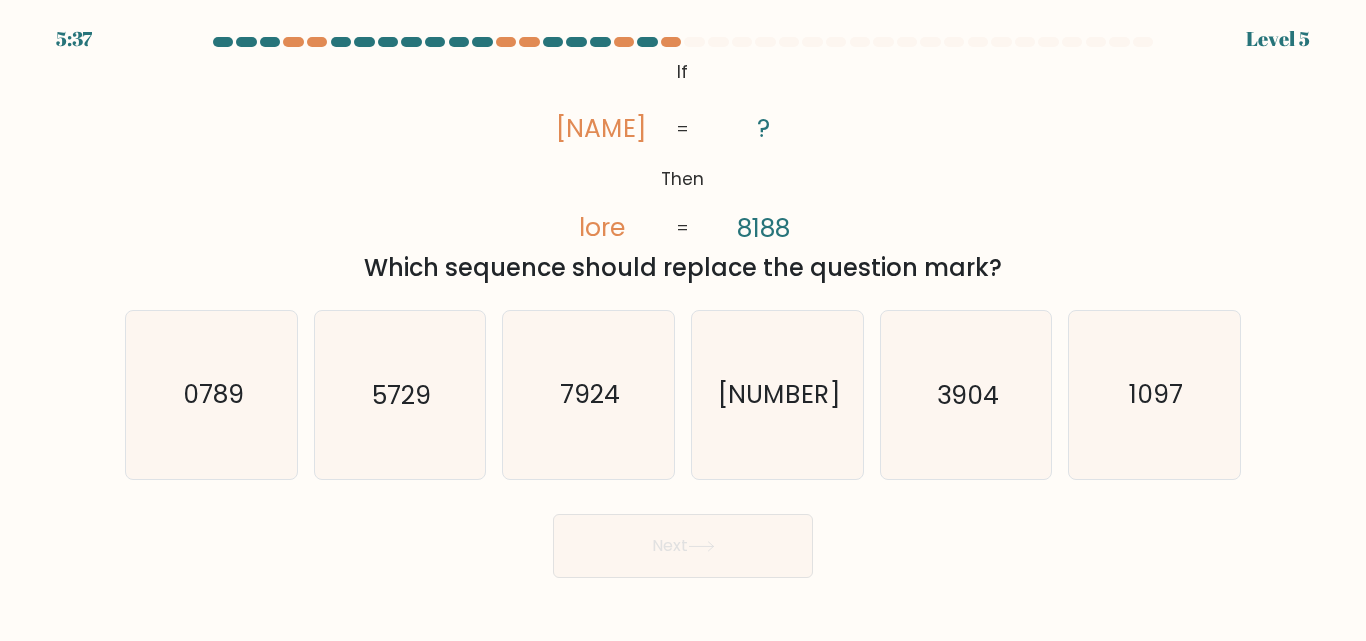 drag, startPoint x: 768, startPoint y: 131, endPoint x: 743, endPoint y: 93, distance: 45.486263 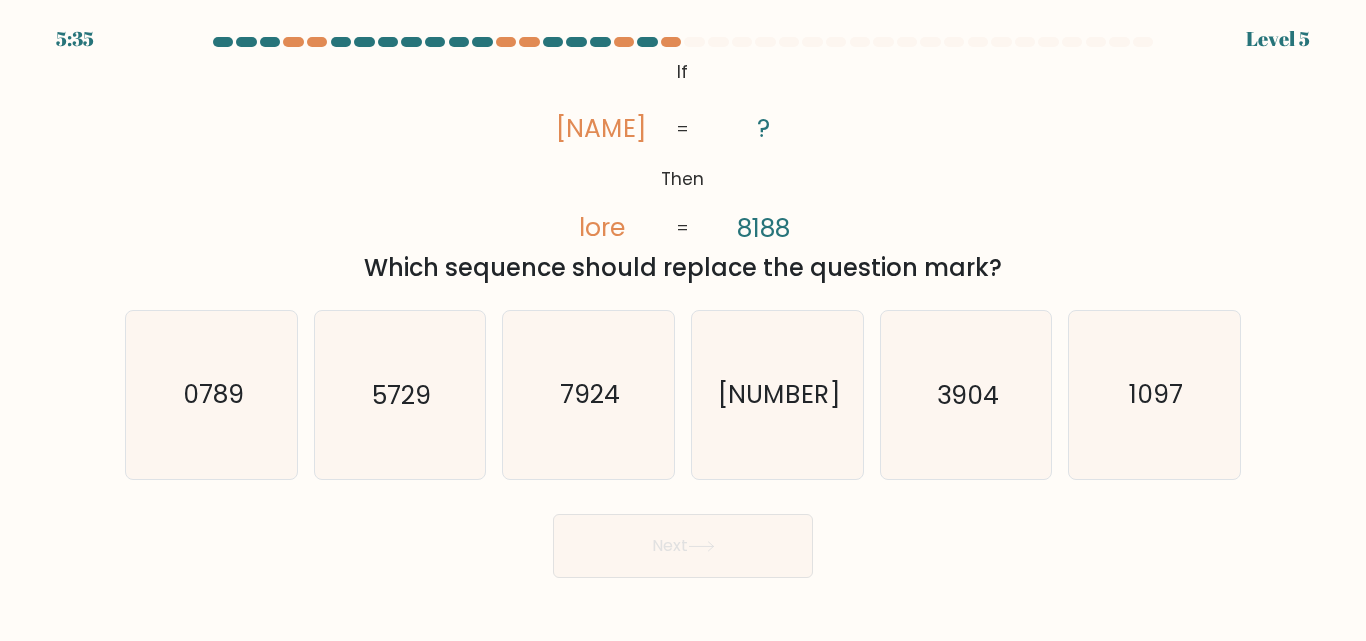 click on "3904" at bounding box center [965, 394] 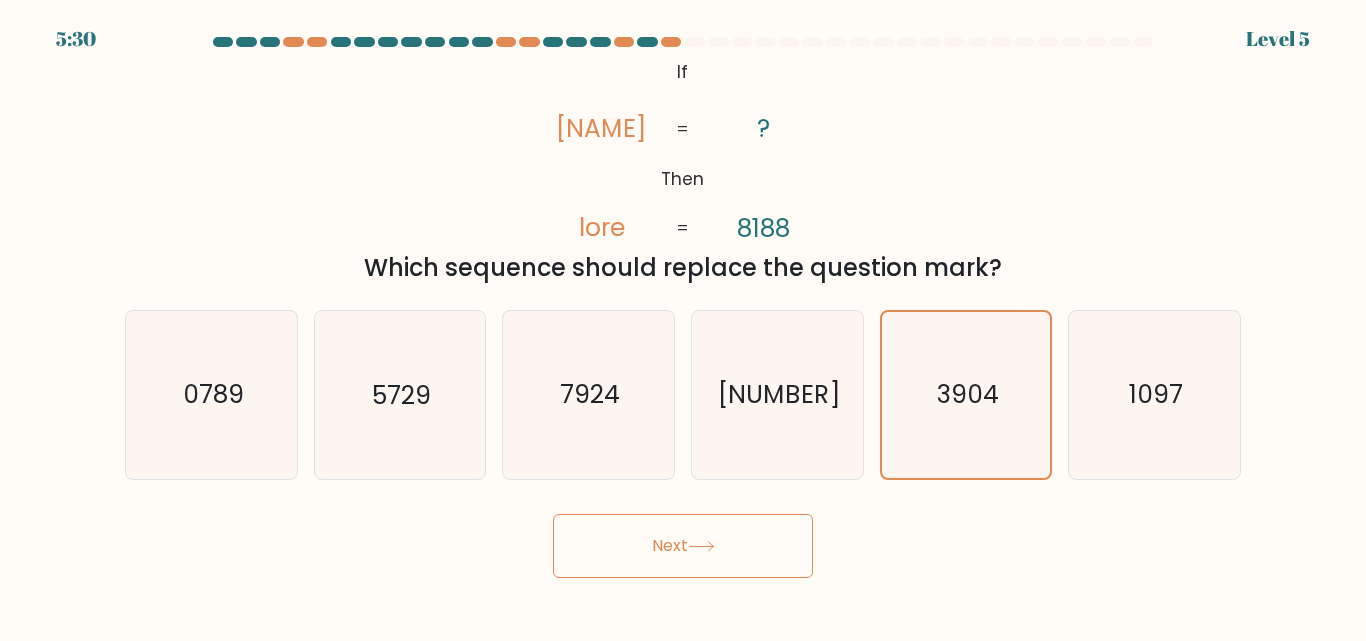 click on "[NUMBER]" at bounding box center (777, 394) 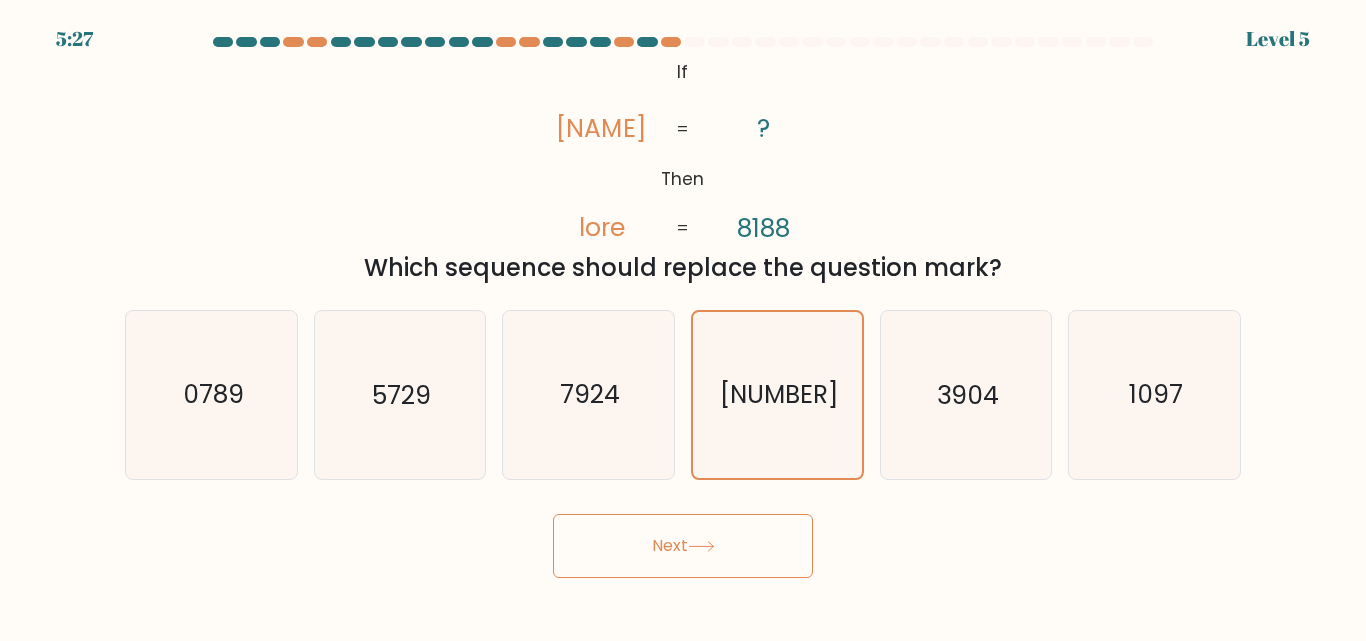 click on "0789" at bounding box center [212, 395] 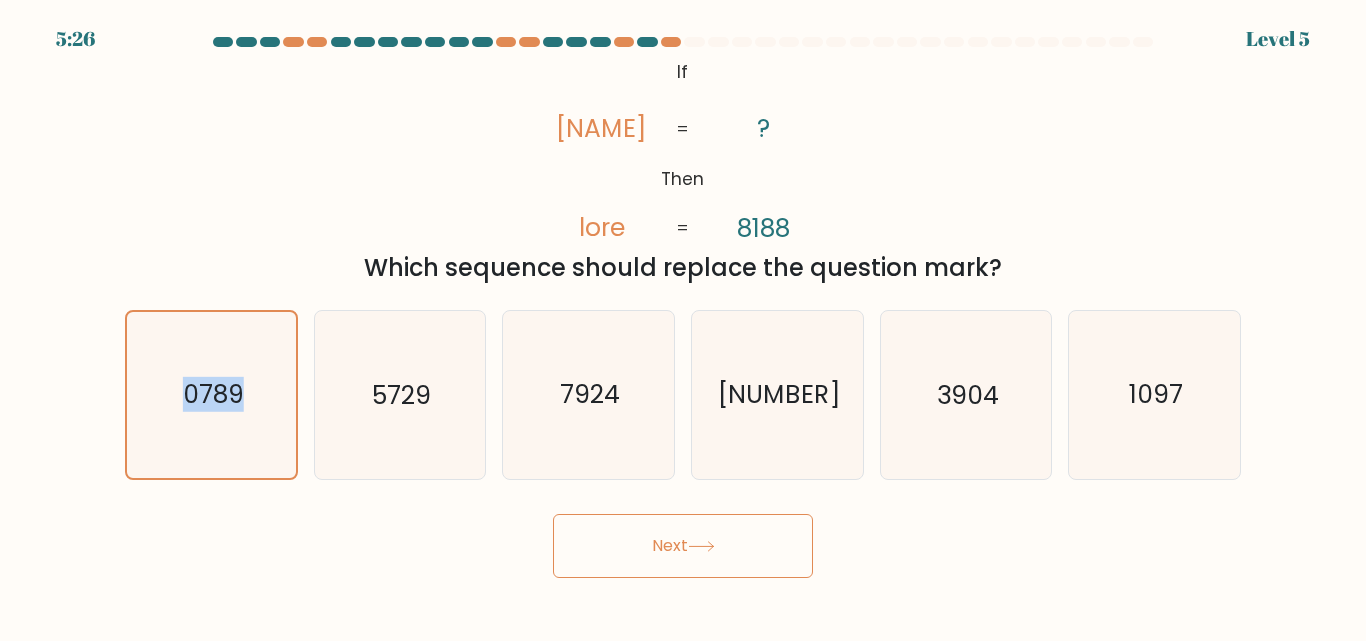 click on "0789" at bounding box center [212, 395] 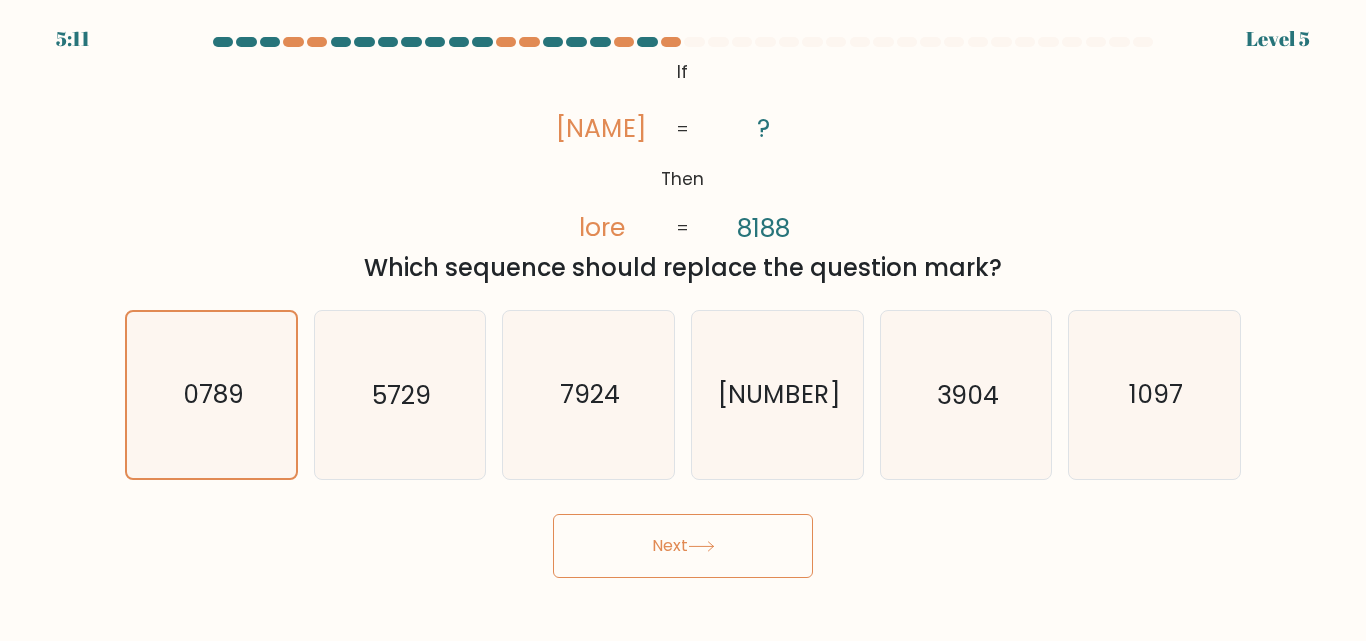 click on "[NUMBER]" at bounding box center (778, 395) 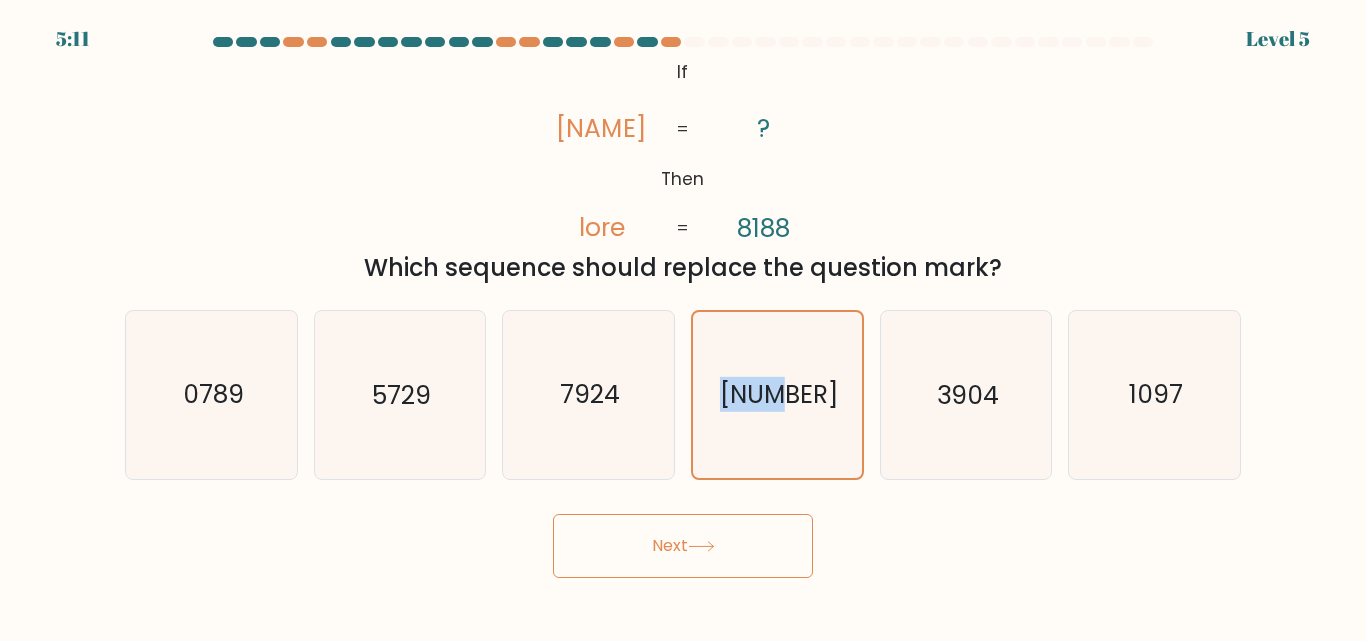 click on "[NUMBER]" at bounding box center [778, 395] 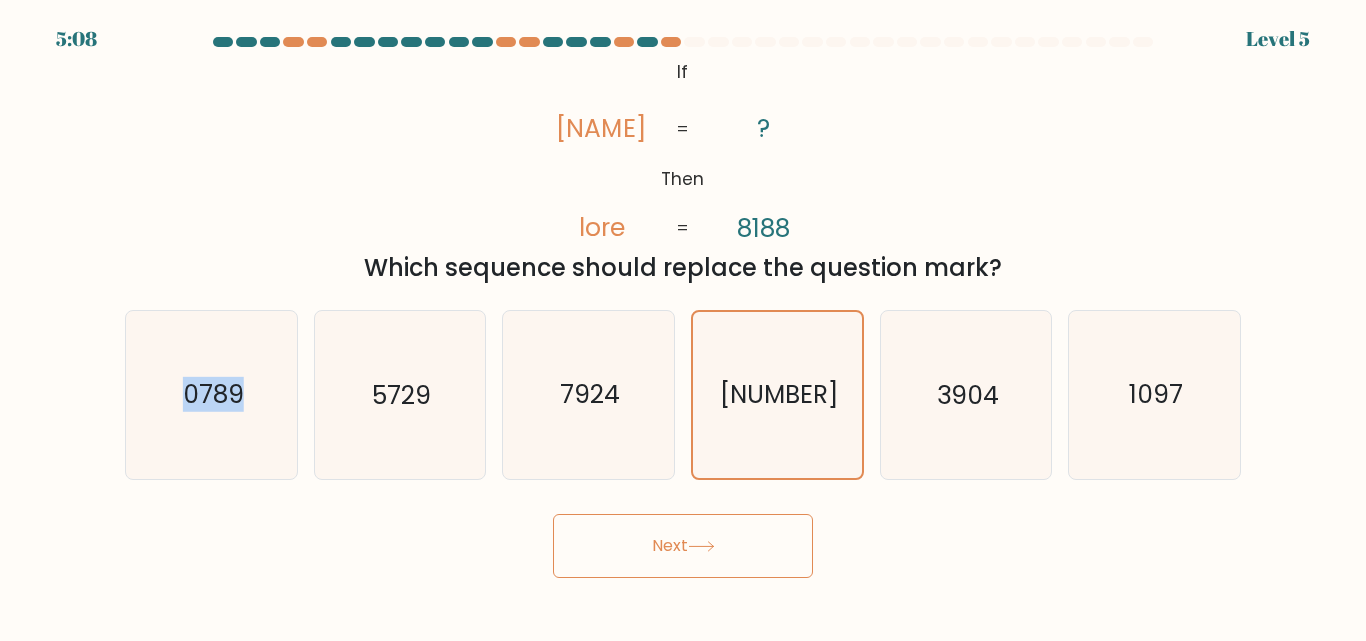 drag, startPoint x: 266, startPoint y: 410, endPoint x: 134, endPoint y: 345, distance: 147.13599 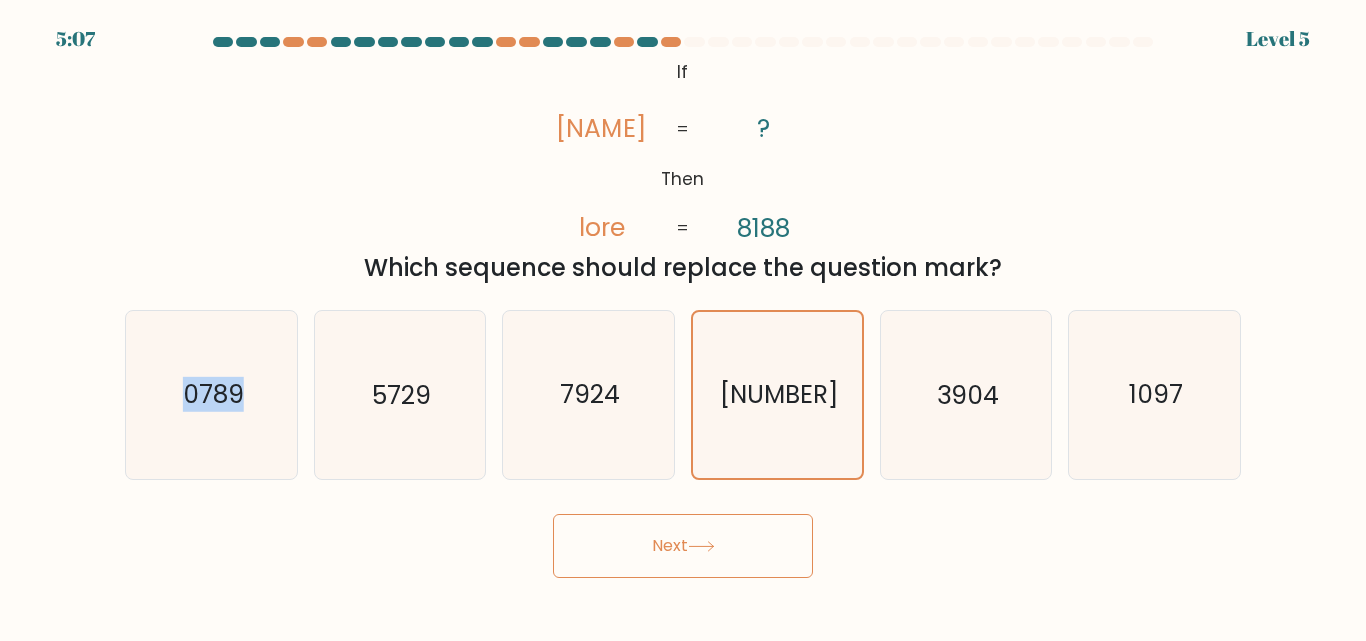 click on "0789" at bounding box center (211, 394) 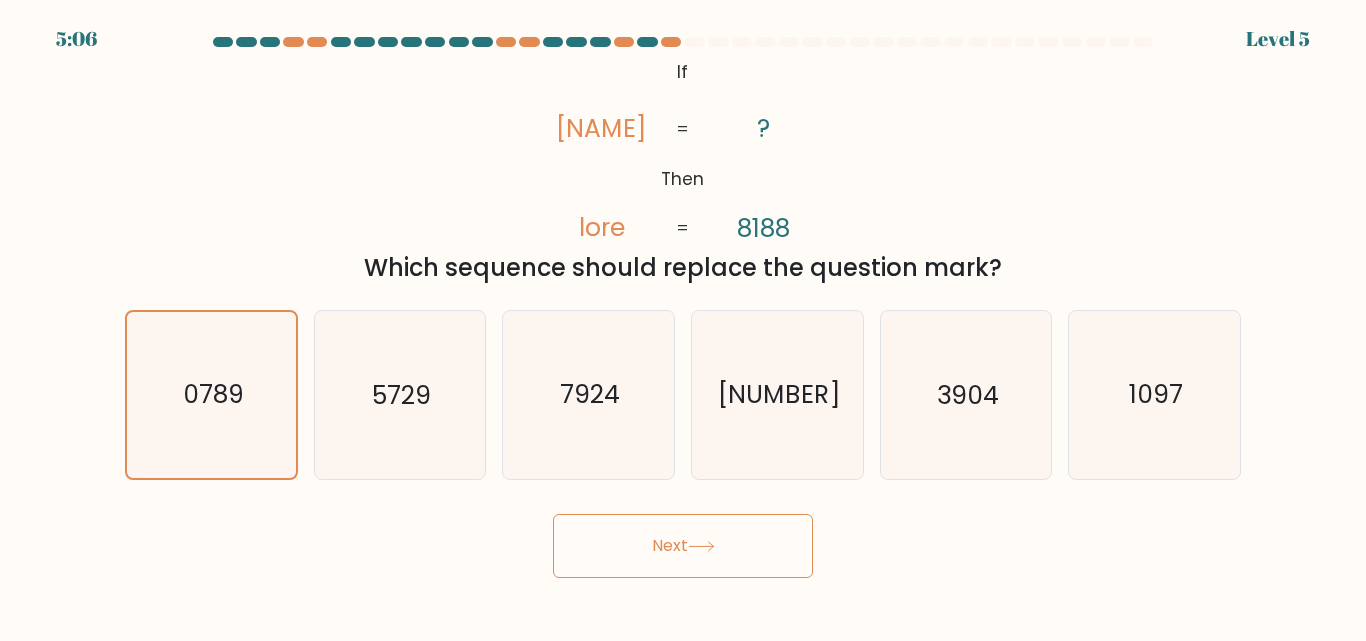 click on "Next" at bounding box center [683, 546] 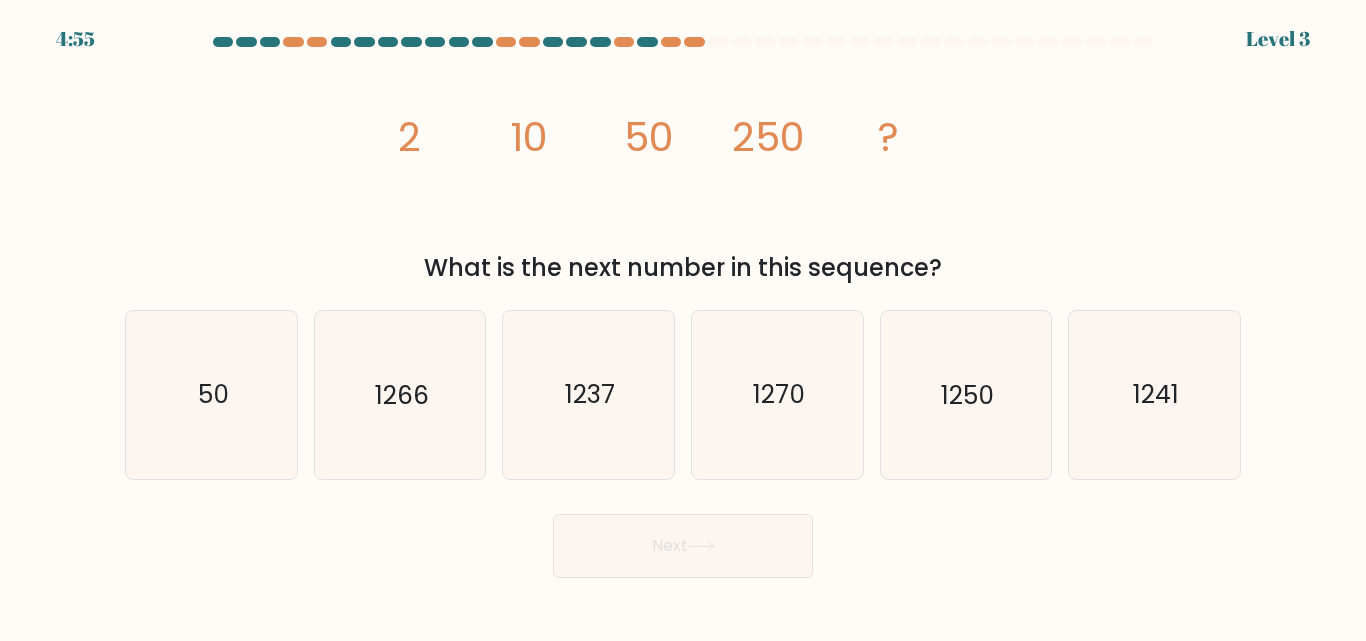 click on "1250" at bounding box center (967, 395) 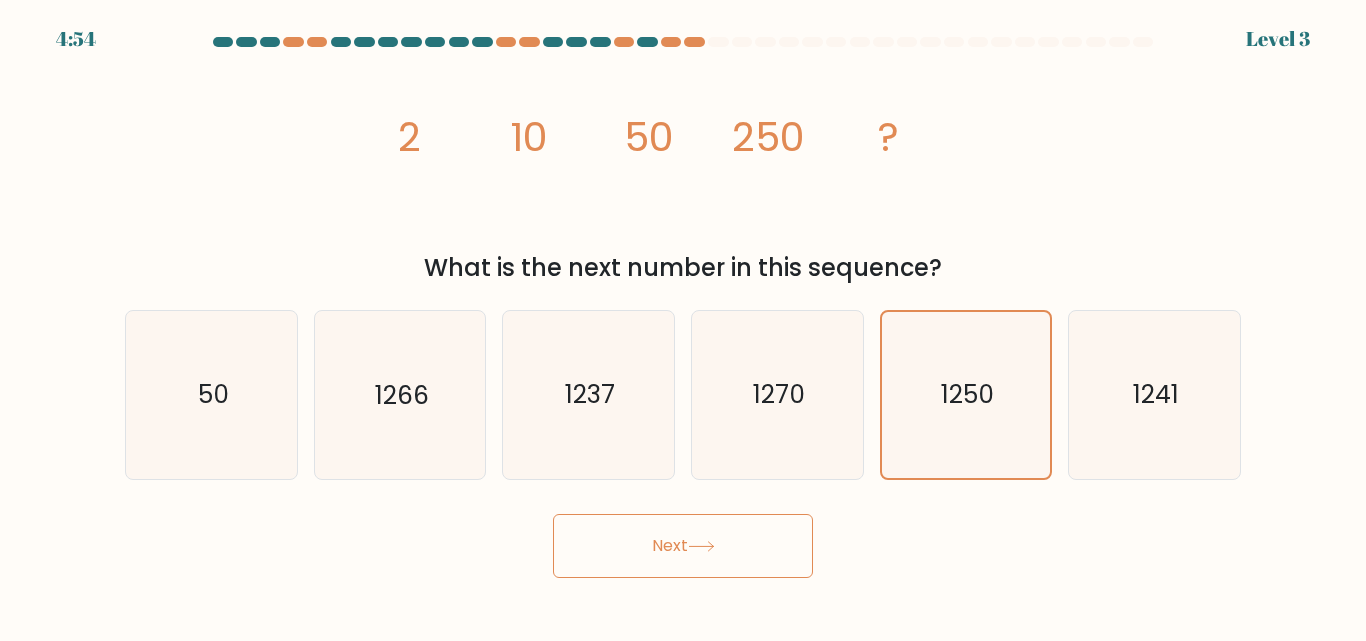 click on "Next" at bounding box center [683, 546] 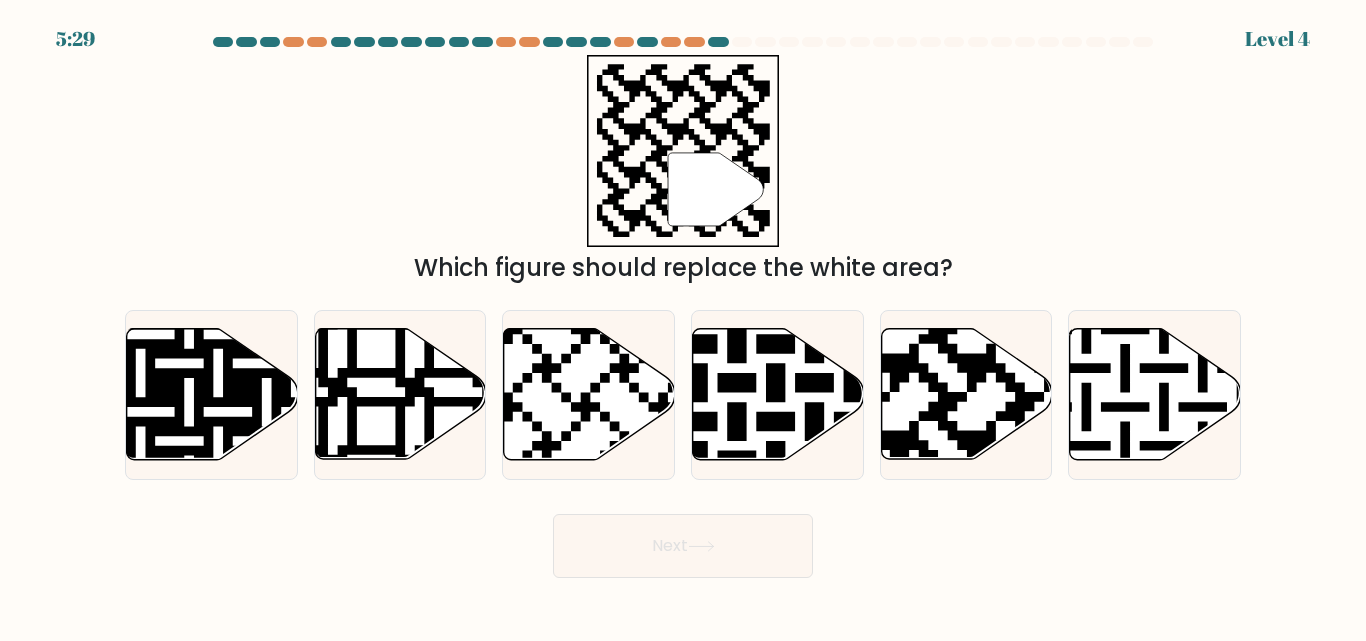 click at bounding box center [909, 325] 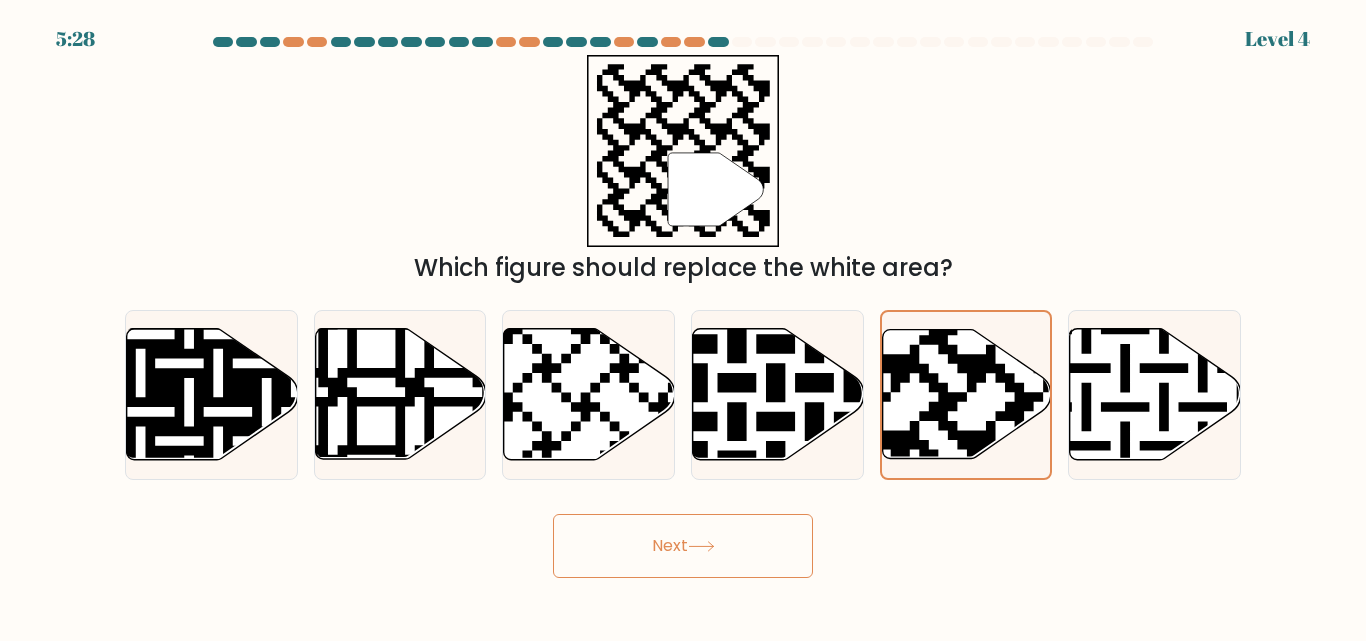 click on "Next" at bounding box center (683, 546) 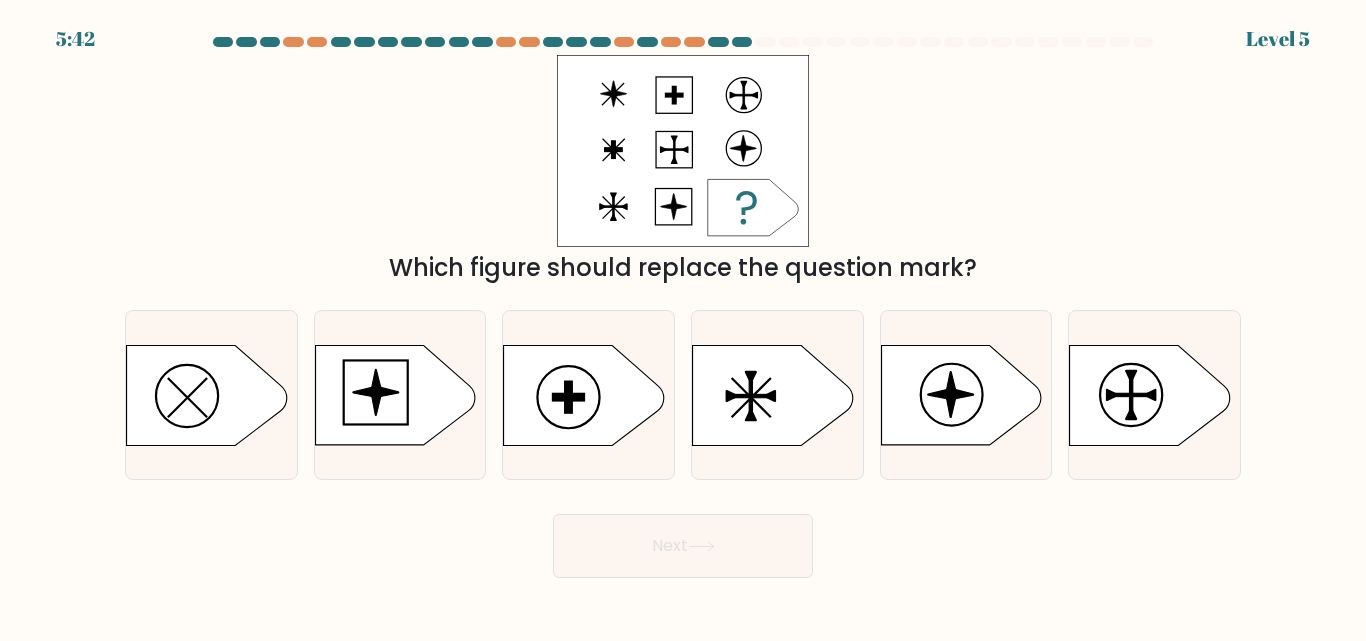 click at bounding box center [207, 395] 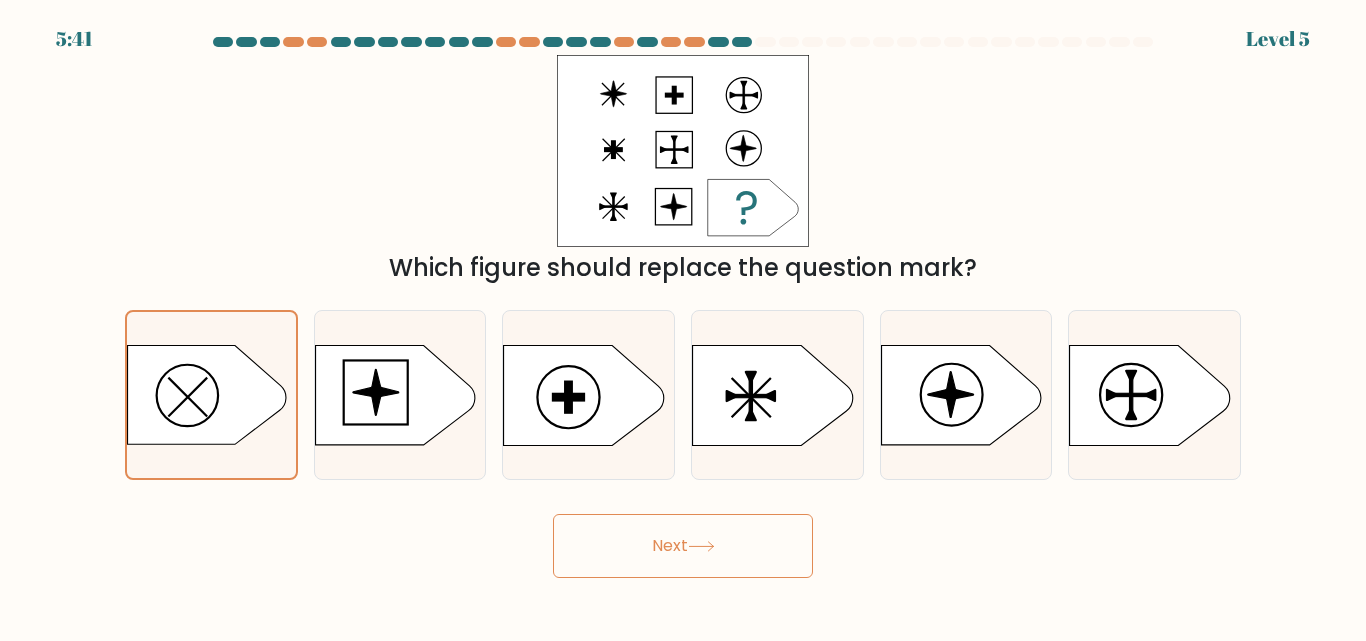 click on "Next" at bounding box center (683, 546) 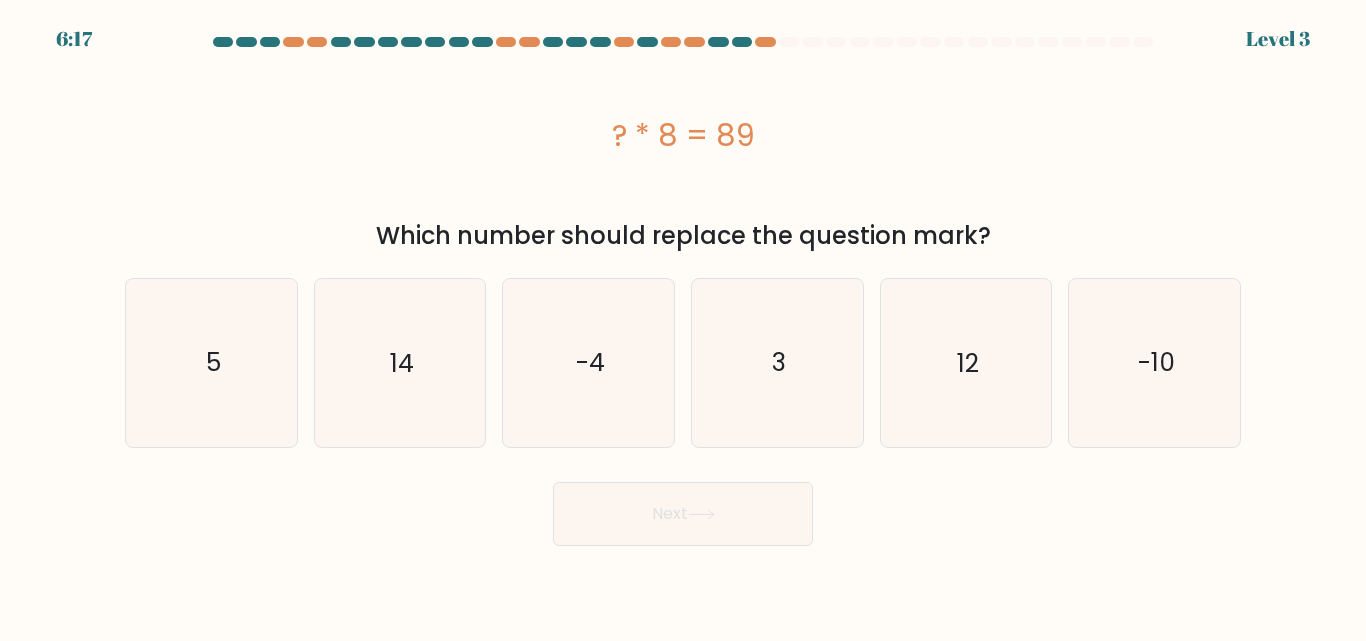 click on "5" at bounding box center [211, 362] 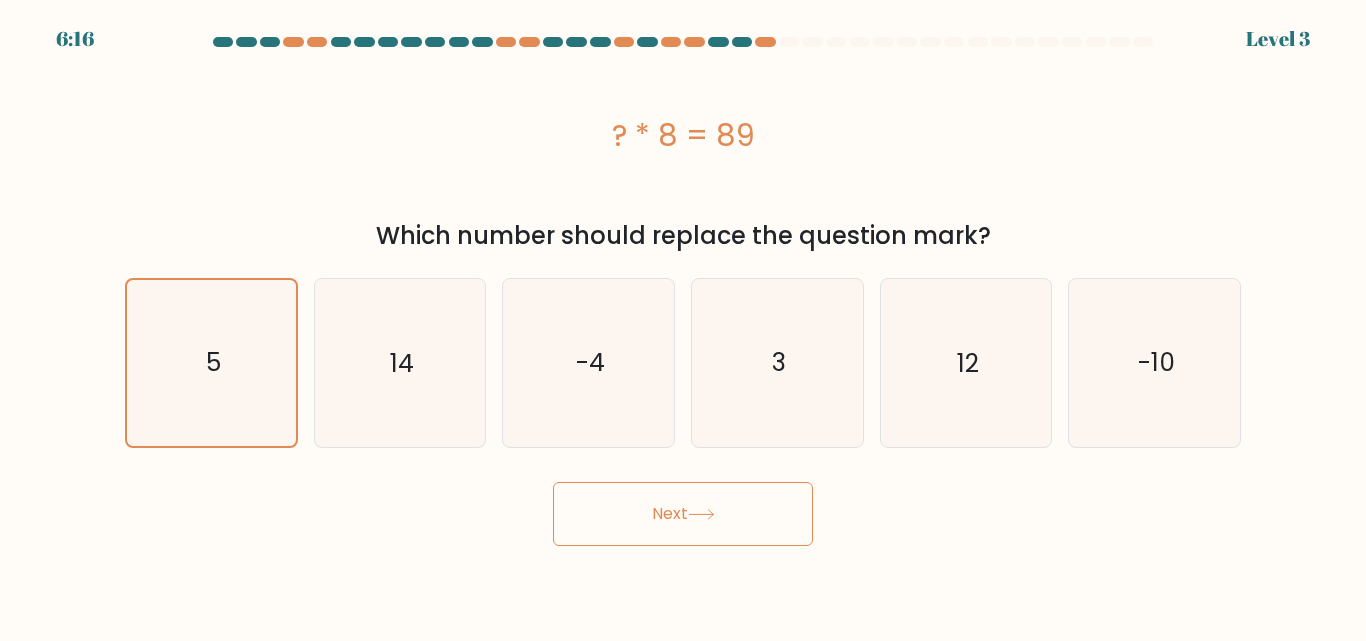 click on "7:02
Lorem 0
i." at bounding box center (683, 320) 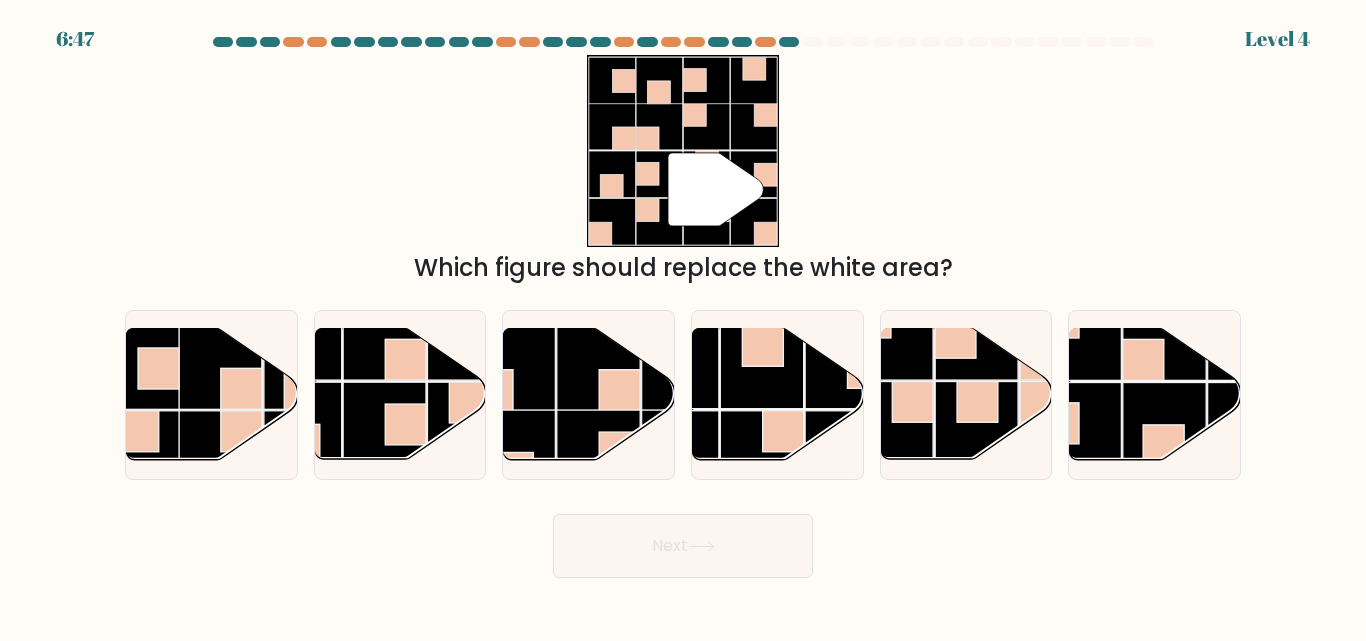click at bounding box center [891, 338] 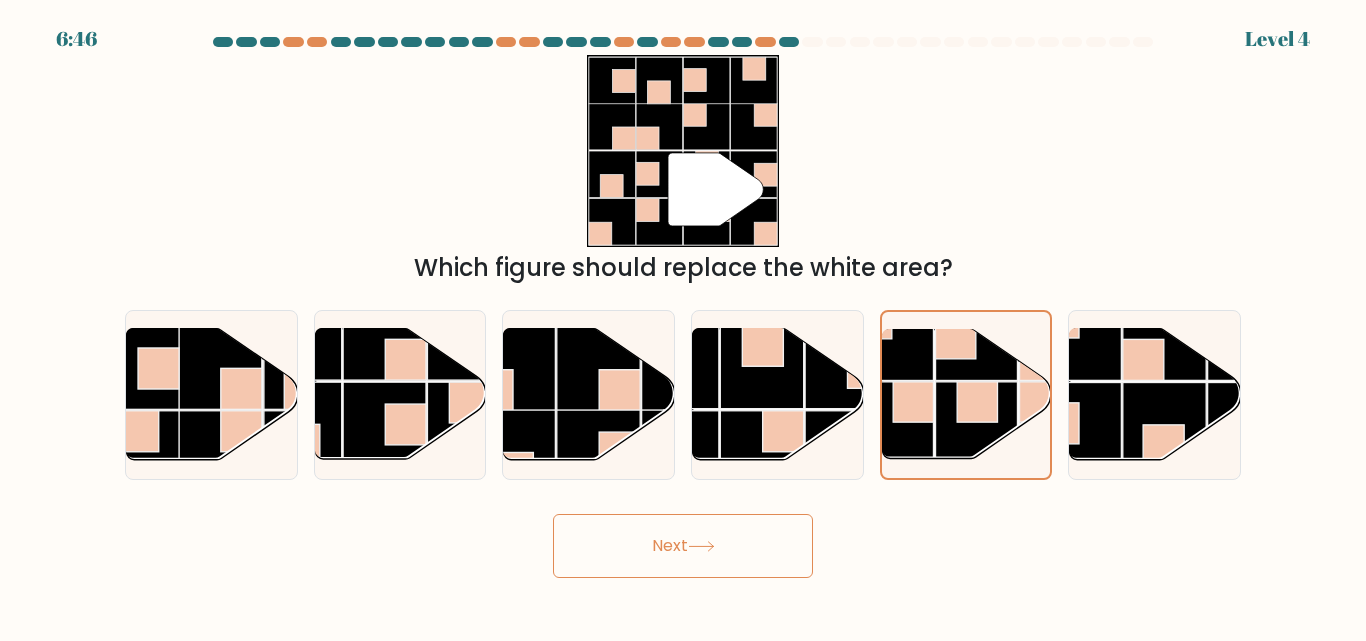 click on "Next" at bounding box center [683, 546] 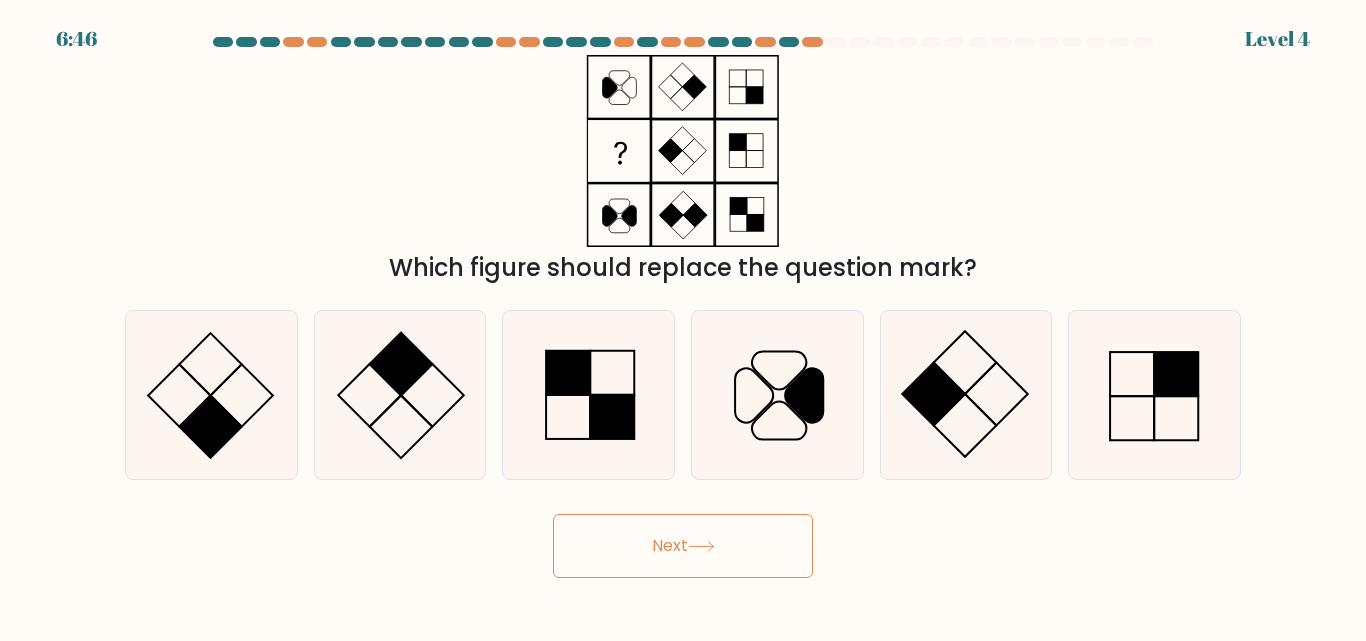 click on "Next" at bounding box center [683, 546] 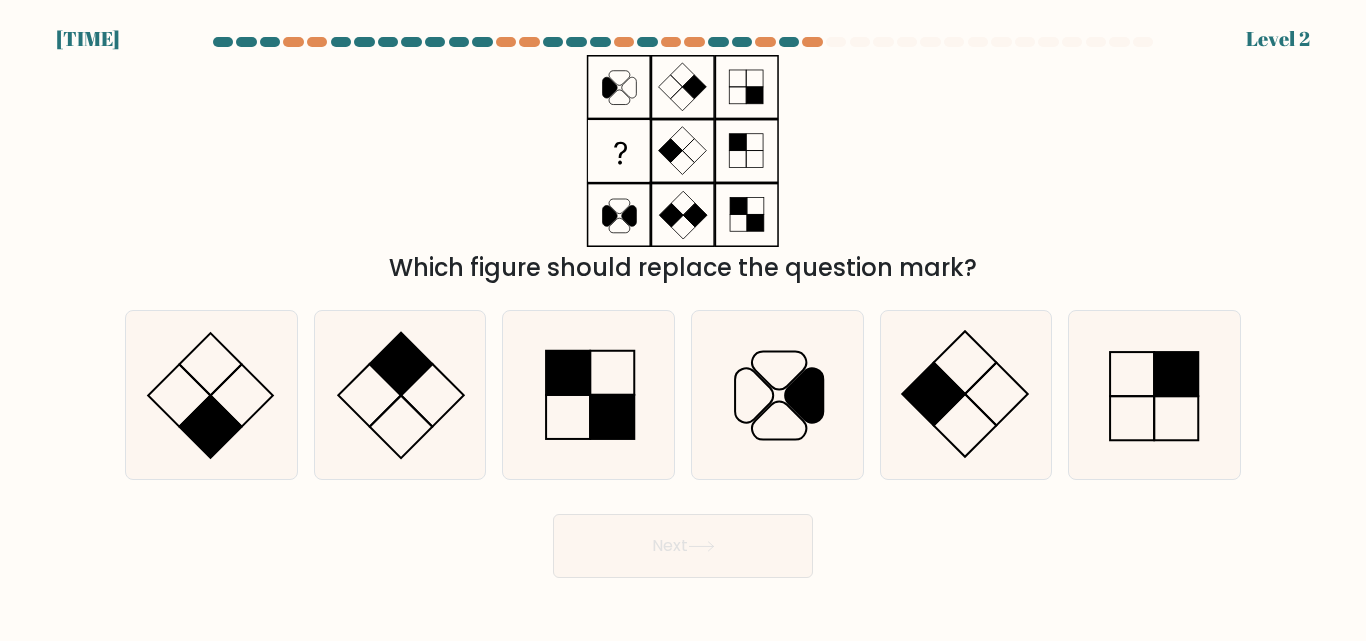click at bounding box center (777, 394) 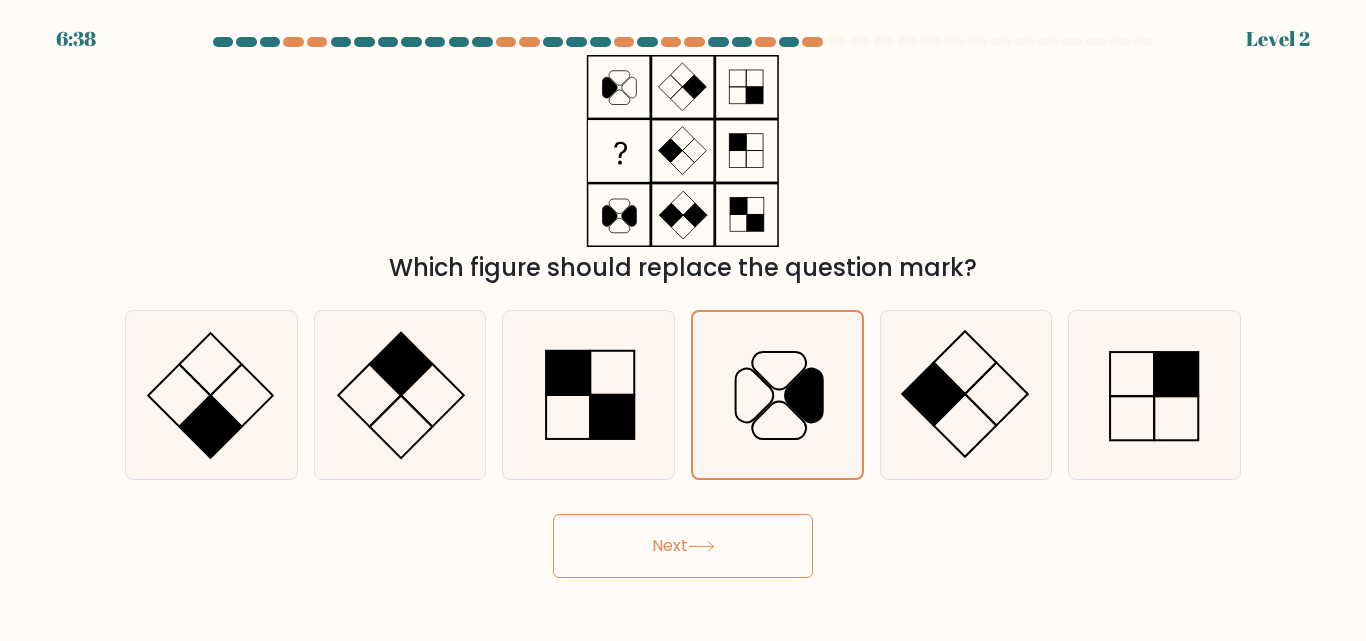 click on "Next" at bounding box center (683, 546) 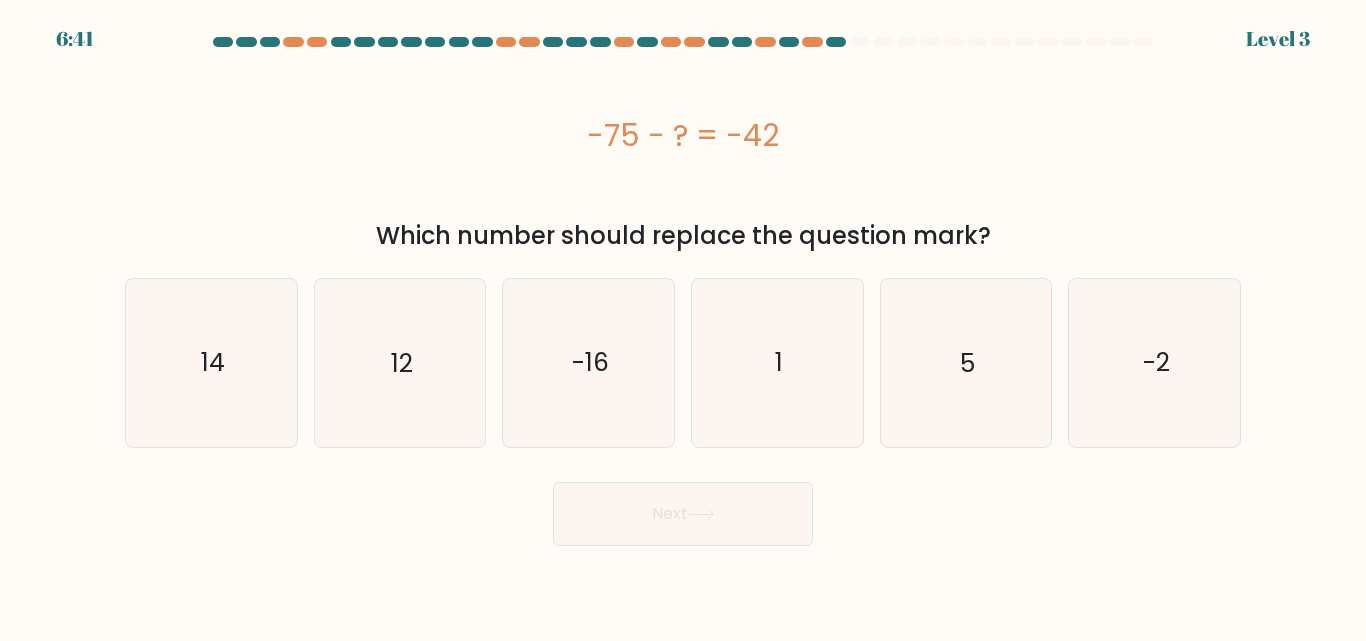drag, startPoint x: 321, startPoint y: 235, endPoint x: 576, endPoint y: 297, distance: 262.42905 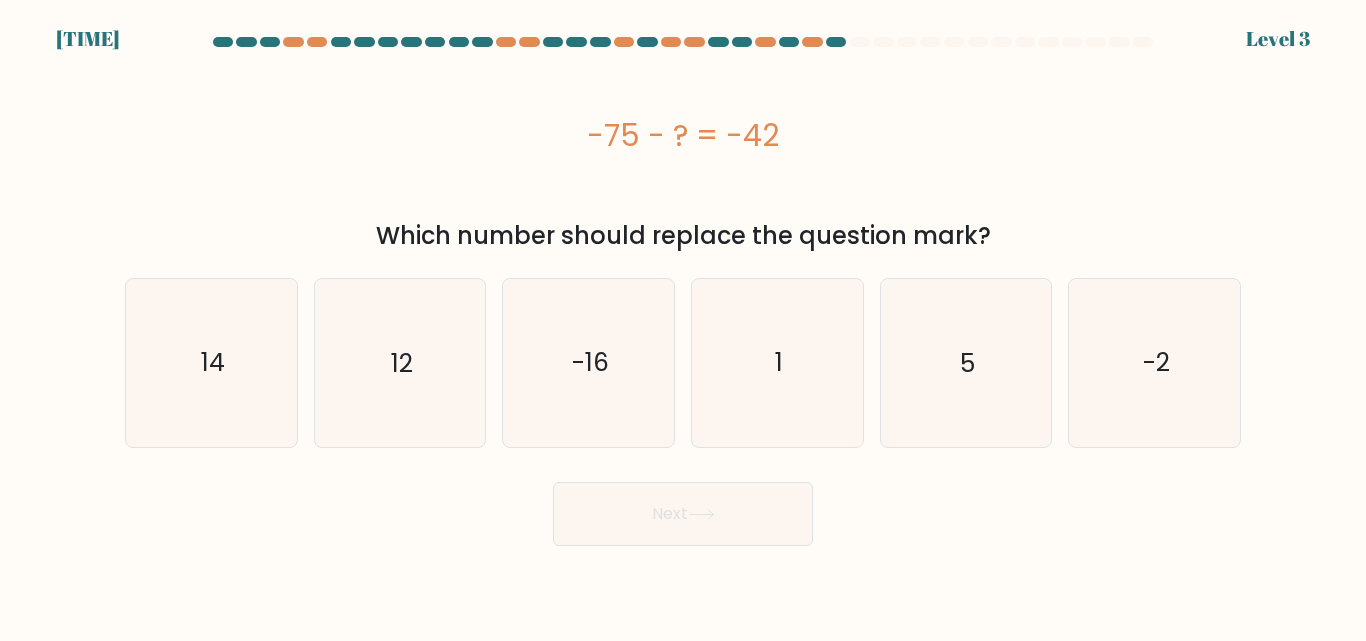 drag, startPoint x: 898, startPoint y: 248, endPoint x: 886, endPoint y: 253, distance: 13 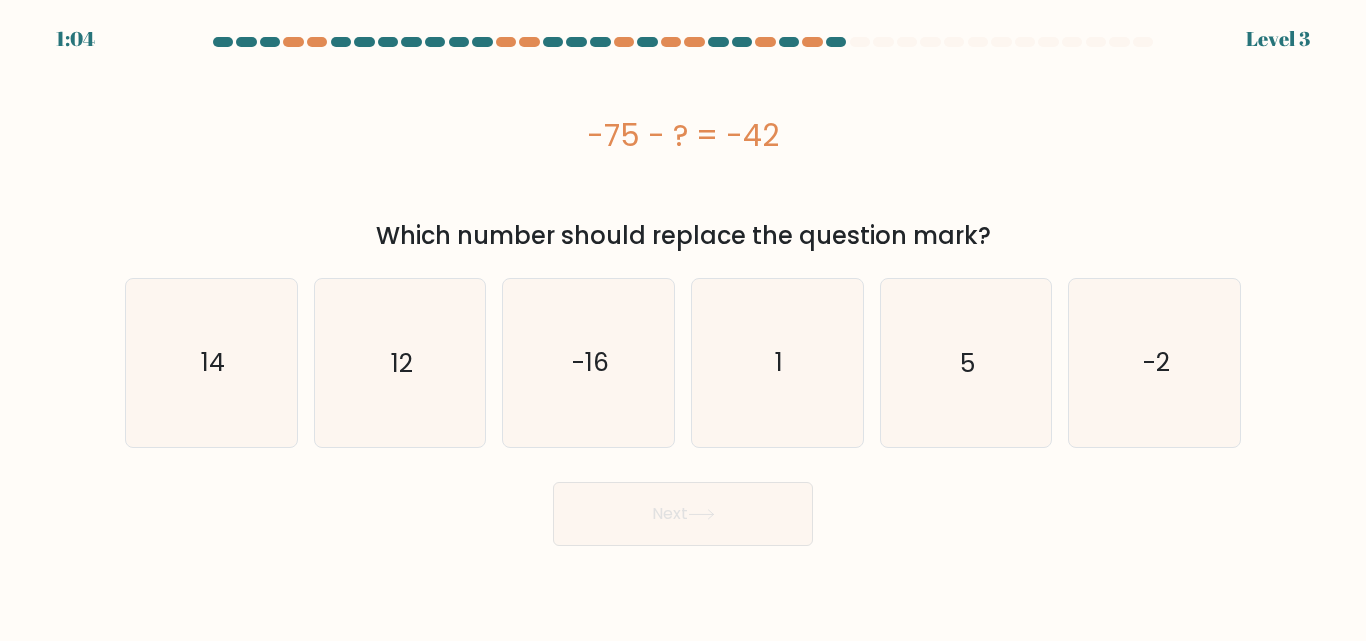 click on "-75 - ?  = -42" at bounding box center [683, 135] 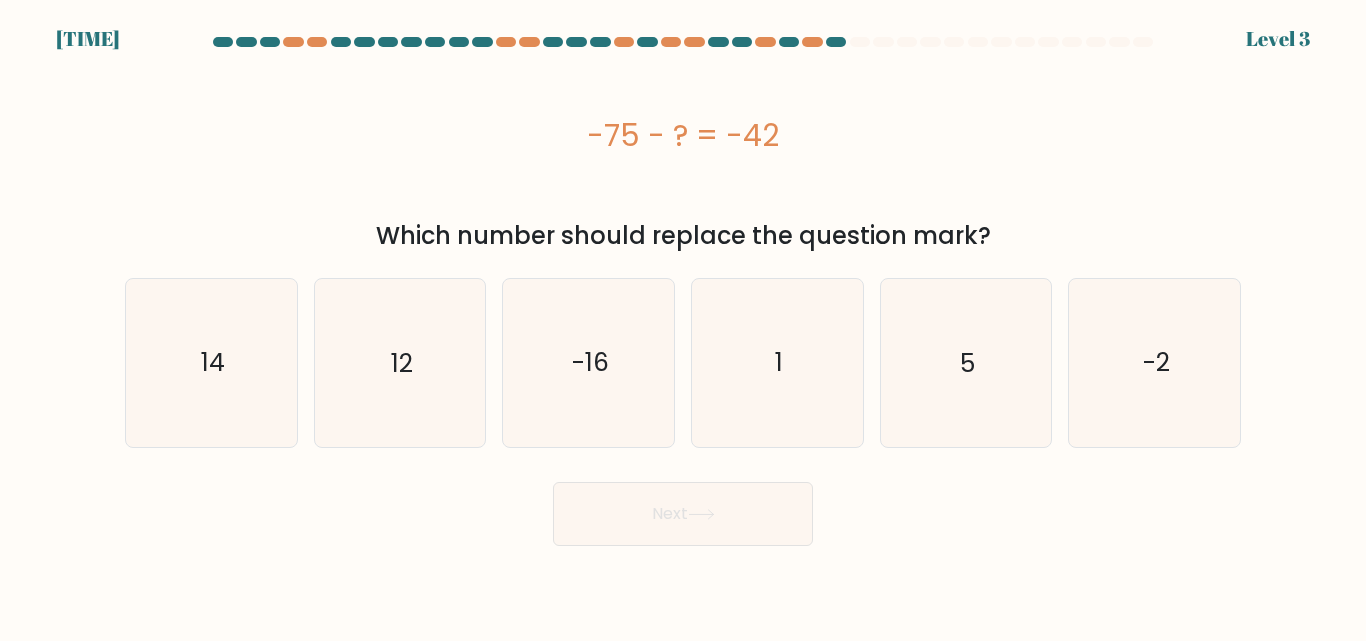click on "5" at bounding box center [965, 362] 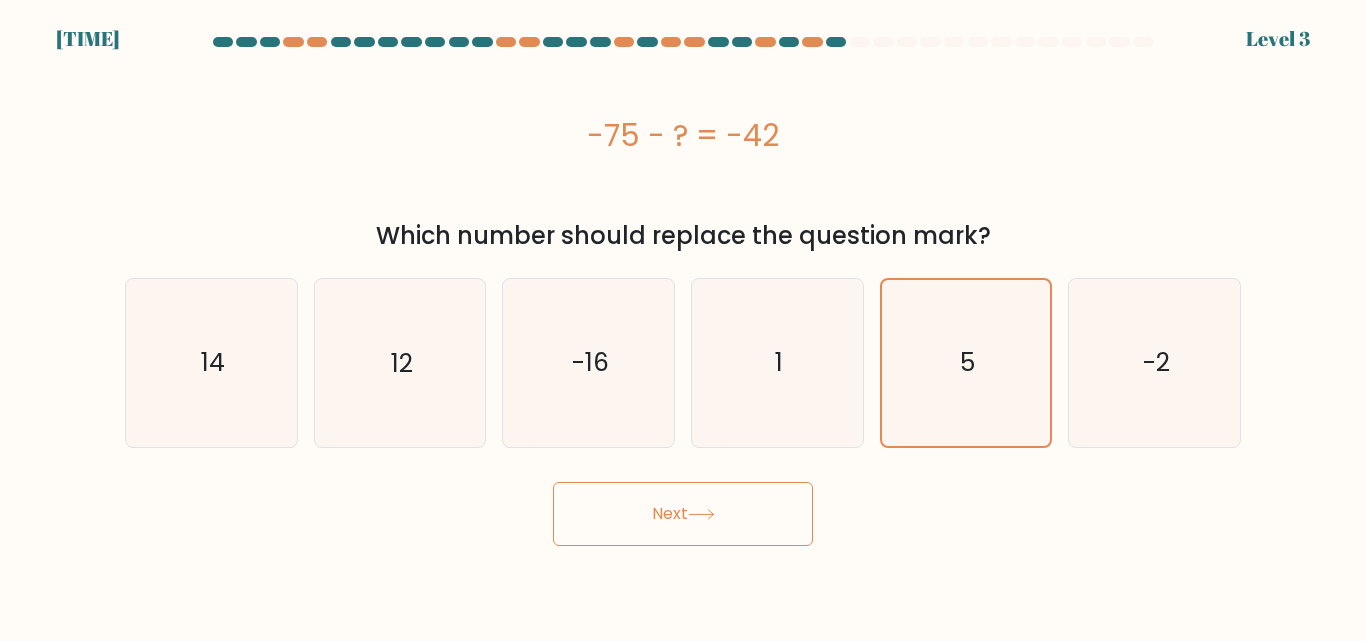 click on "Next" at bounding box center (683, 514) 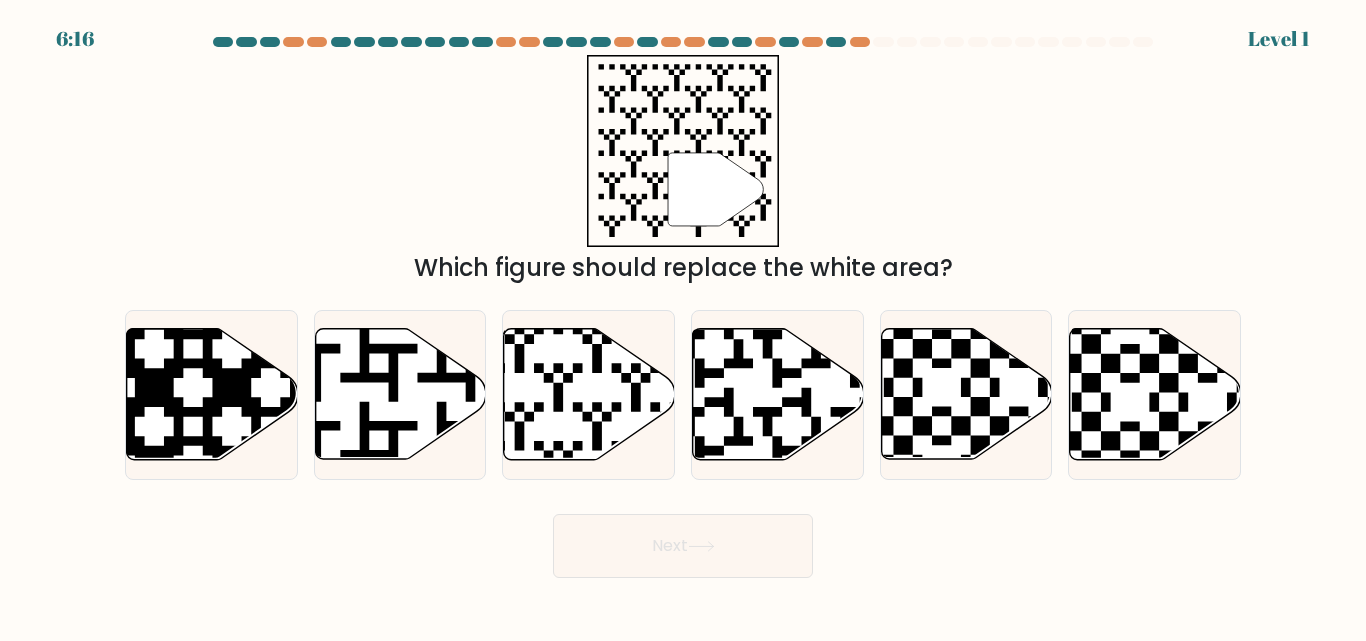 click at bounding box center [589, 394] 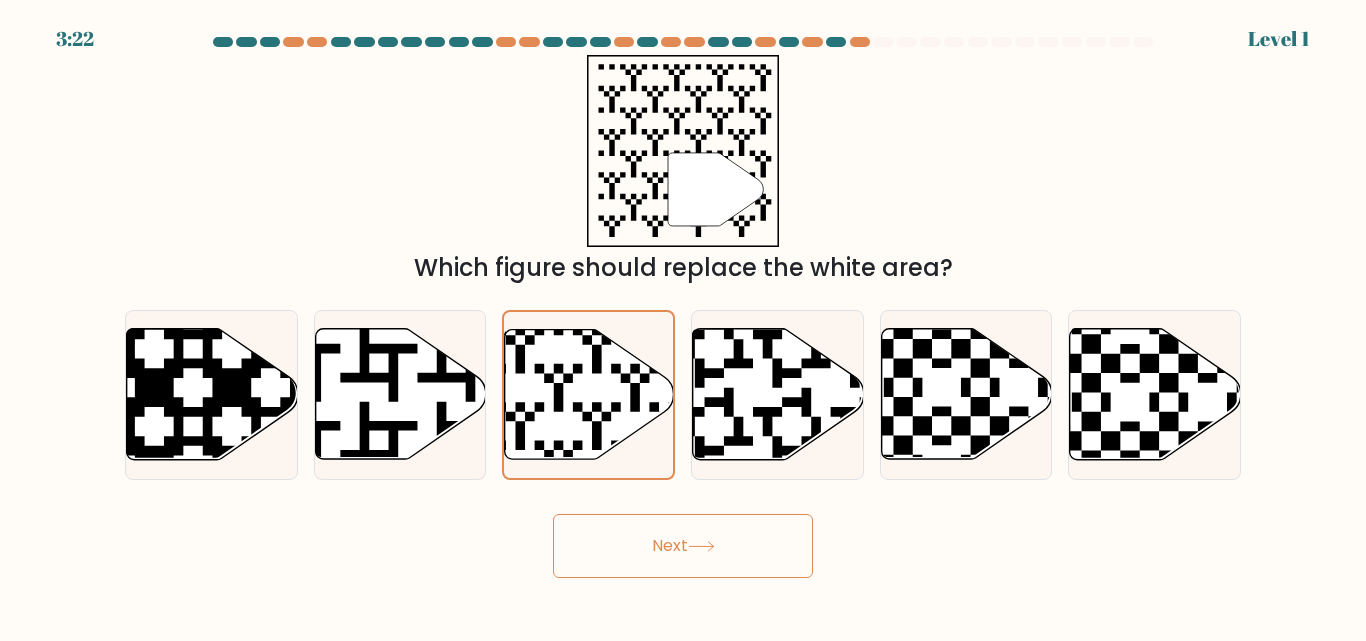 click on "Next" at bounding box center (683, 546) 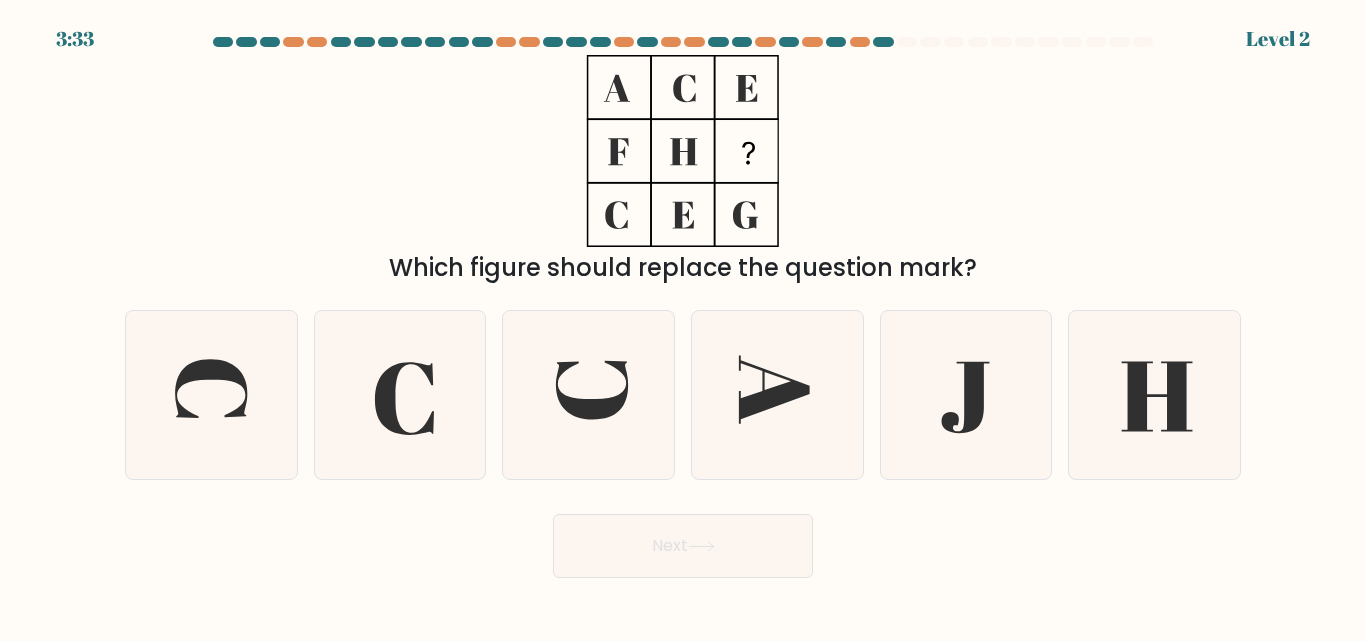 click on "Next" at bounding box center (683, 546) 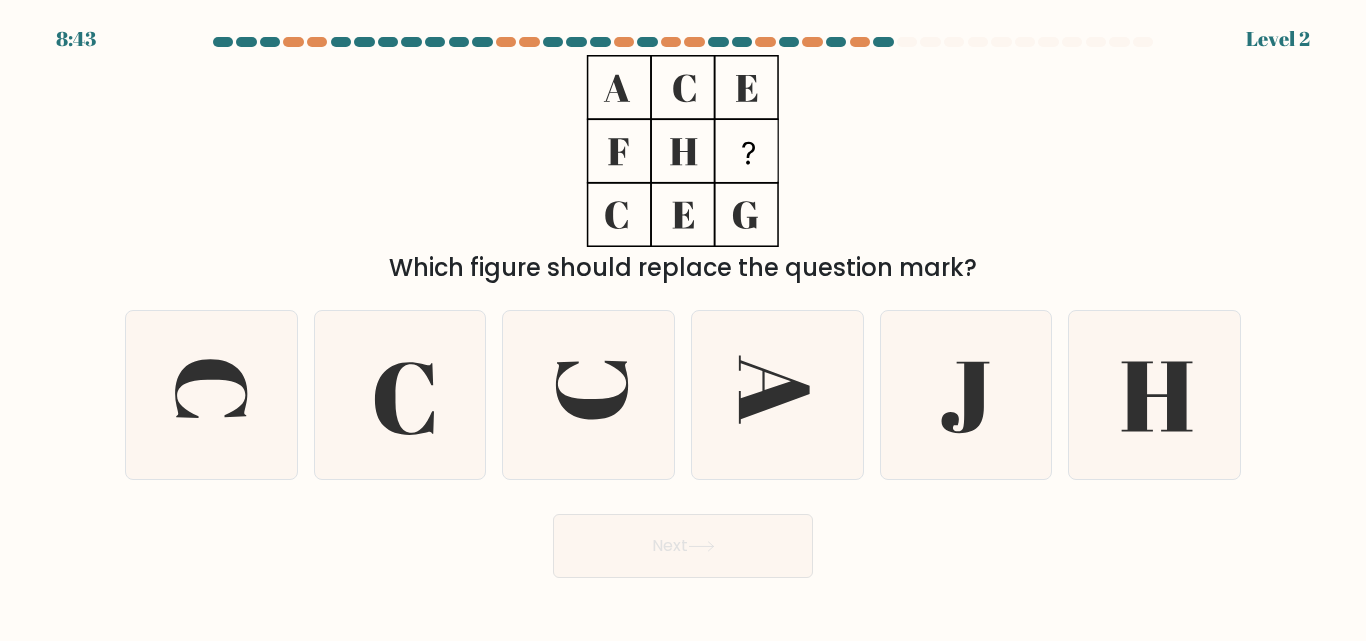 click at bounding box center [747, 151] 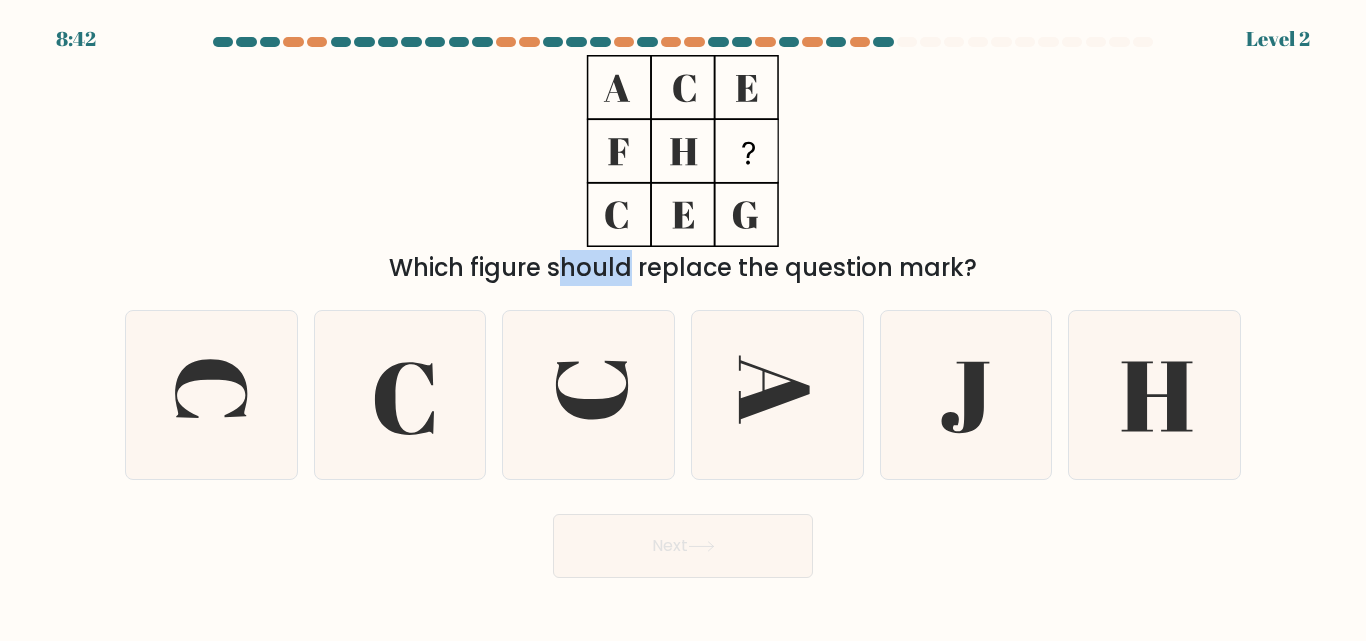 click at bounding box center [747, 151] 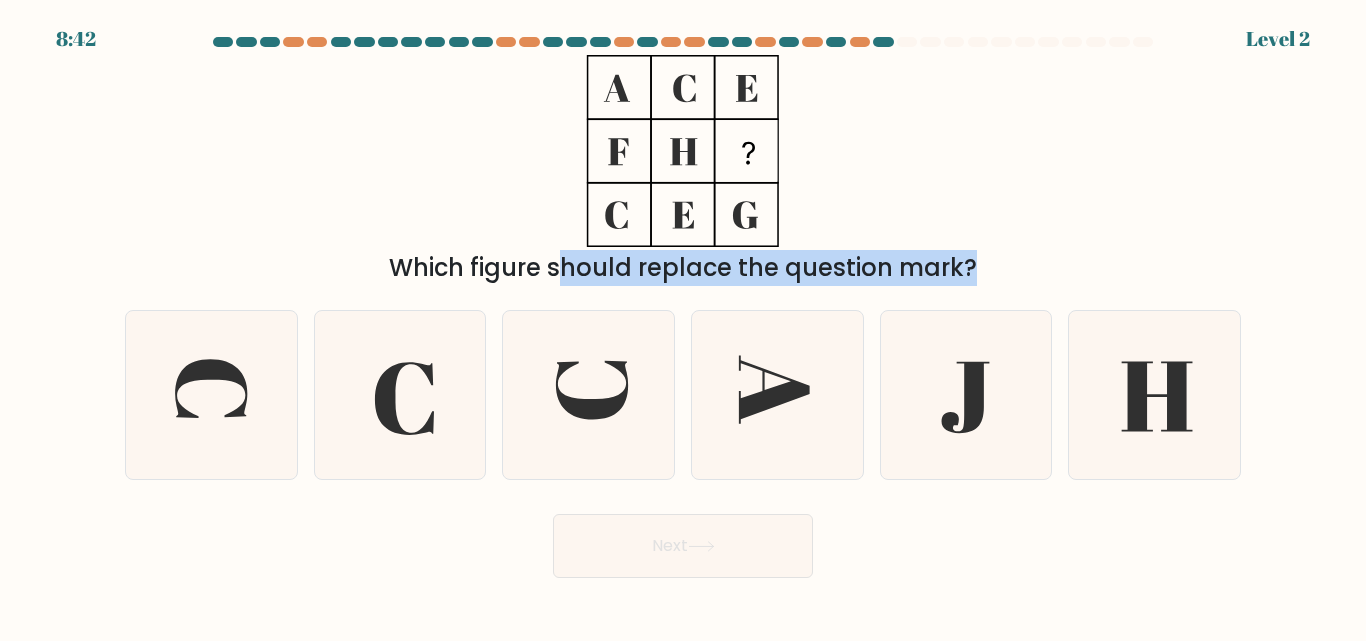 click at bounding box center (747, 151) 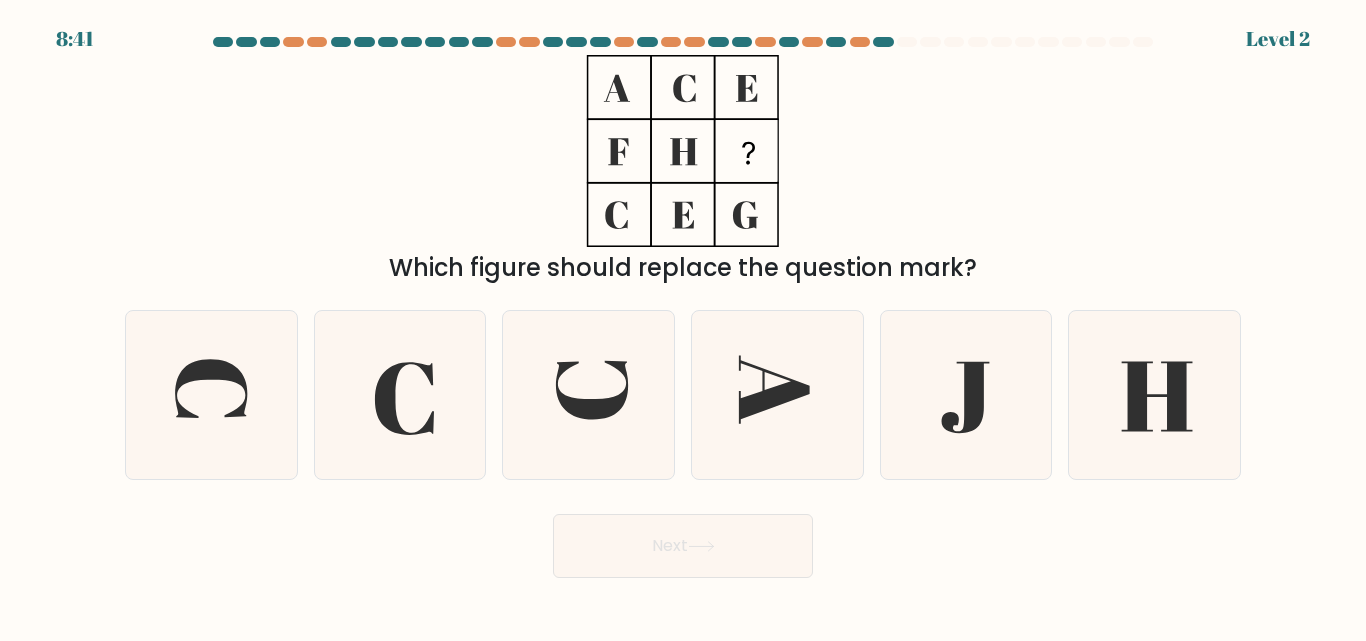 click on "Which figure should replace the question mark?" at bounding box center (683, 170) 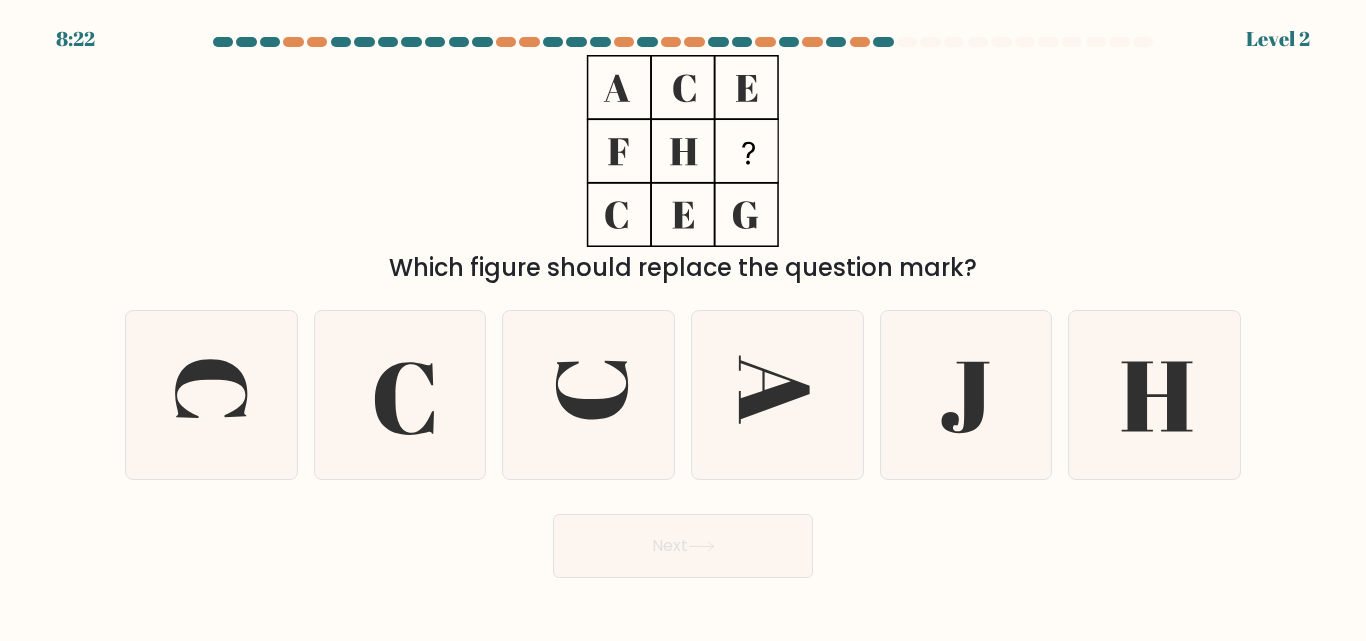 click at bounding box center [965, 394] 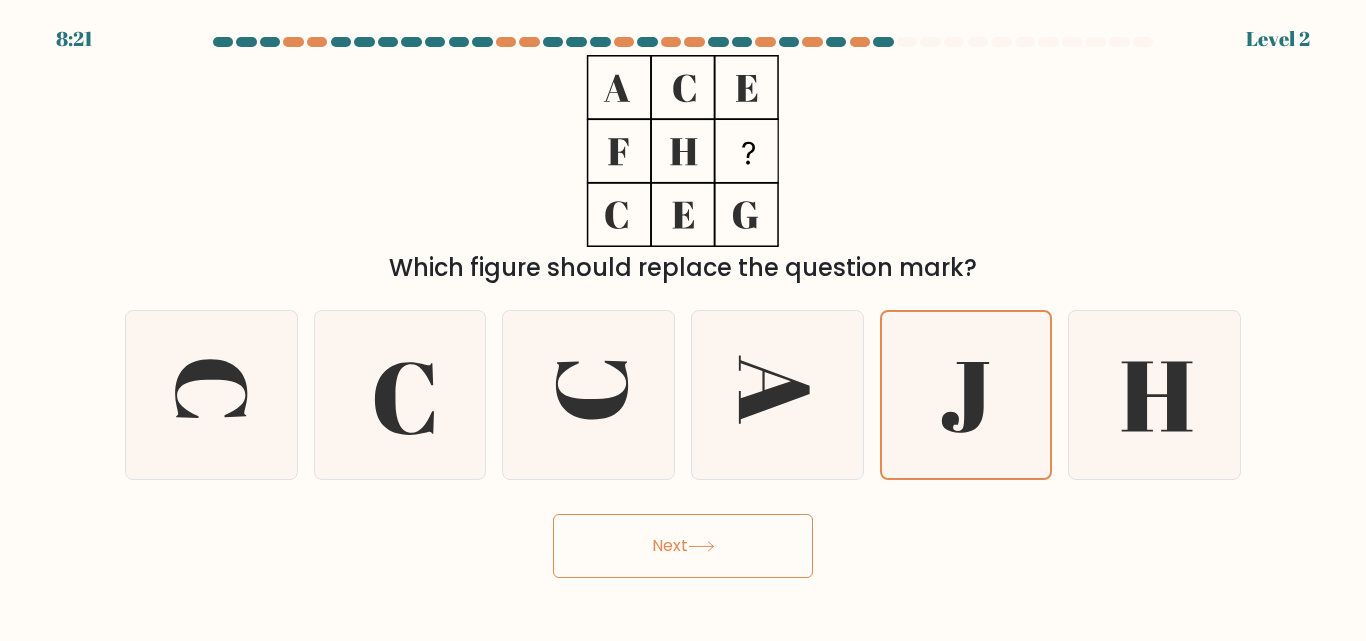 click on "Next" at bounding box center [683, 546] 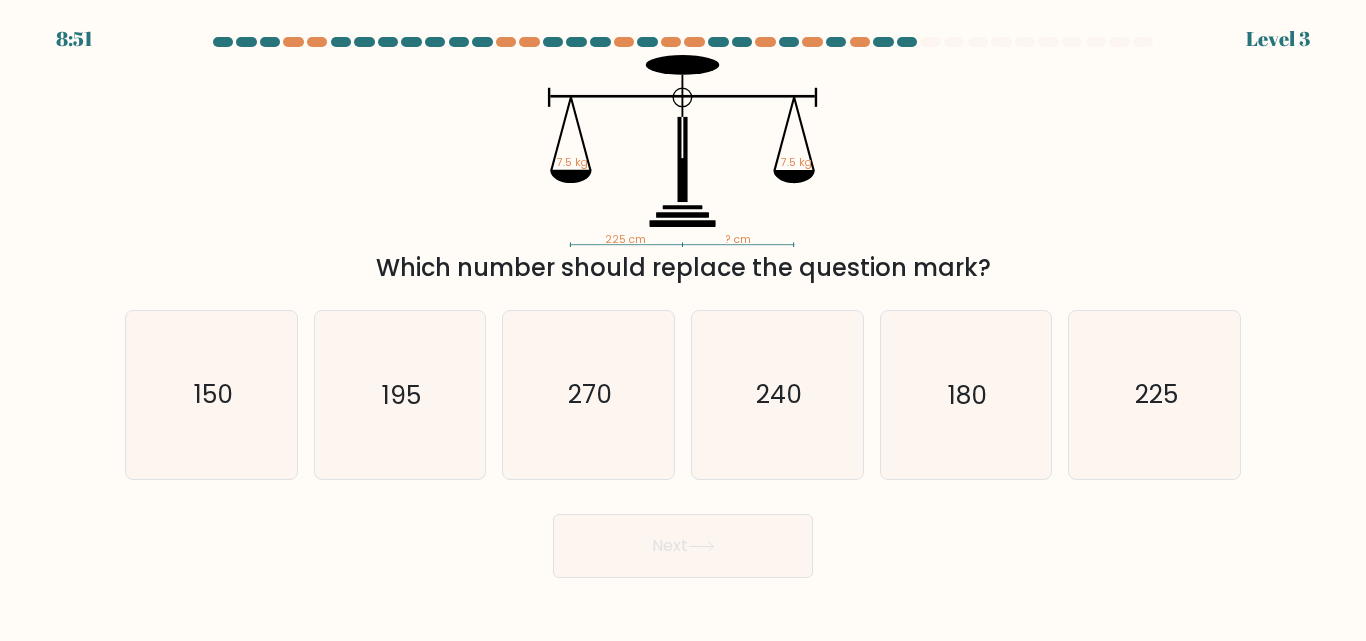 click on "225" at bounding box center [1154, 394] 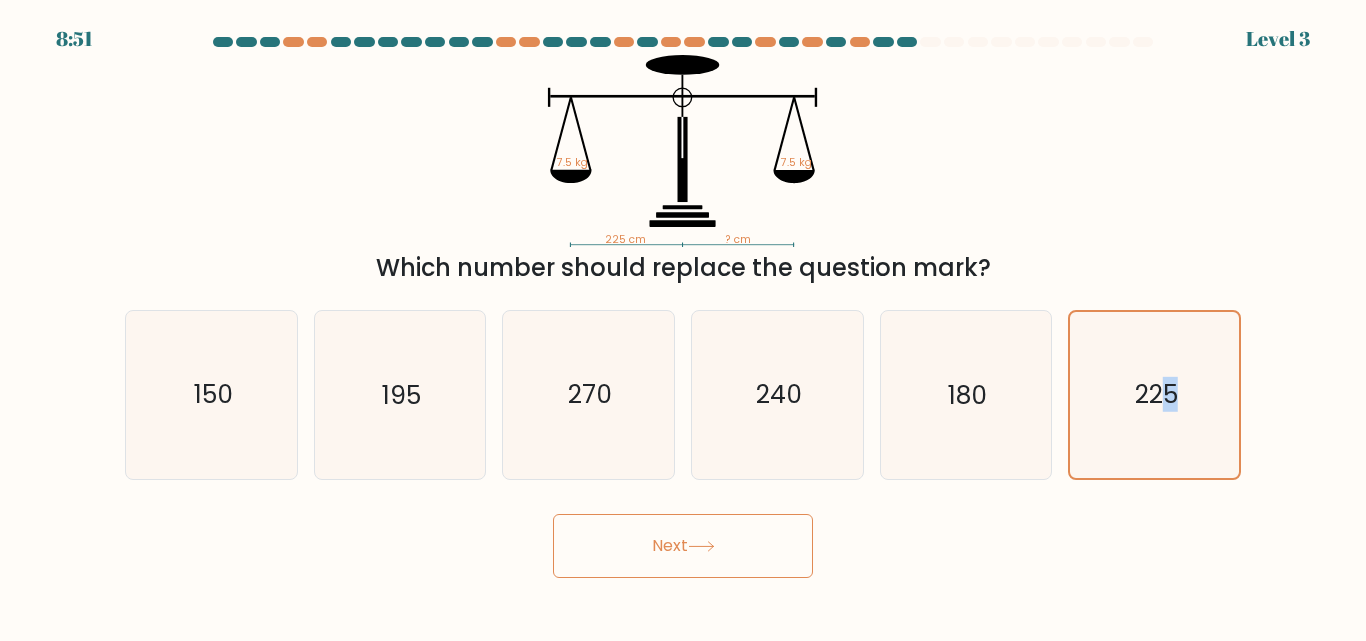 drag, startPoint x: 1160, startPoint y: 365, endPoint x: 756, endPoint y: 558, distance: 447.7332 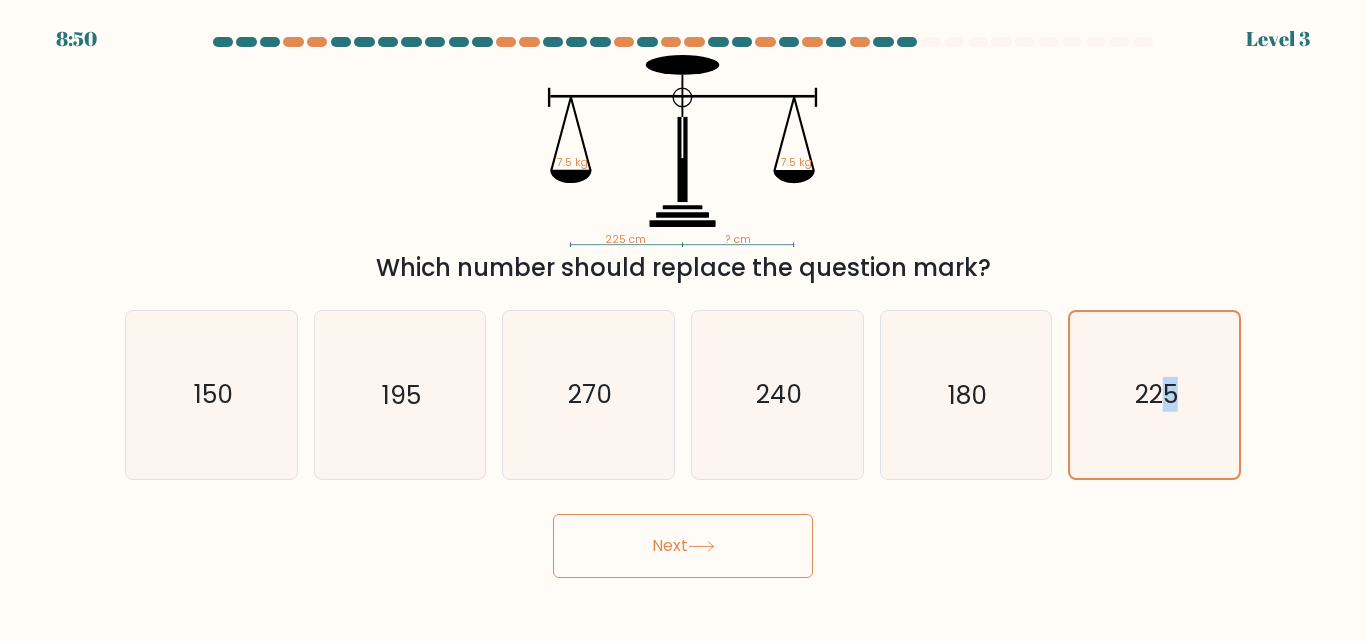 click on "Next" at bounding box center [683, 546] 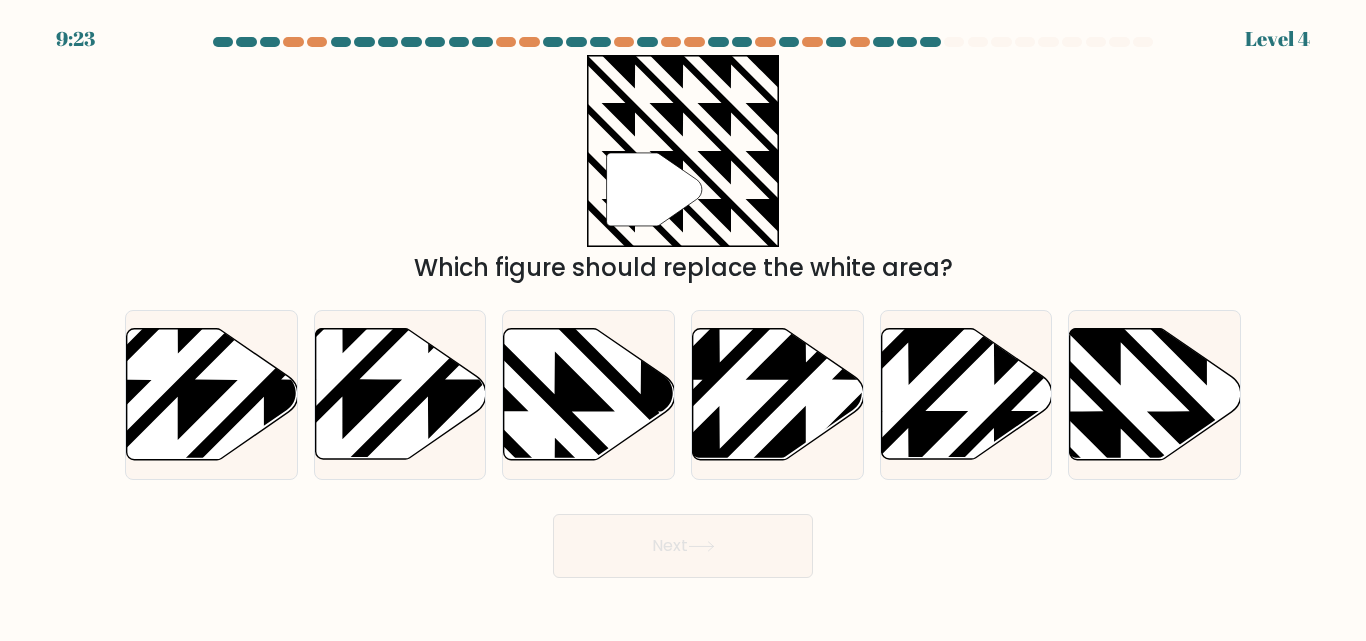 click at bounding box center (1155, 394) 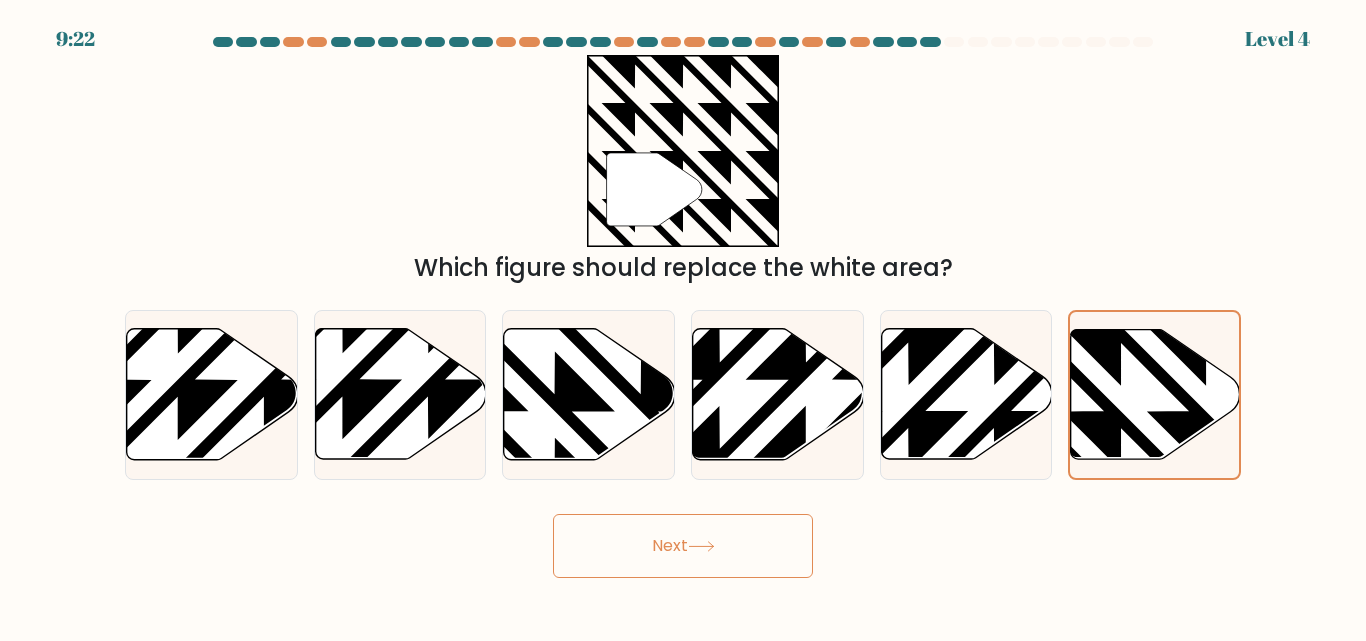 click on "Next" at bounding box center (683, 546) 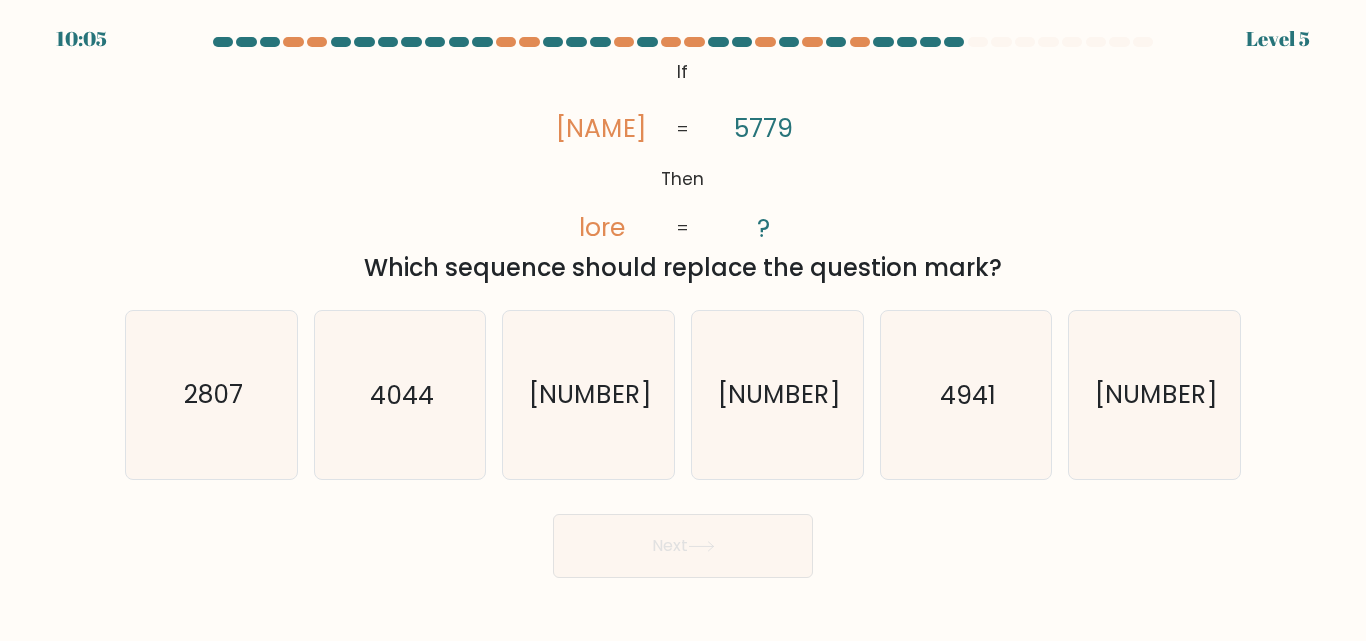 click on "[NUMBER]" at bounding box center [683, 170] 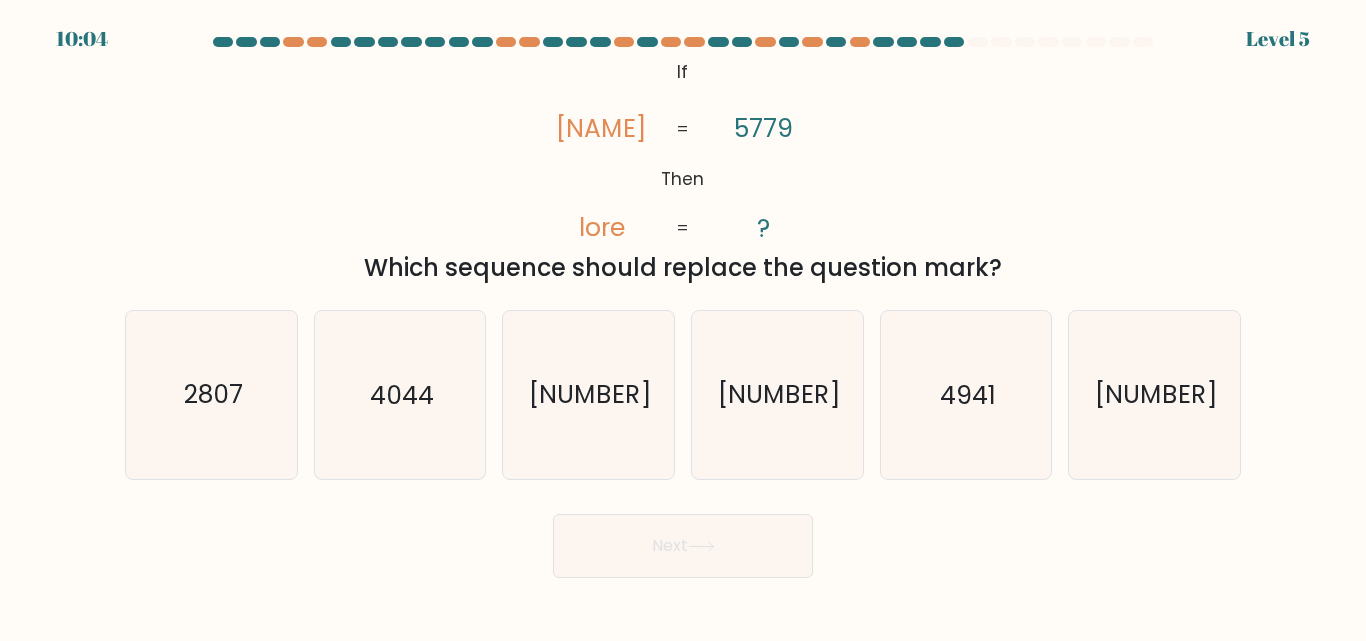 click on "@loremi dol('sitam://conse.adipiscing.eli/sed?doeius=Tempo+Incidid:113,005,925utlabo,878,935etdolo,024magnaa,501,219enimad,933,312minimv,614,168quisno');           Ex       Ulla       labo       nisi       8145       ?       =       =" at bounding box center [683, 151] 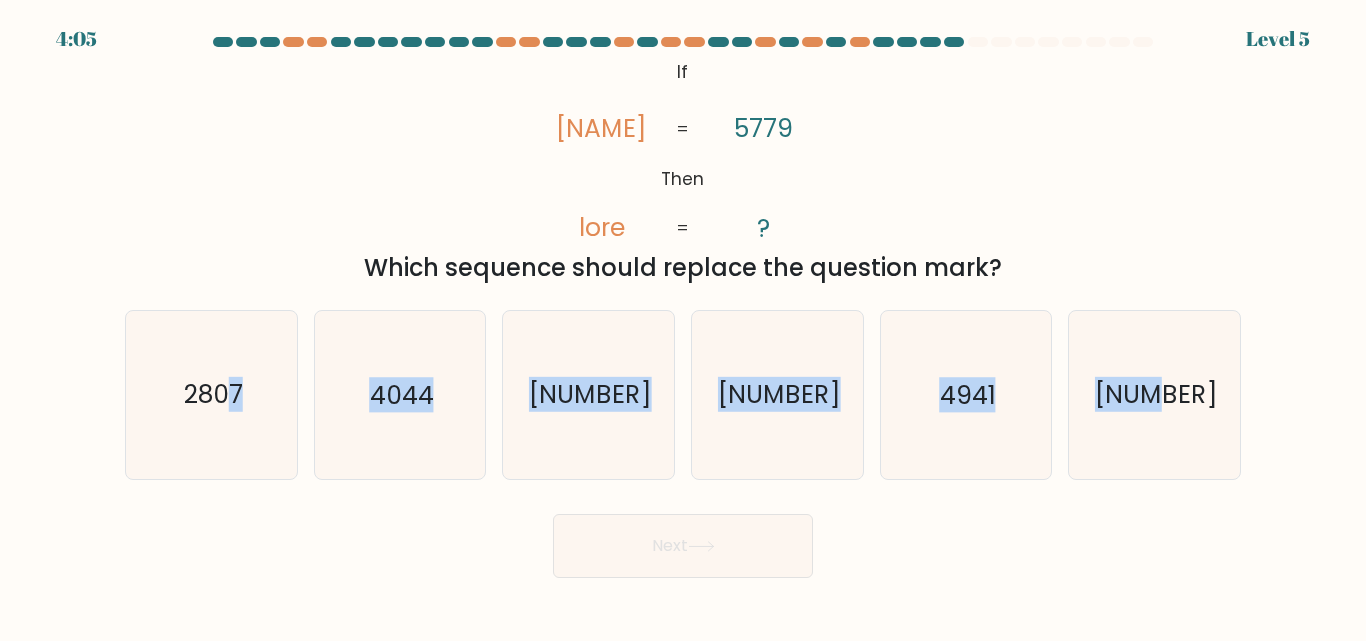 drag, startPoint x: 224, startPoint y: 399, endPoint x: 555, endPoint y: 490, distance: 343.28122 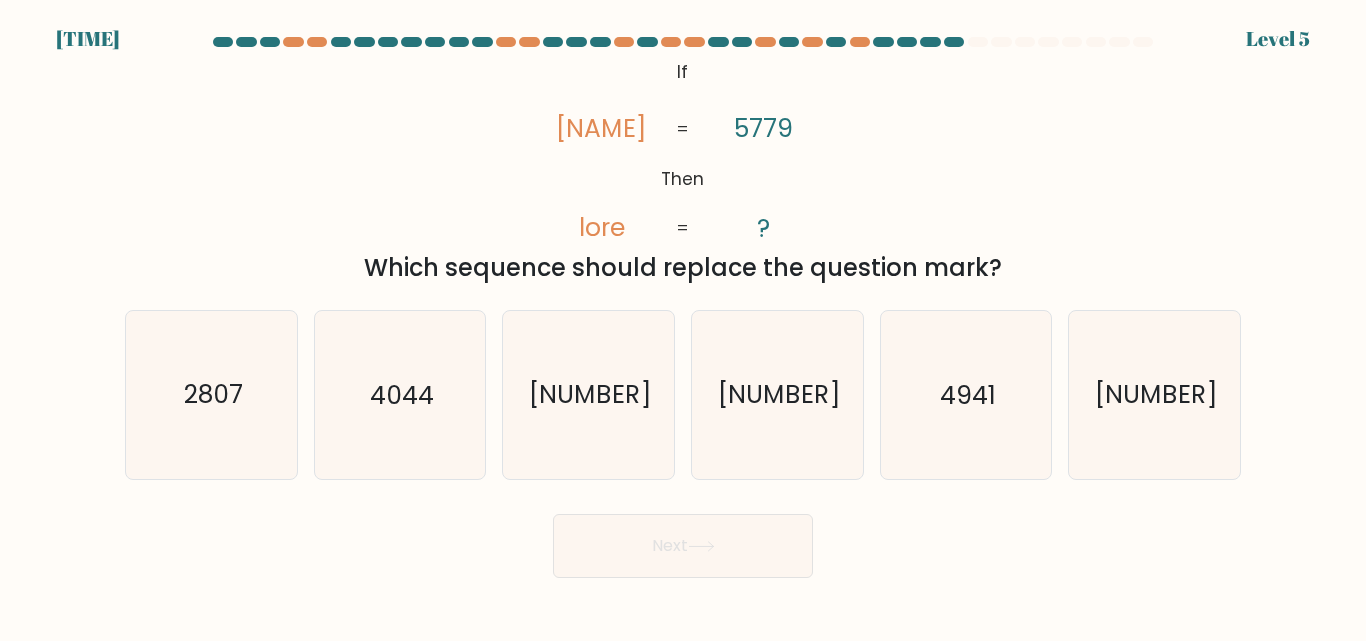 click on "2807" at bounding box center [211, 394] 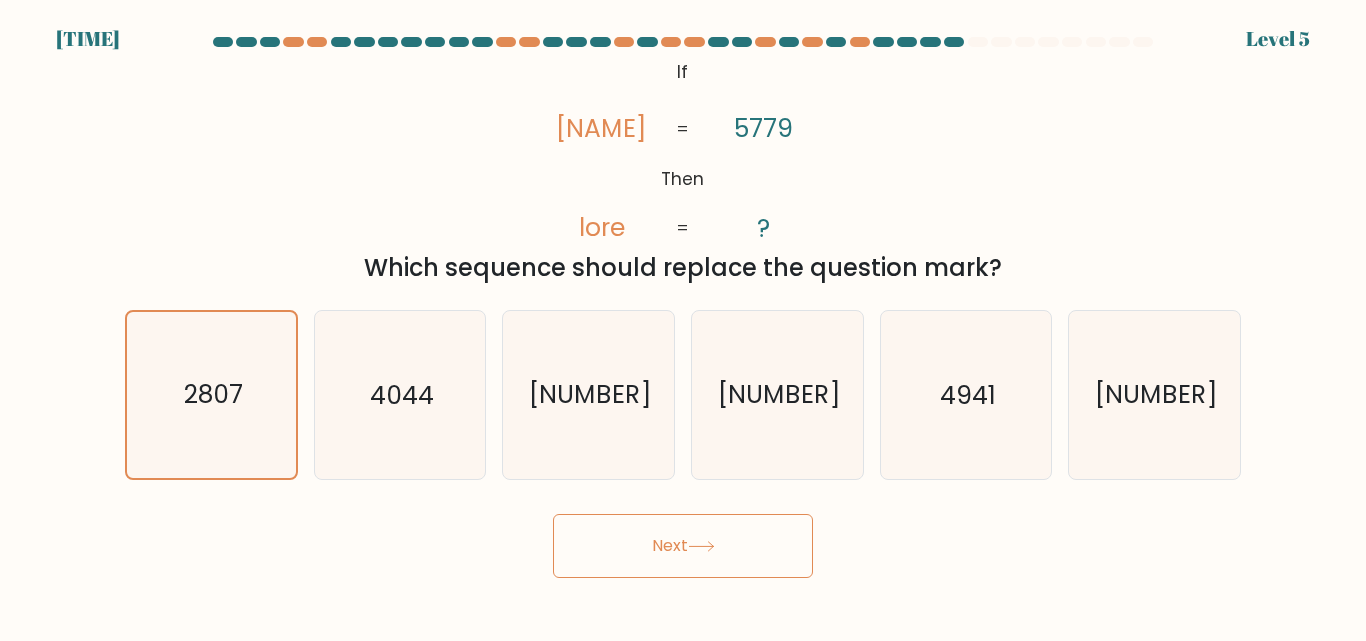 click on "Next" at bounding box center [683, 546] 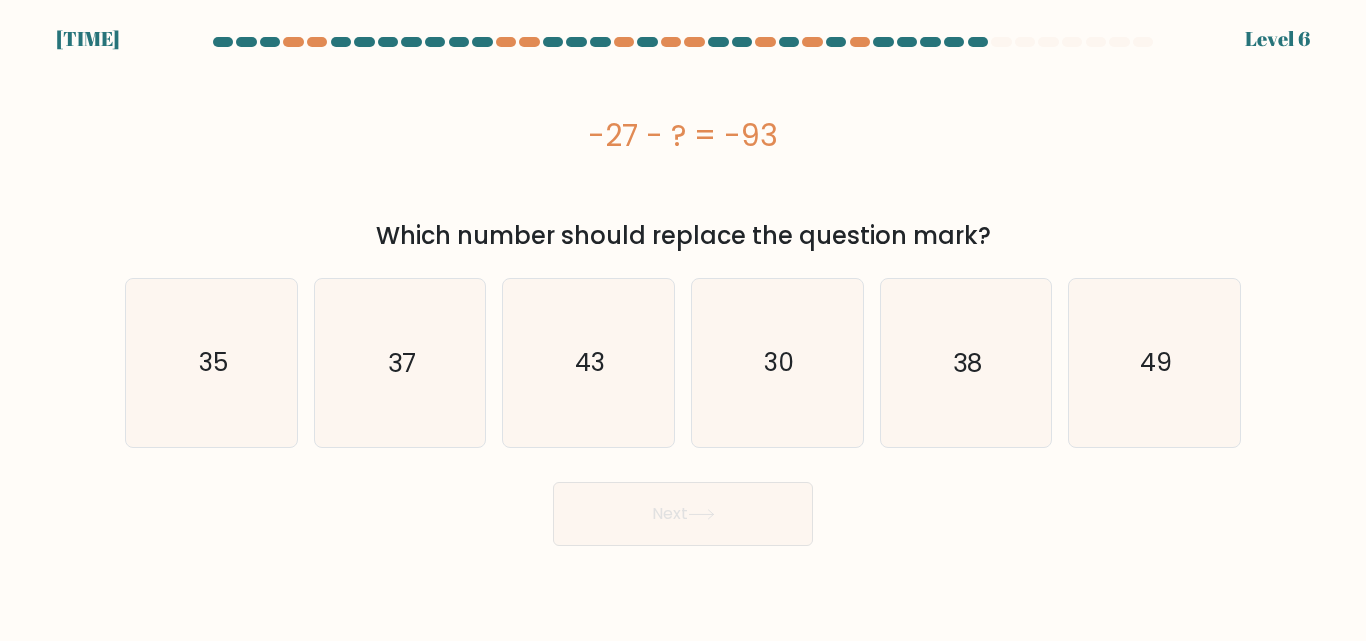 click on "Next" at bounding box center (683, 514) 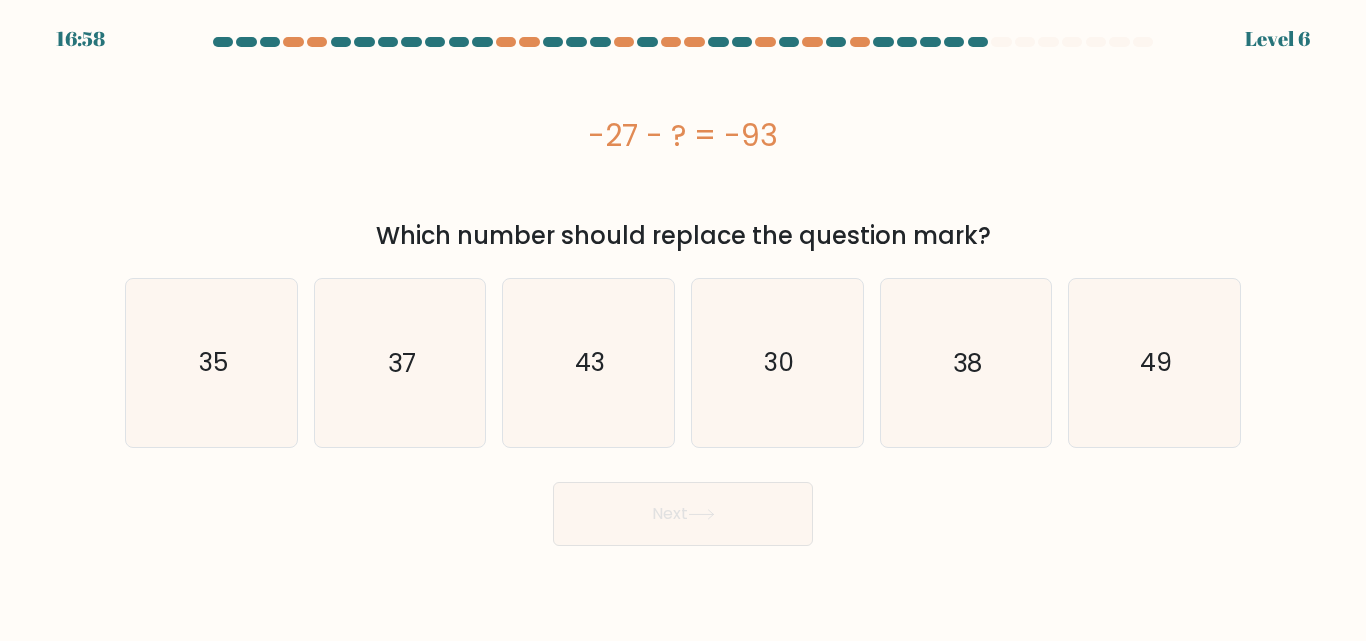 click on "-27 - ?  = -93" at bounding box center [683, 135] 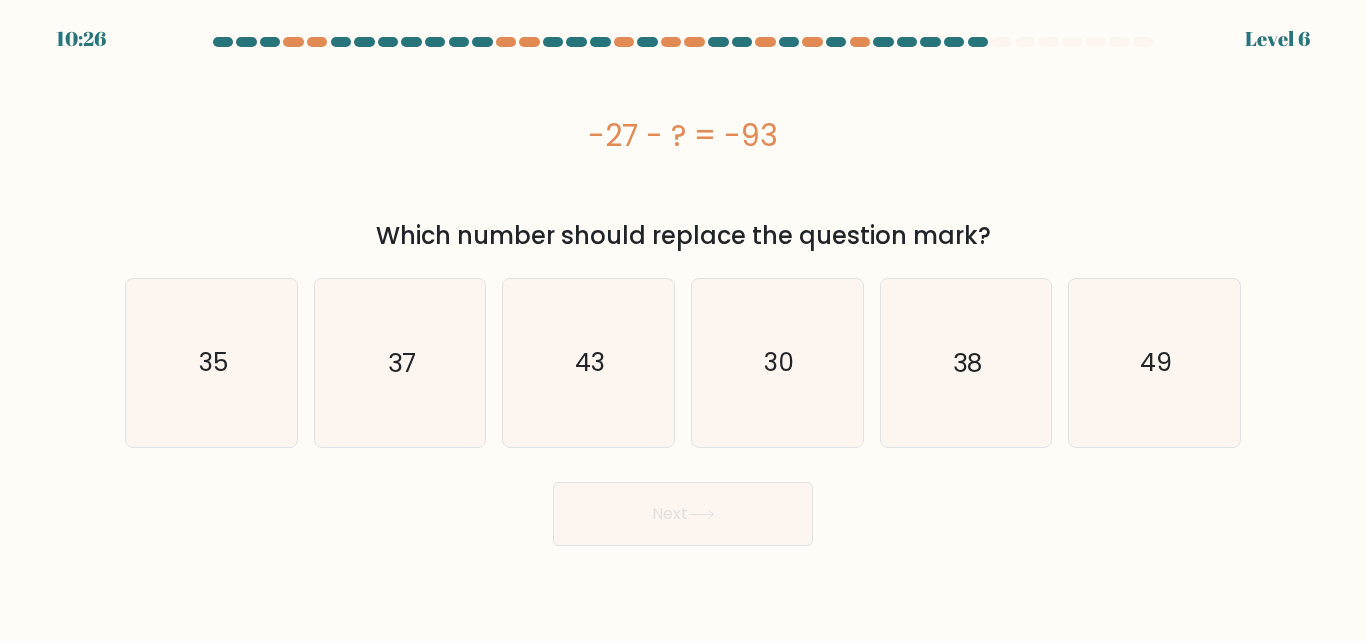 click on "30" at bounding box center [777, 362] 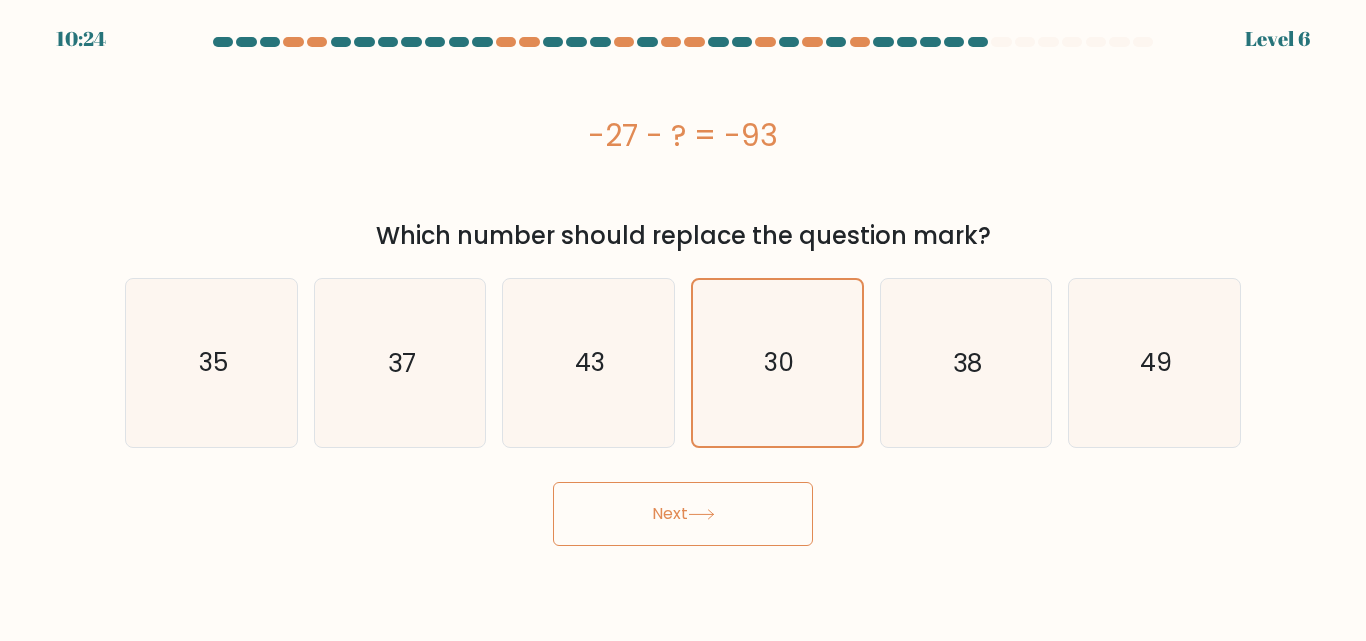 click on "Next" at bounding box center [683, 514] 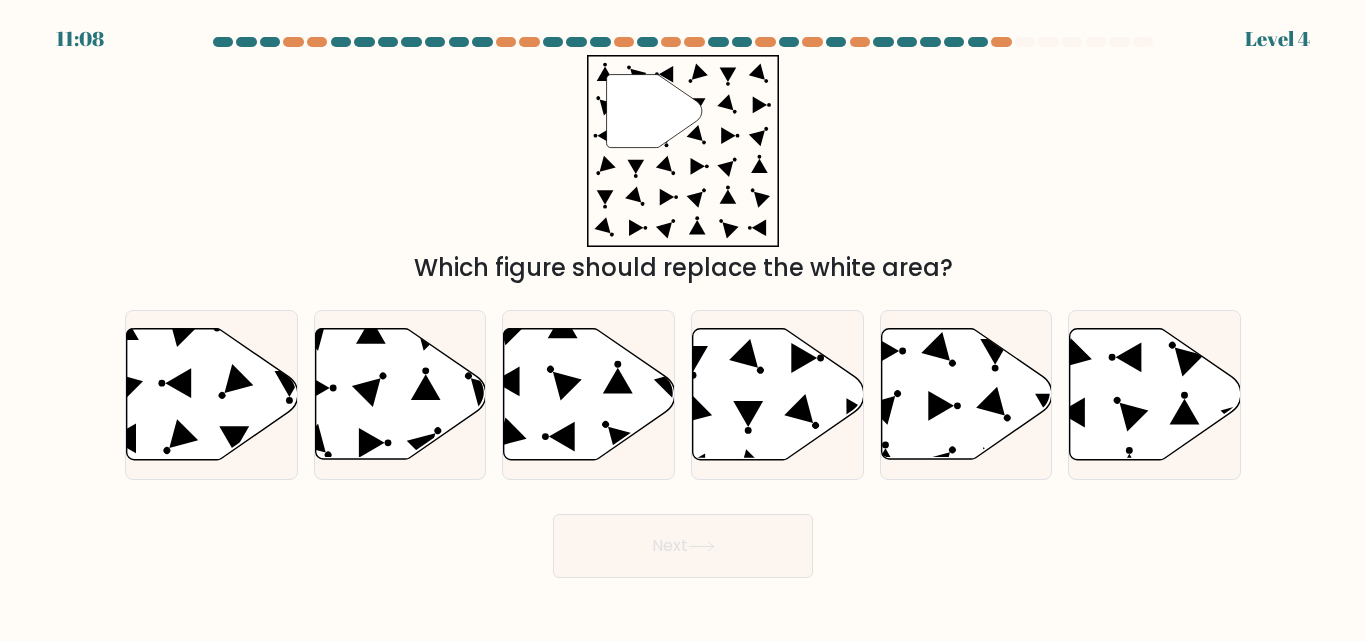 click on "Next" at bounding box center [683, 546] 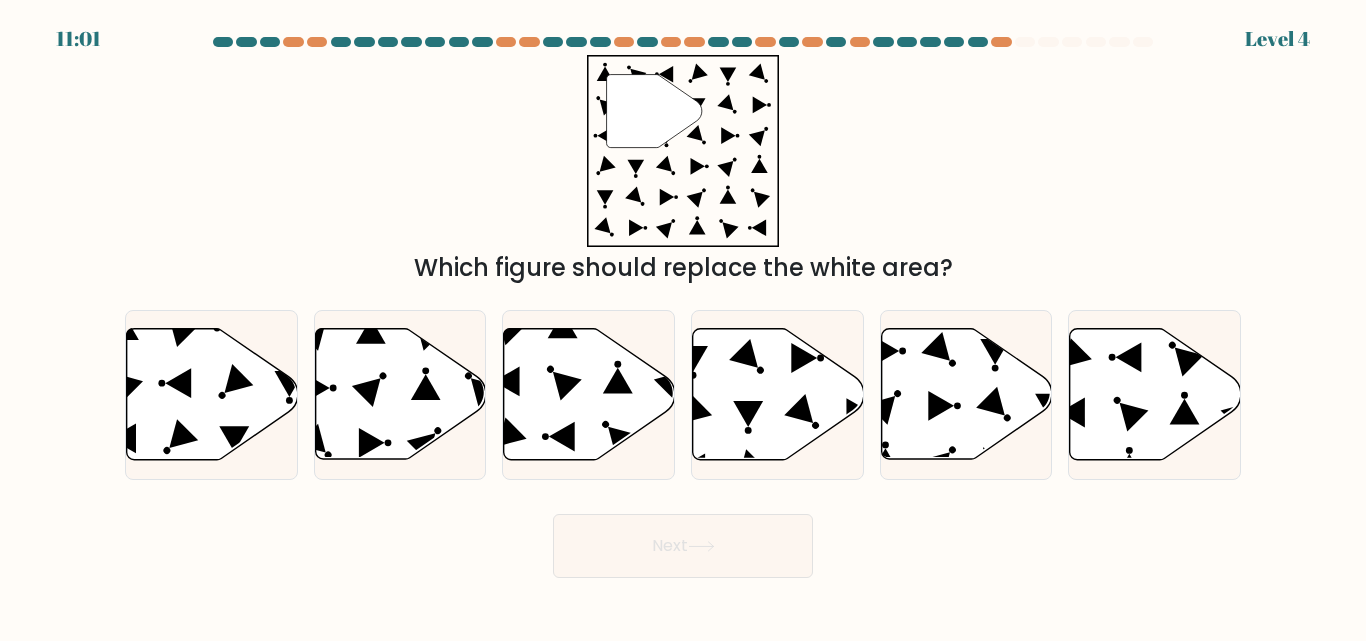 click on "Which figure should replace the white area?" at bounding box center (683, 268) 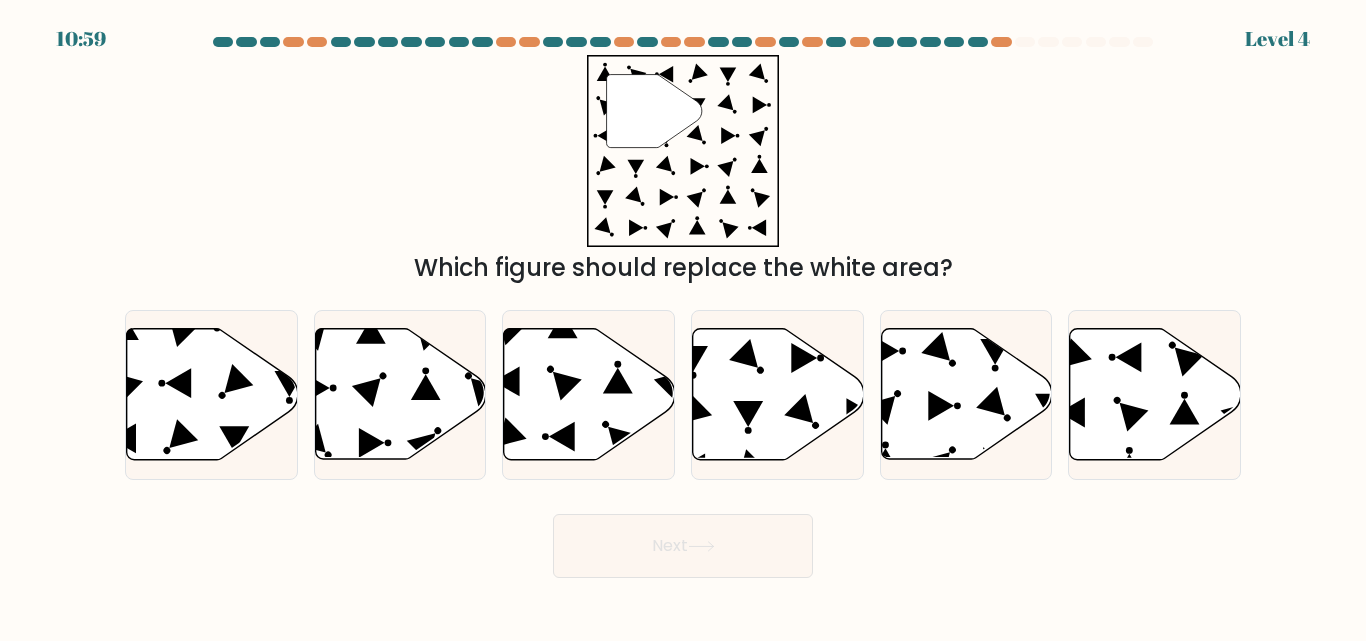click at bounding box center [1155, 394] 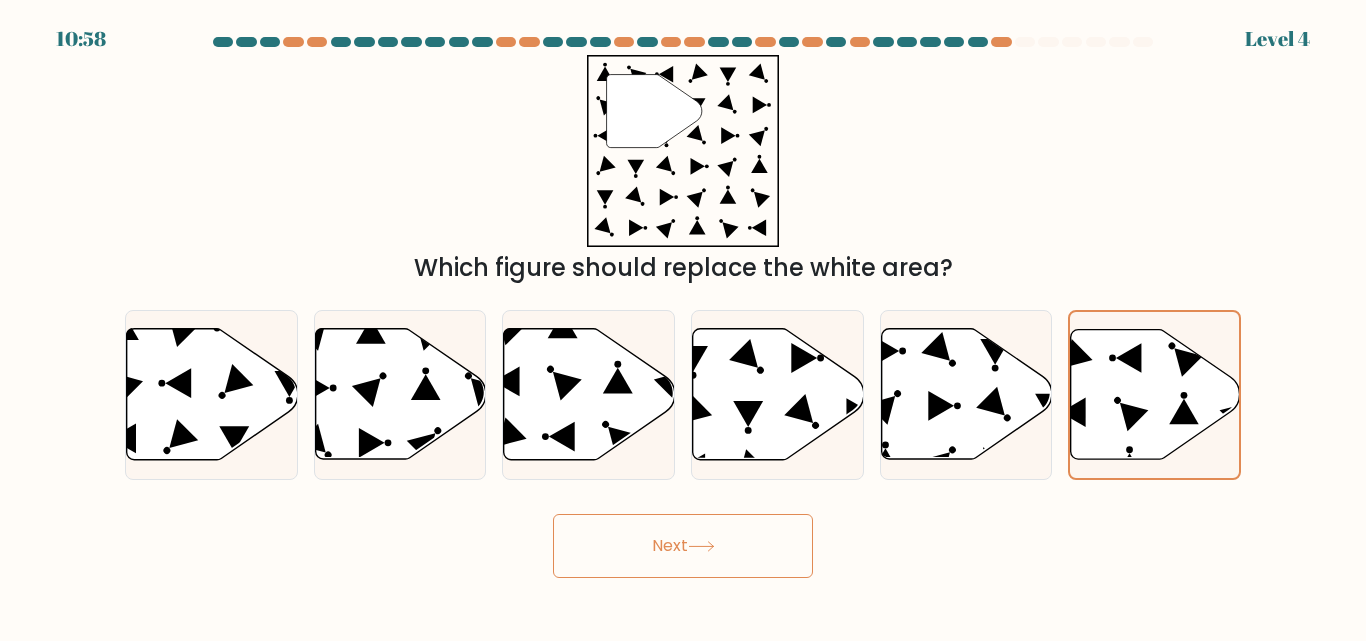 click on "Next" at bounding box center [683, 546] 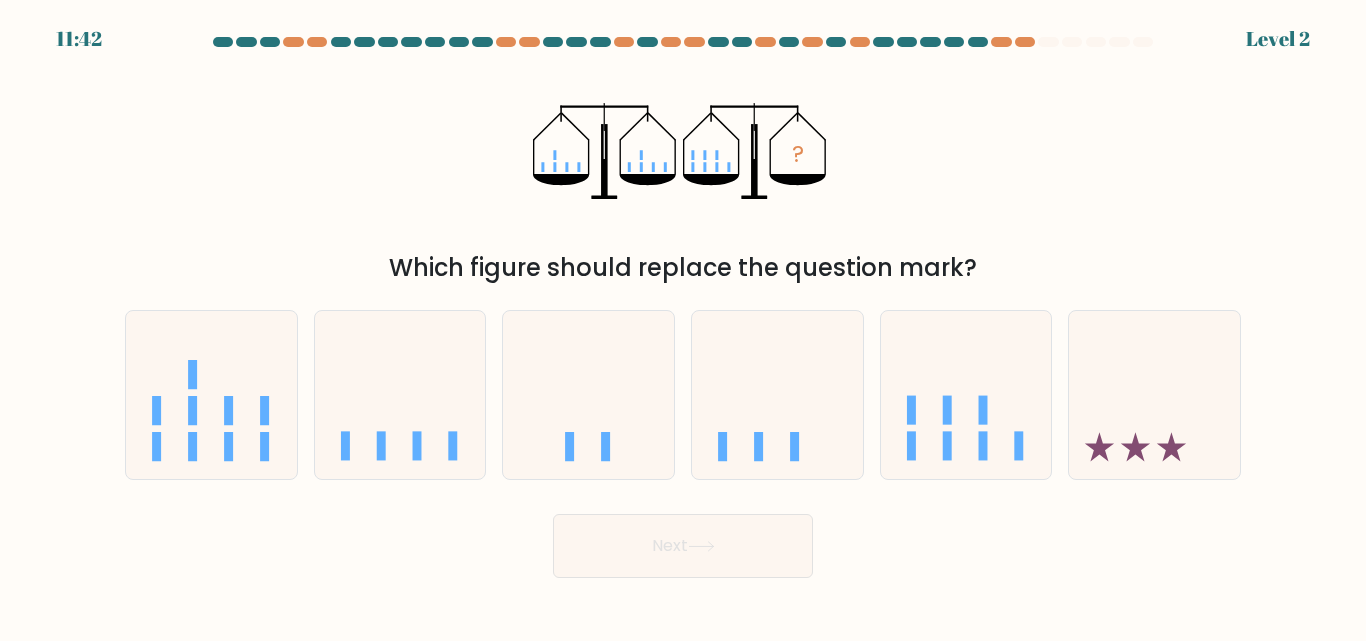 click on "Next" at bounding box center [683, 546] 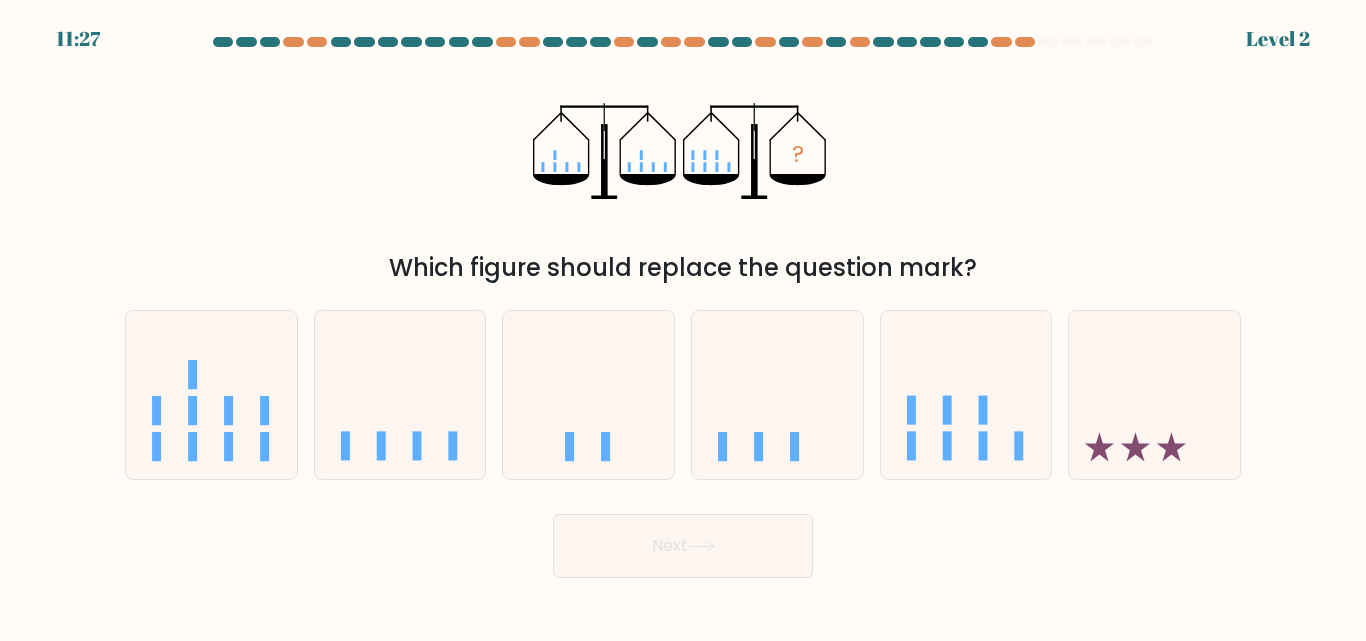 click at bounding box center [947, 446] 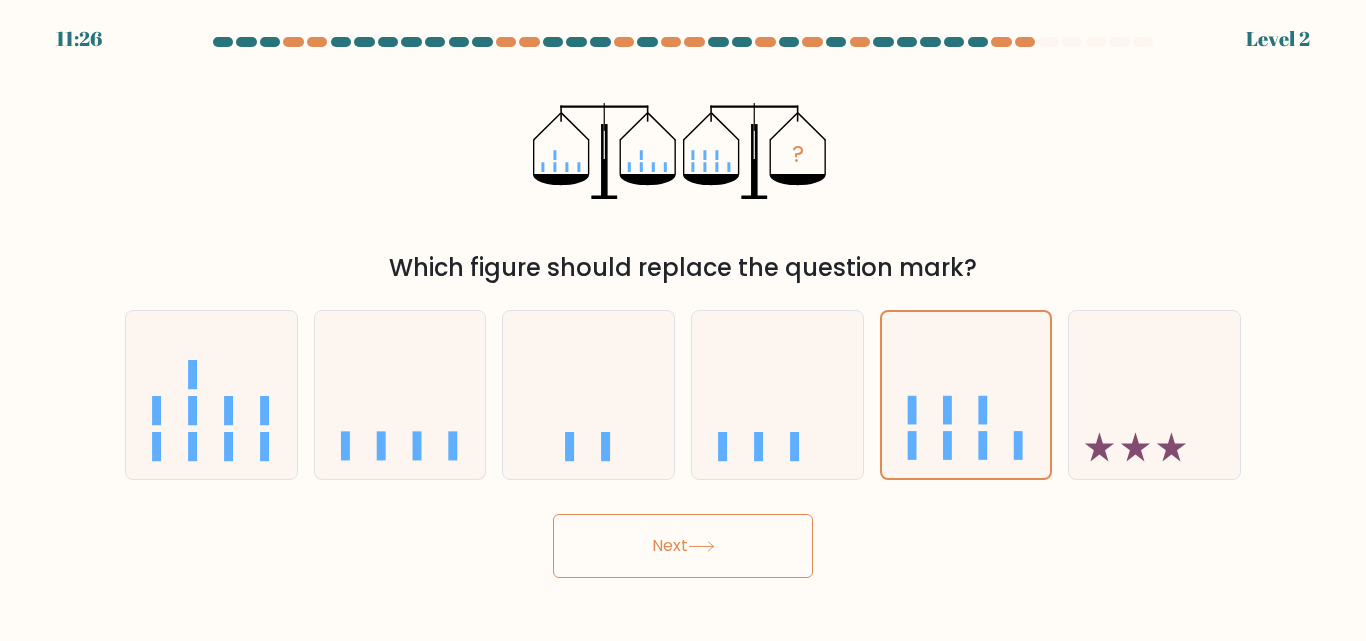 click on "Next" at bounding box center [683, 546] 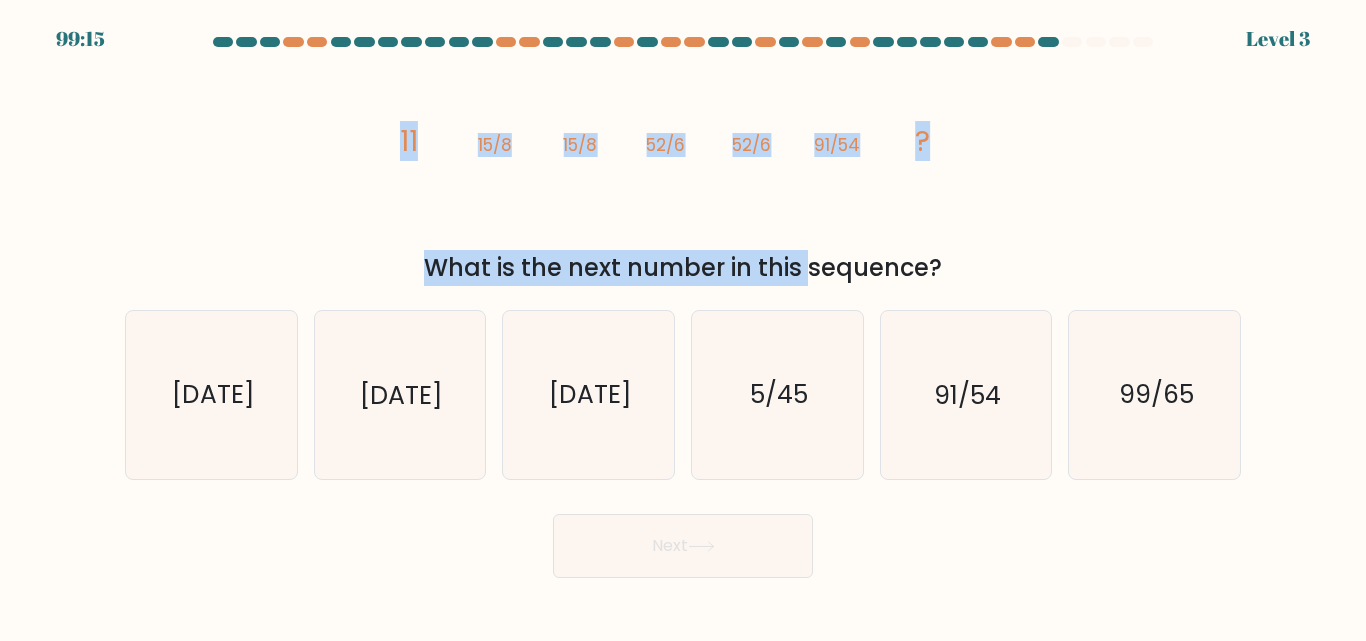 drag, startPoint x: 640, startPoint y: 266, endPoint x: 861, endPoint y: 244, distance: 222.09232 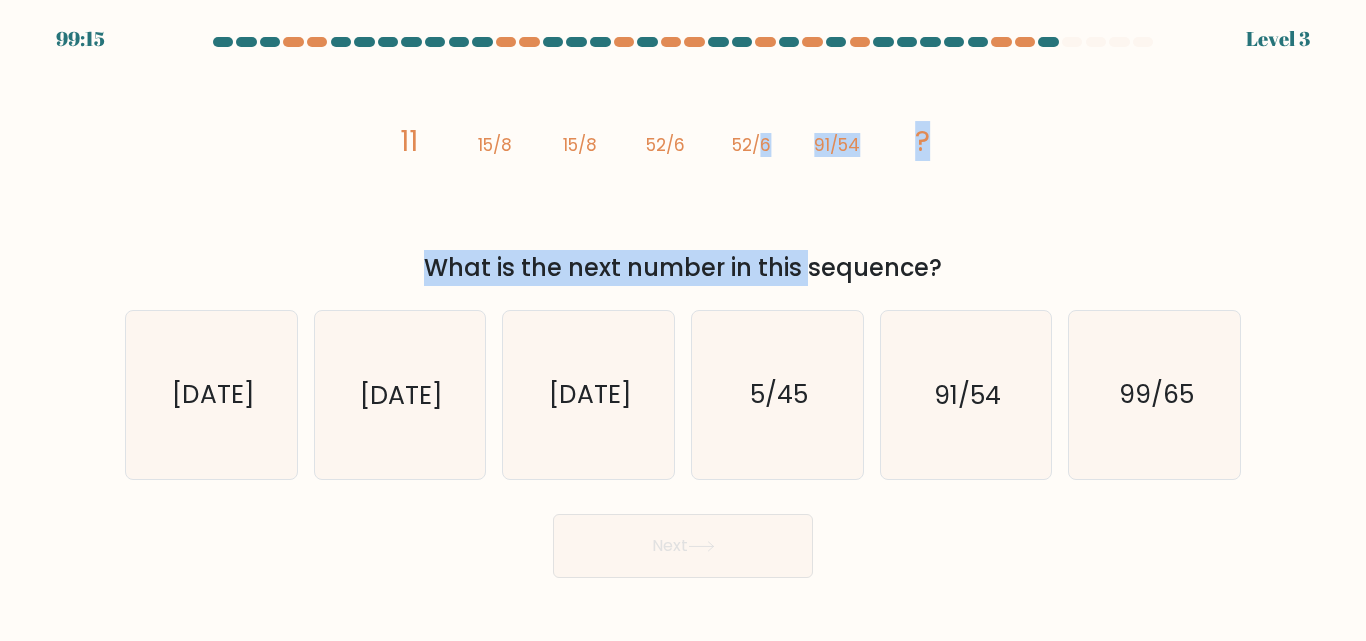 click on "lorem/ips+dol
02
93/3
65/9
31/5
73/4
30/63
?
Sita co adi elit seddoe te inci utlabore?" at bounding box center [683, 170] 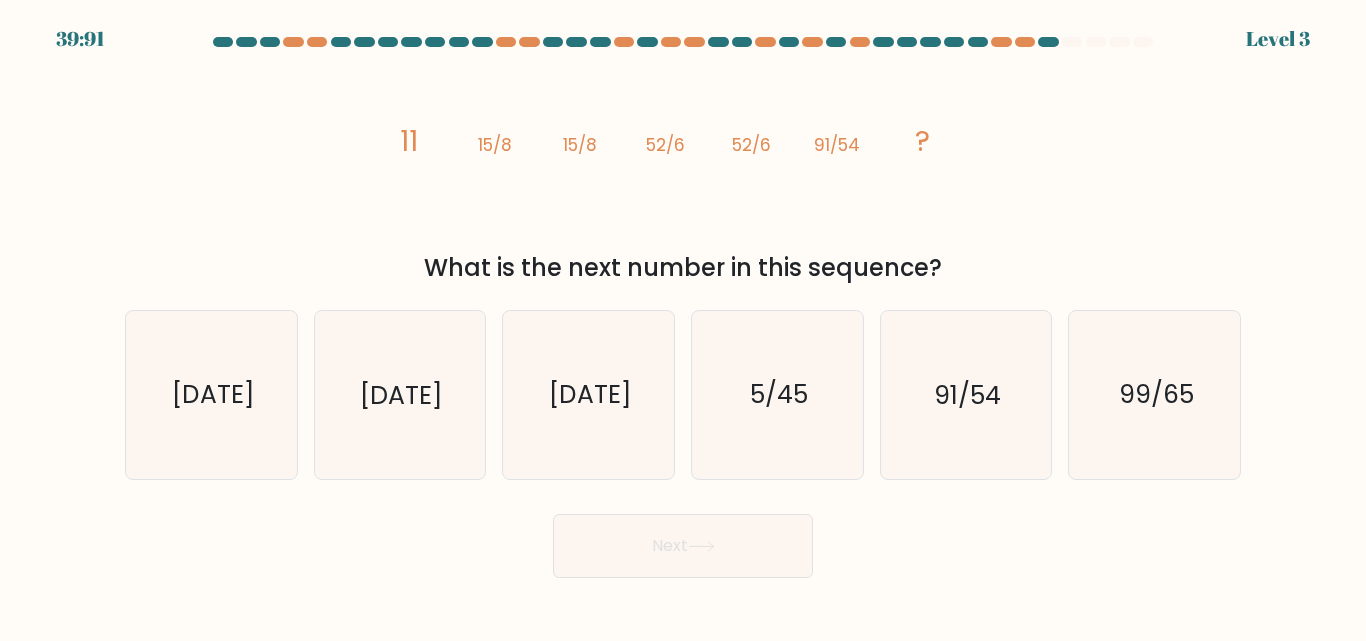 click on "[DATE]" at bounding box center [683, 386] 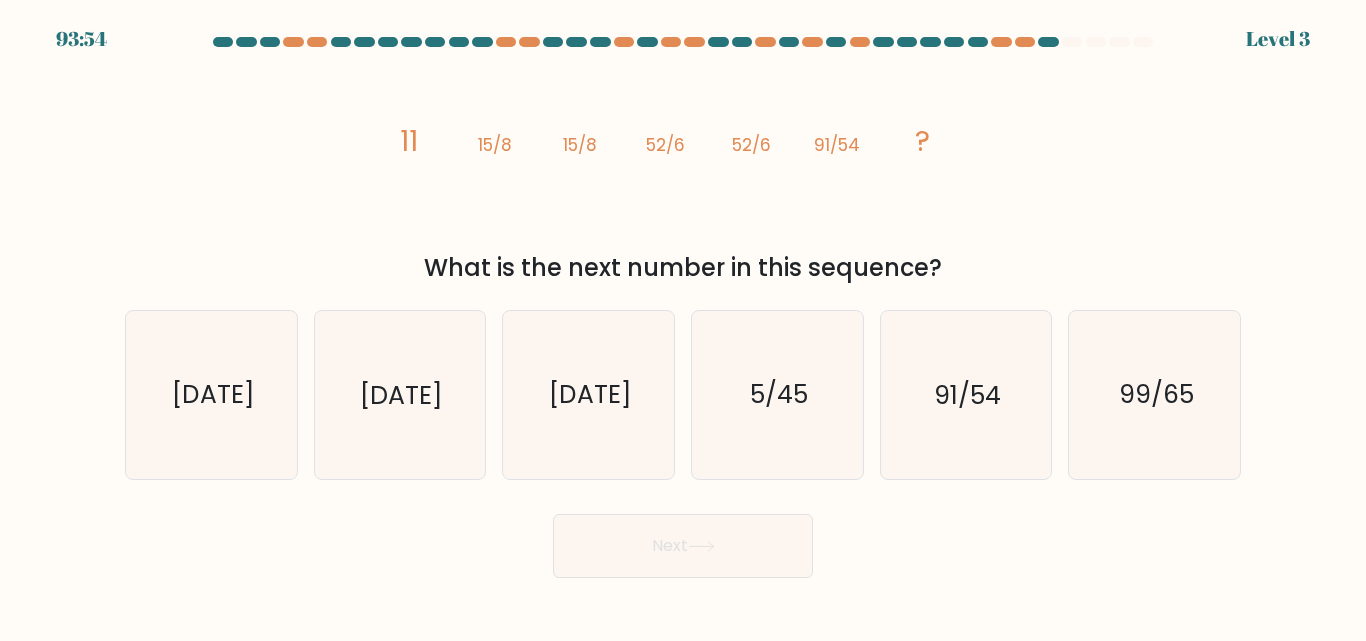 click on "91/54" at bounding box center (967, 395) 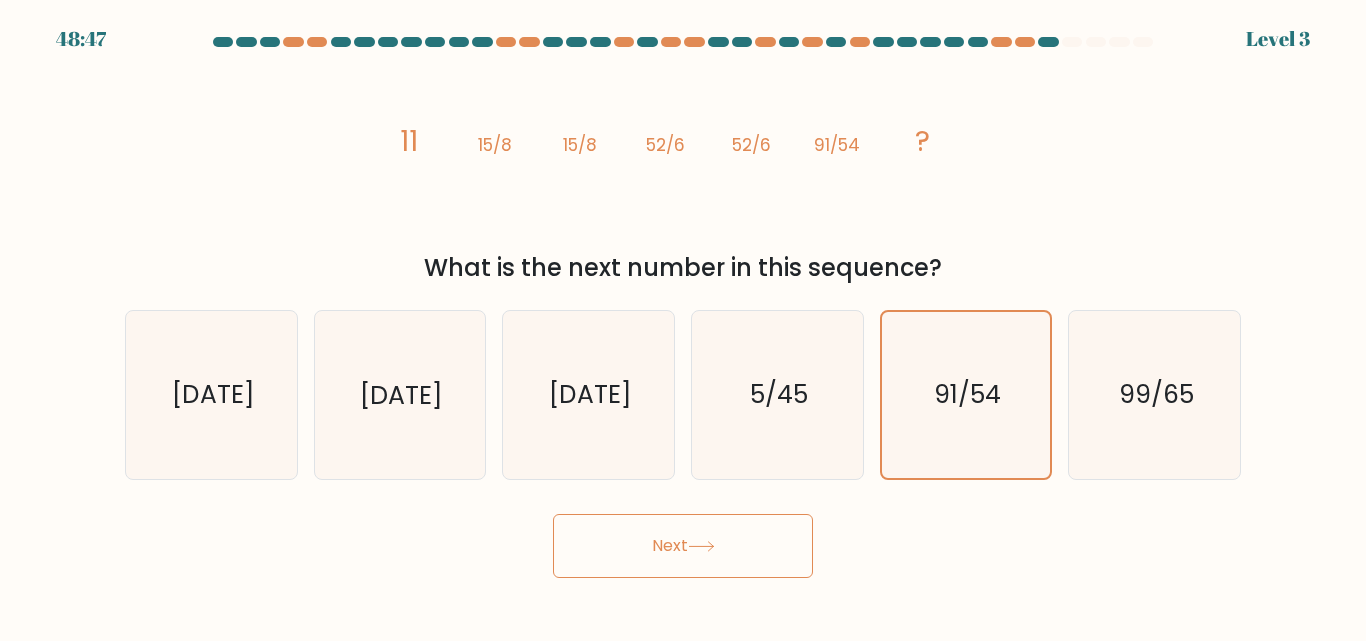 click on "Next" at bounding box center [683, 546] 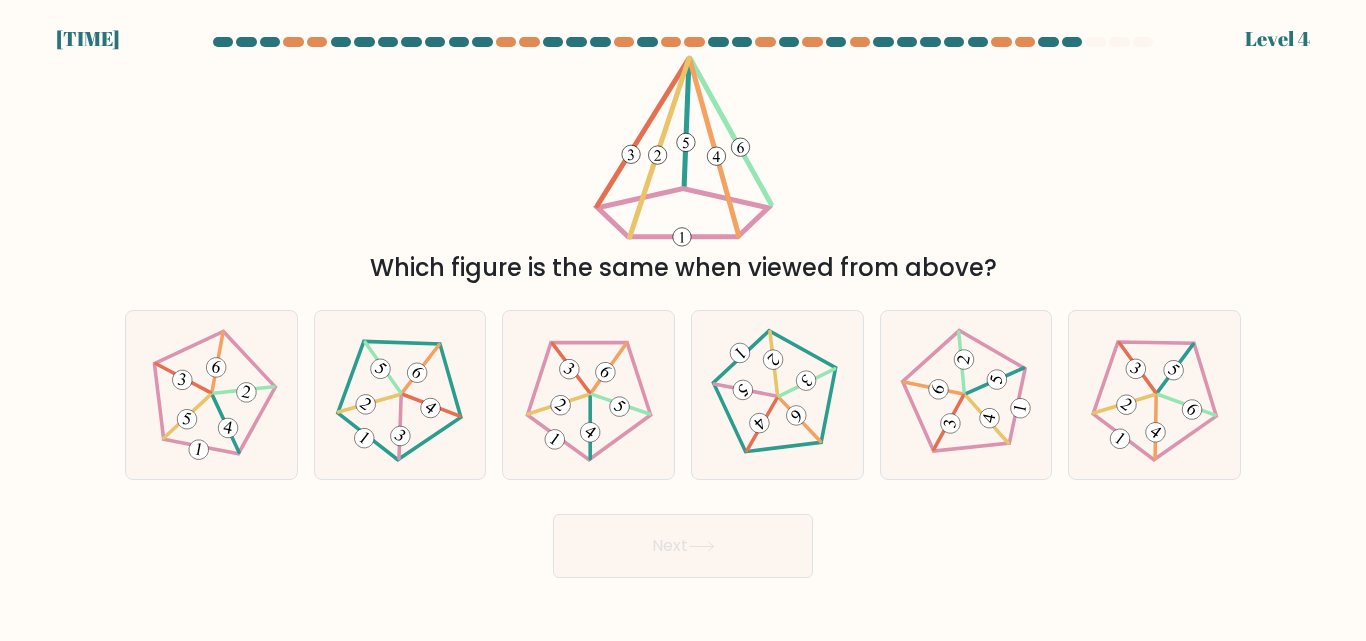 click at bounding box center (1155, 395) 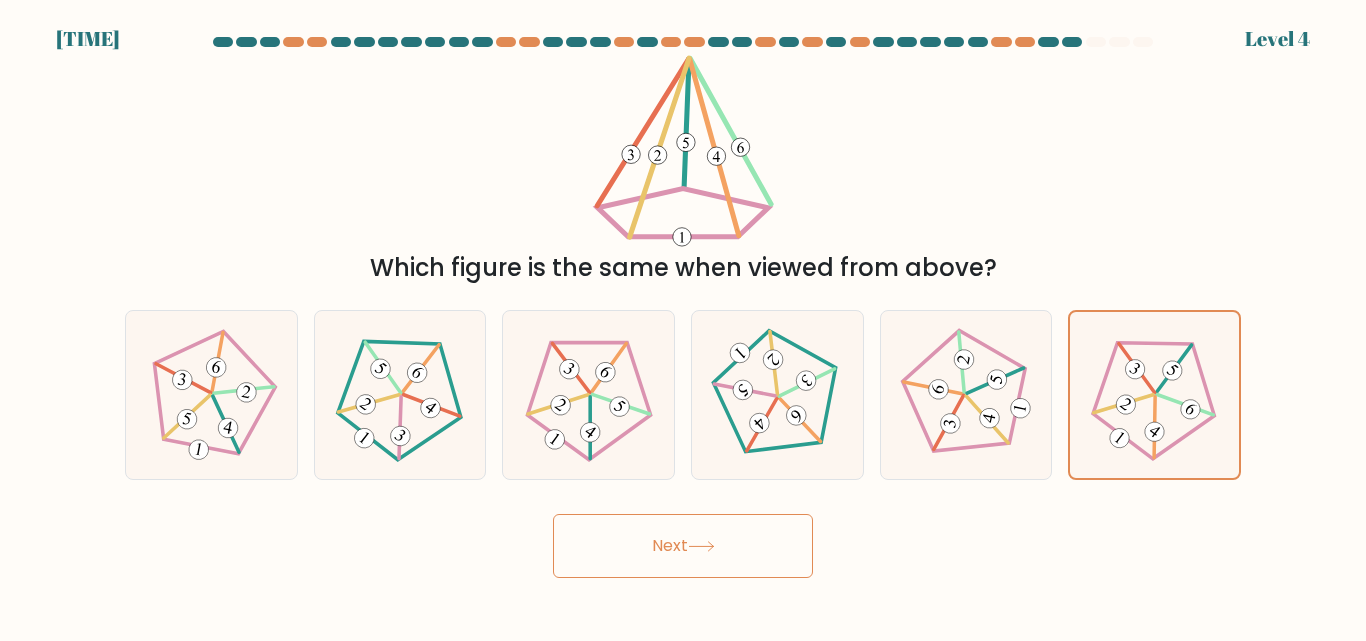 click on "Next" at bounding box center [683, 546] 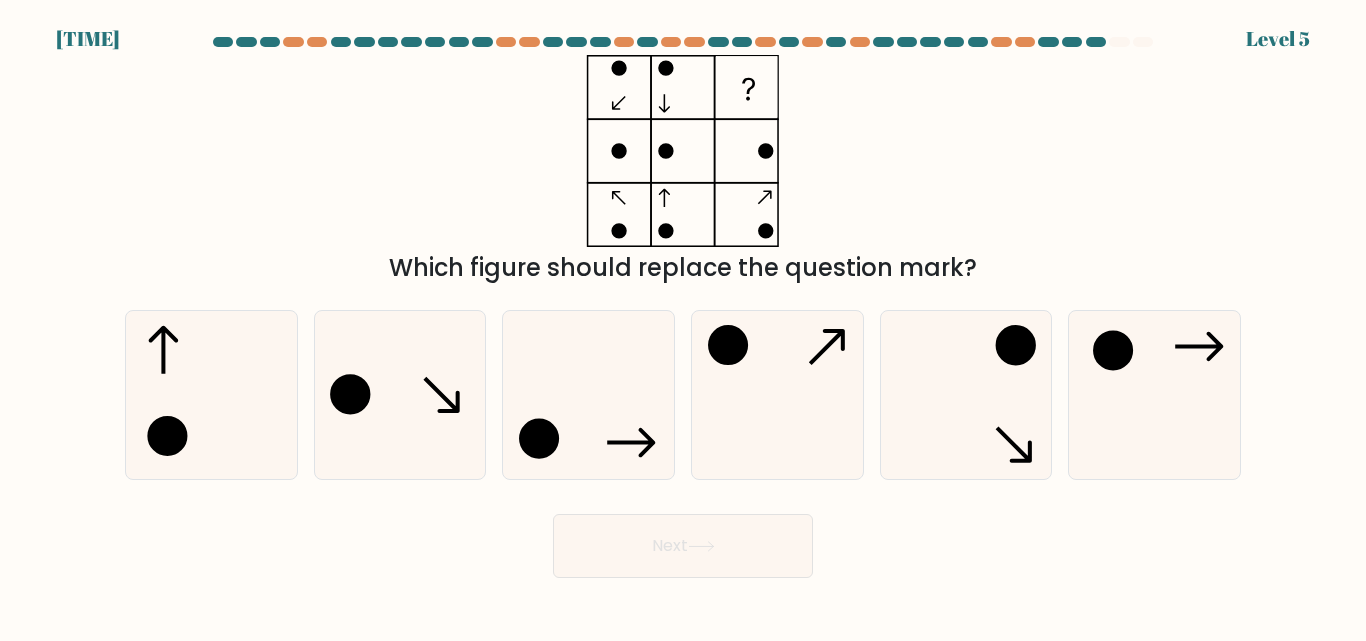 click at bounding box center (965, 394) 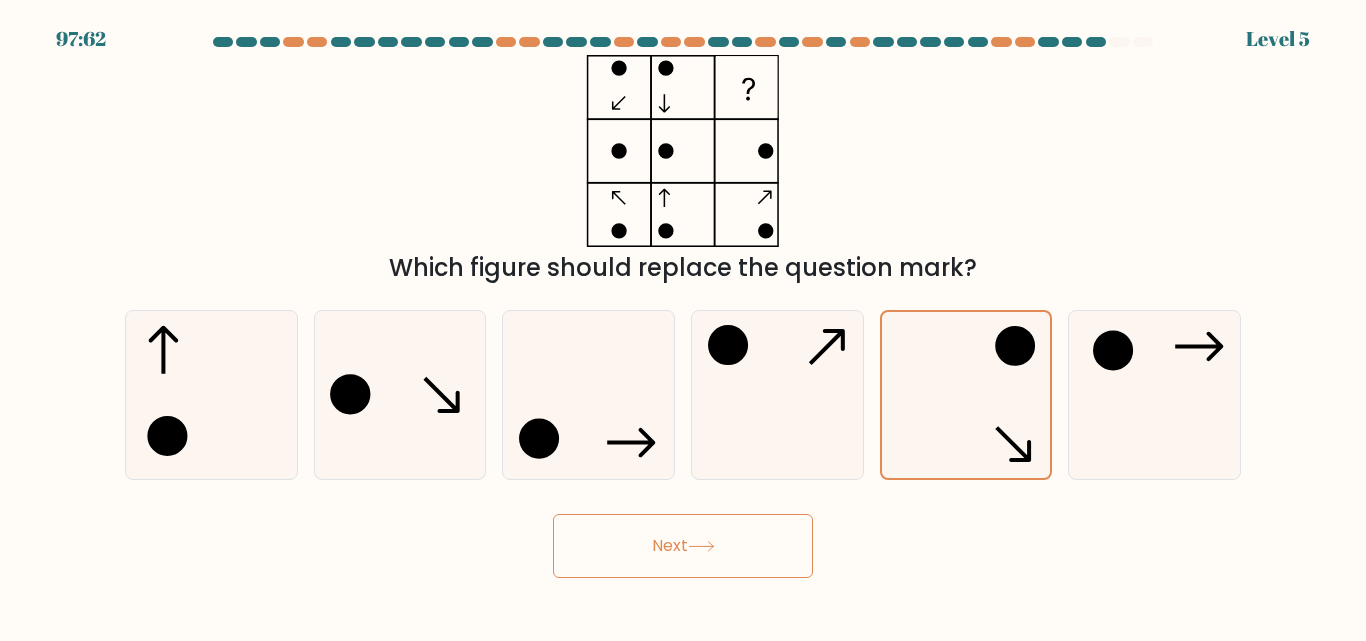 click on "Next" at bounding box center [683, 546] 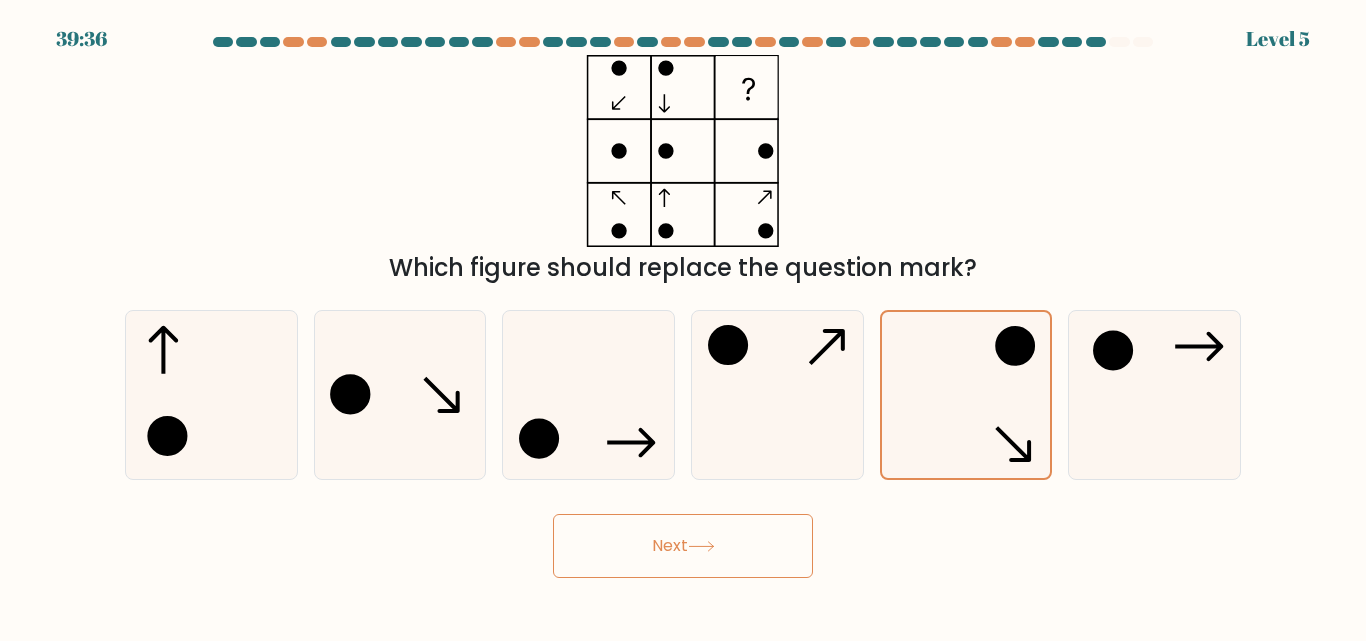 click on "Next" at bounding box center [683, 546] 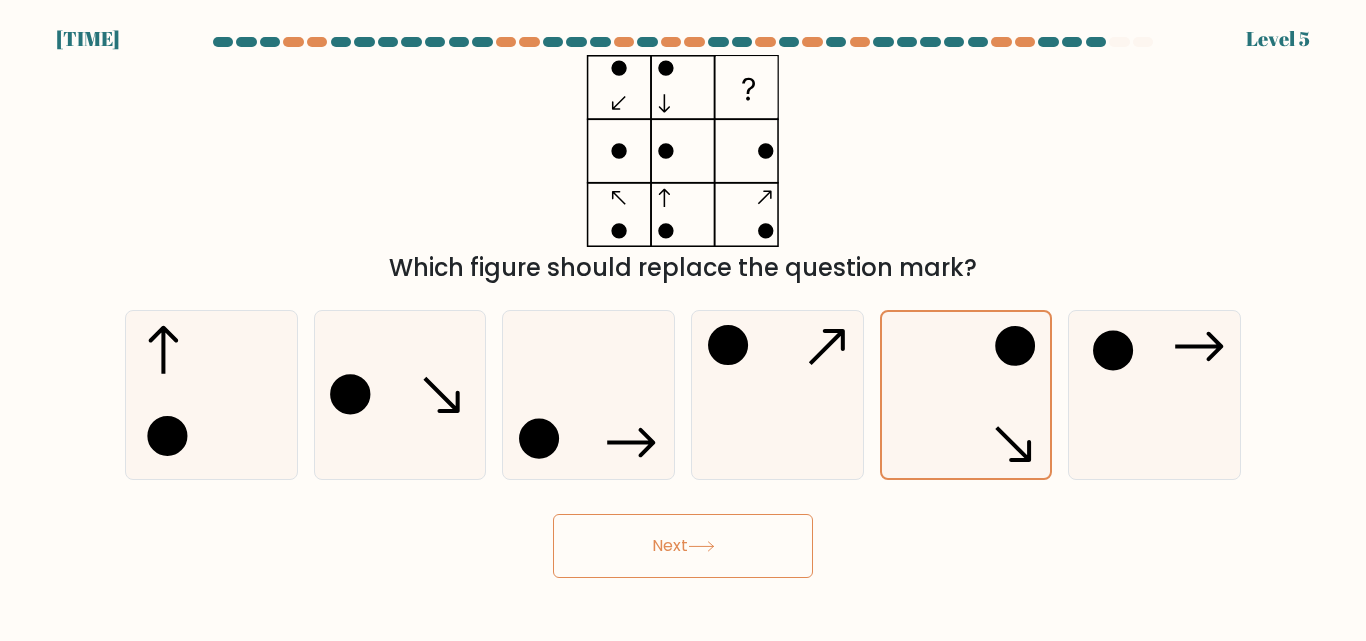 click on "Next" at bounding box center [683, 546] 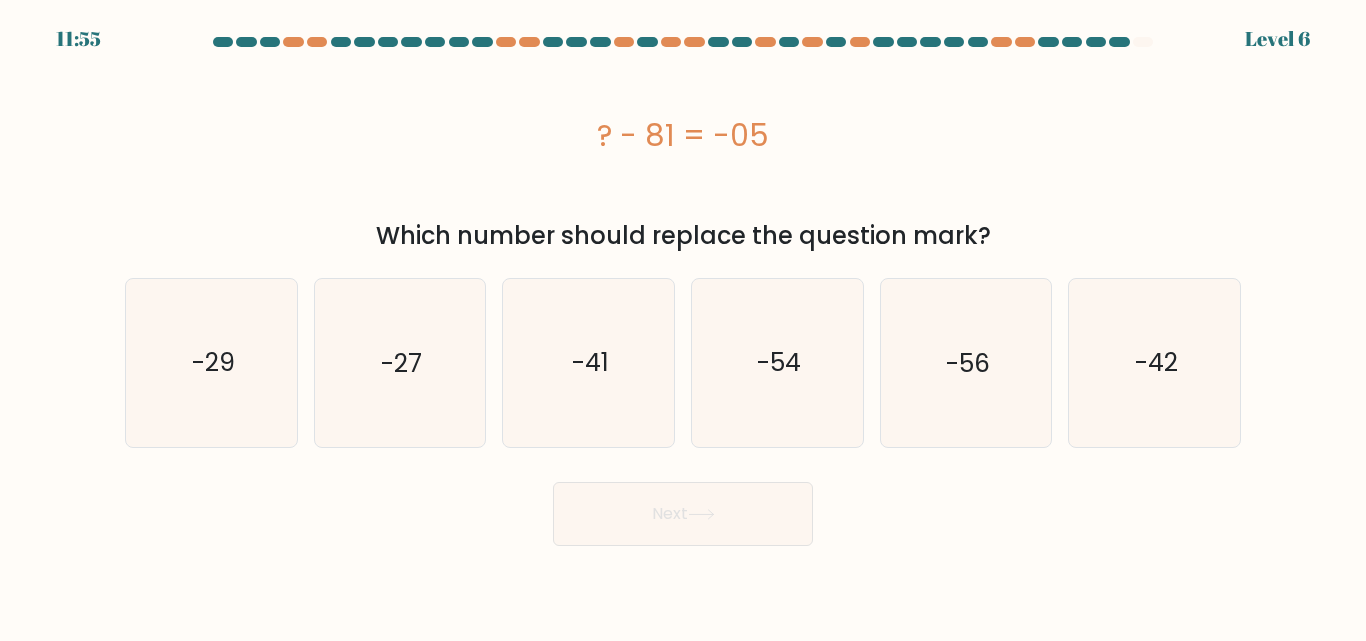 click on "-42" at bounding box center [1154, 362] 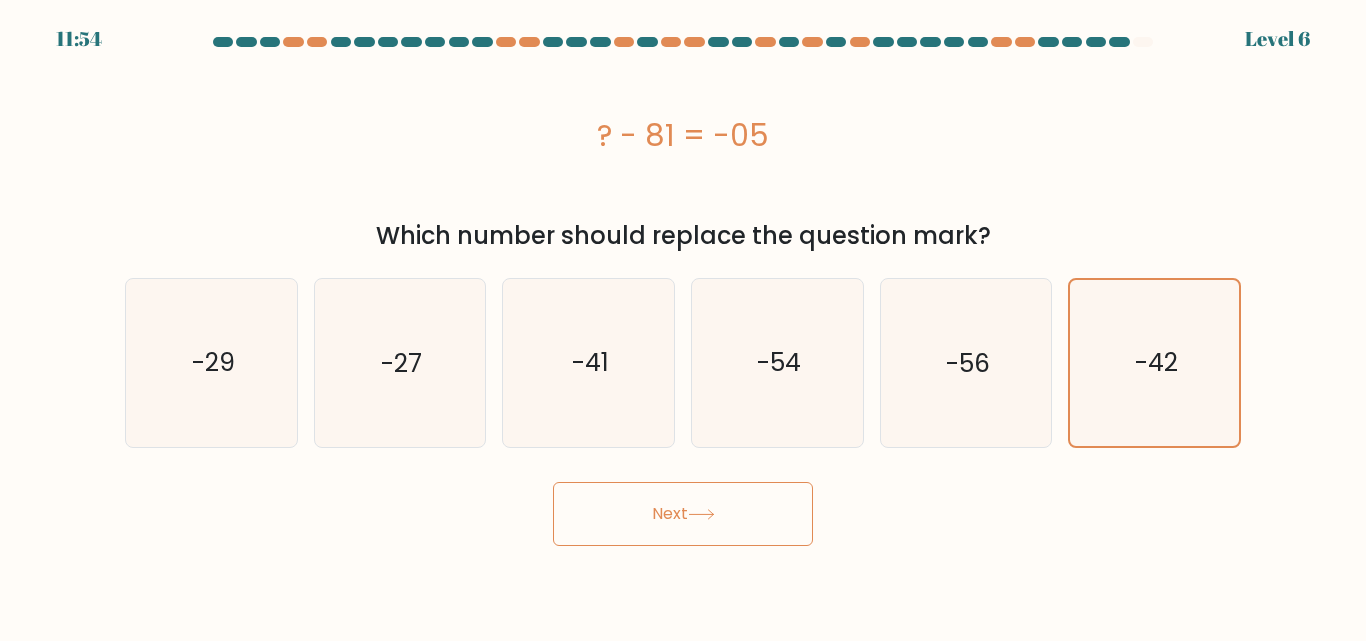 click on "Next" at bounding box center [683, 514] 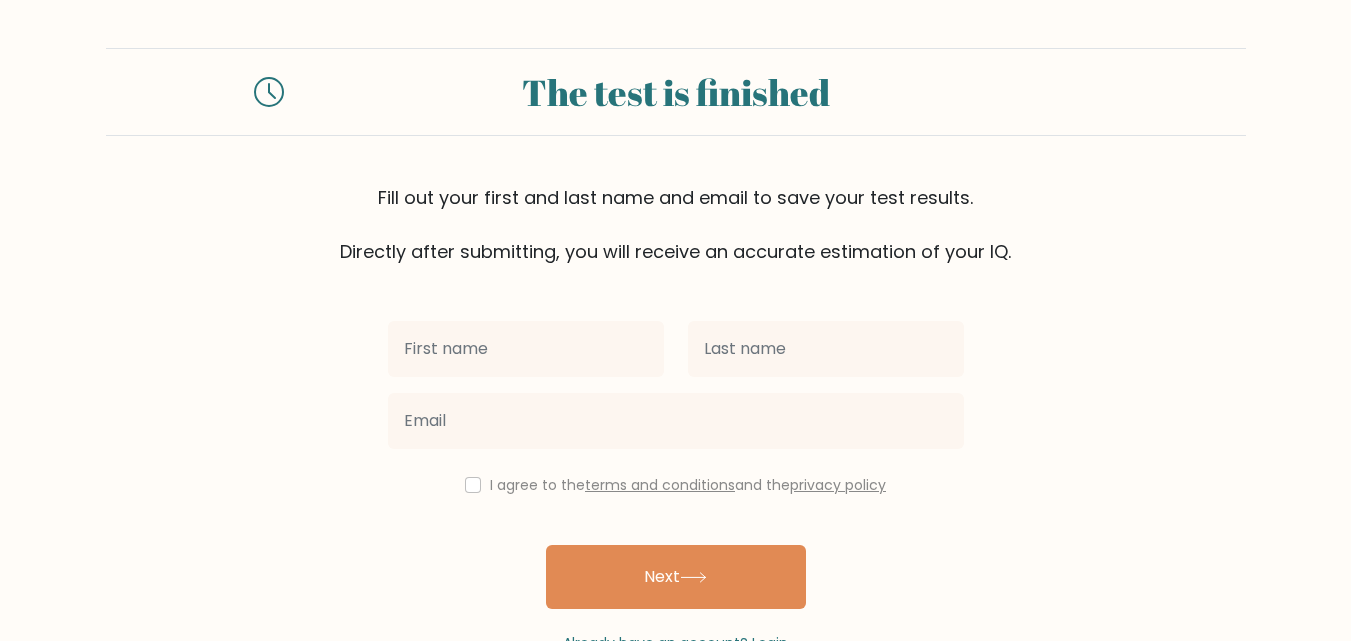 scroll, scrollTop: 0, scrollLeft: 0, axis: both 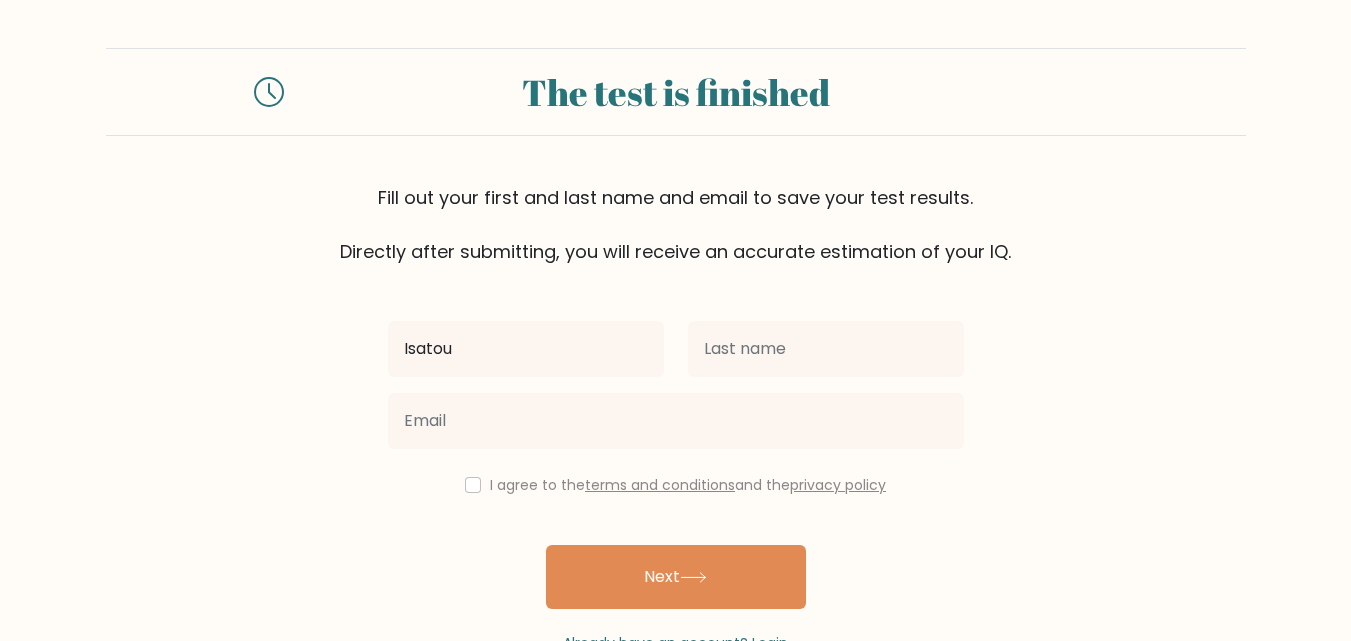 type on "Isatou" 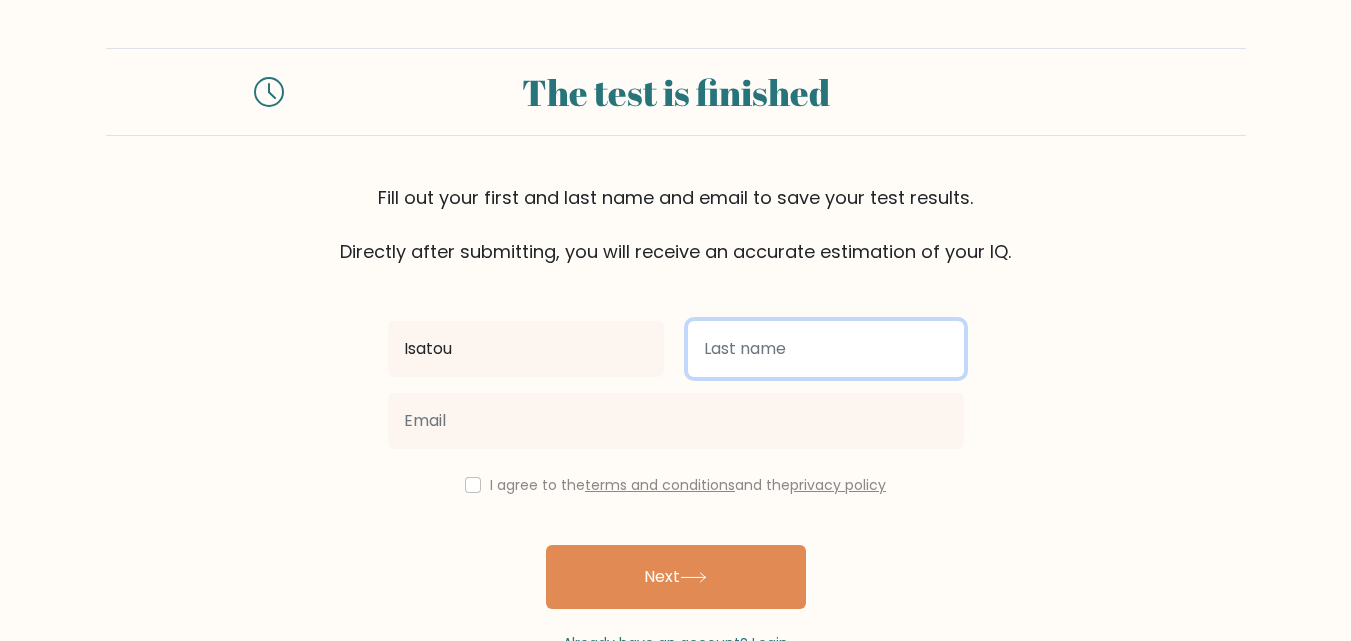 click at bounding box center (826, 349) 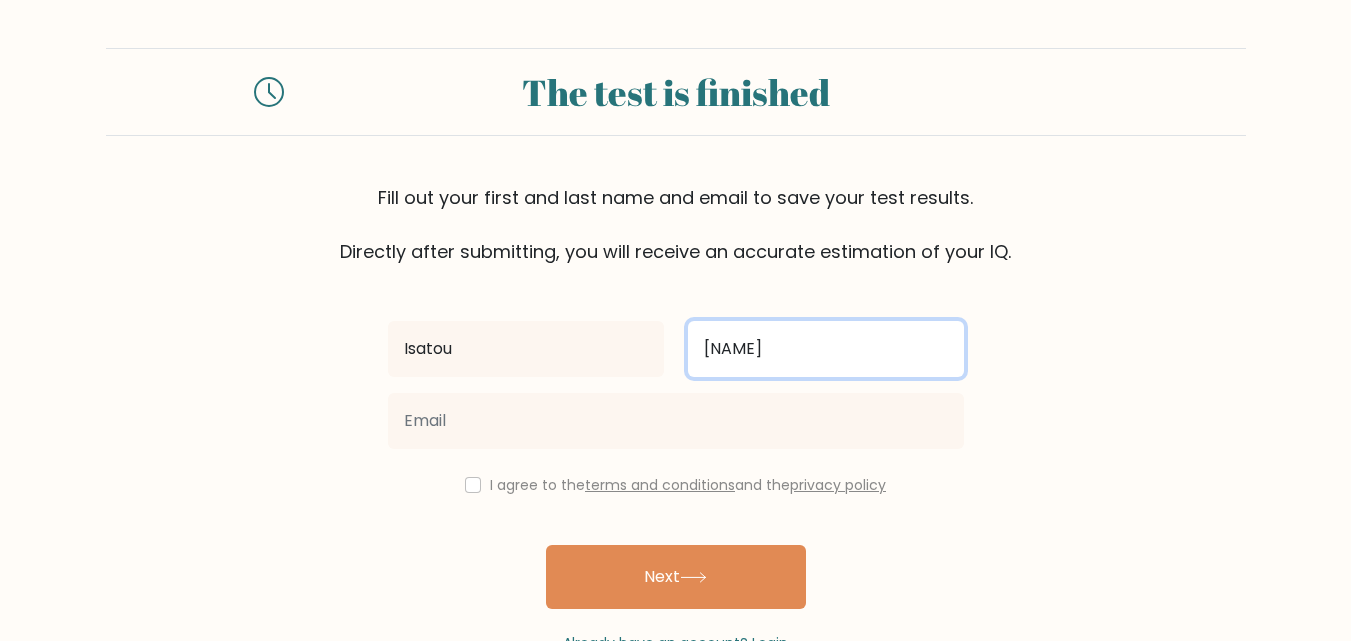 type on "Conteh" 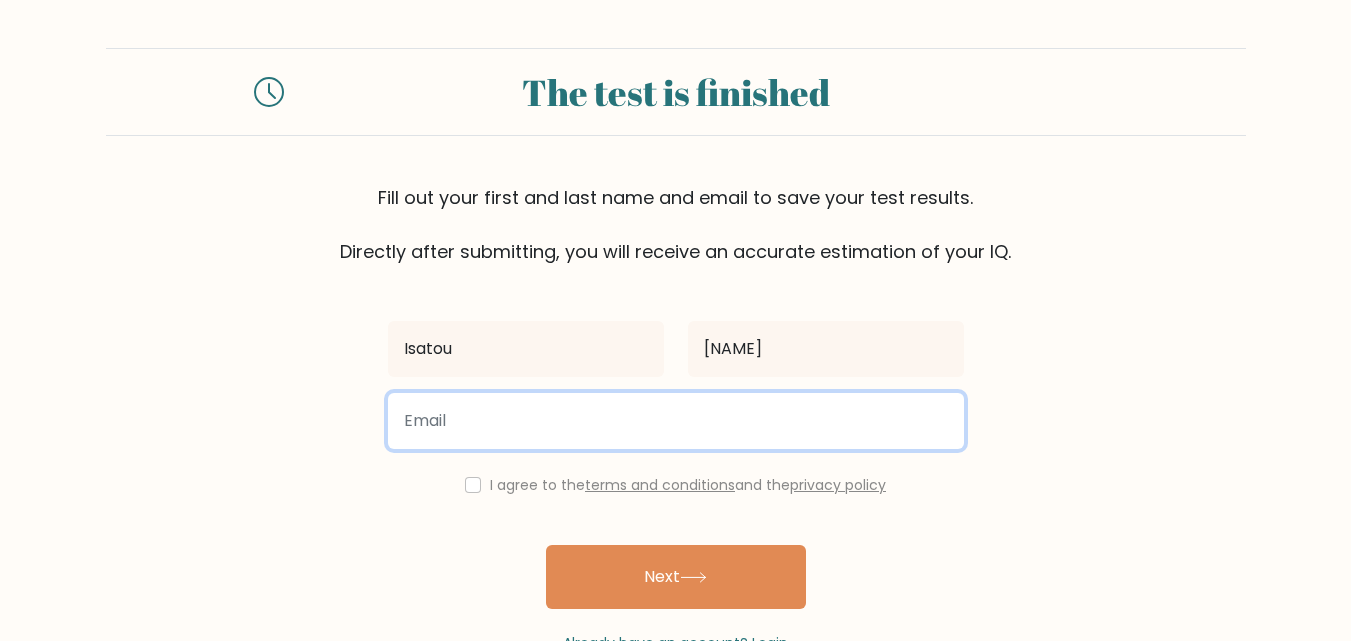 click at bounding box center [676, 421] 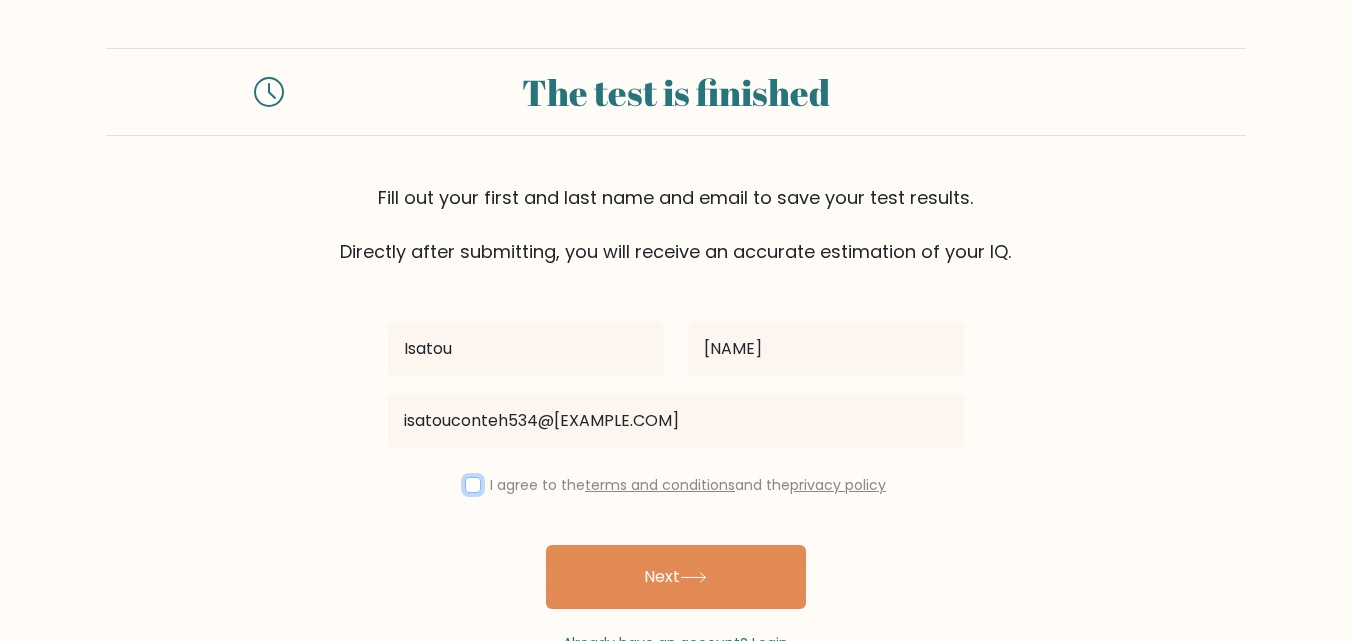 click at bounding box center [473, 485] 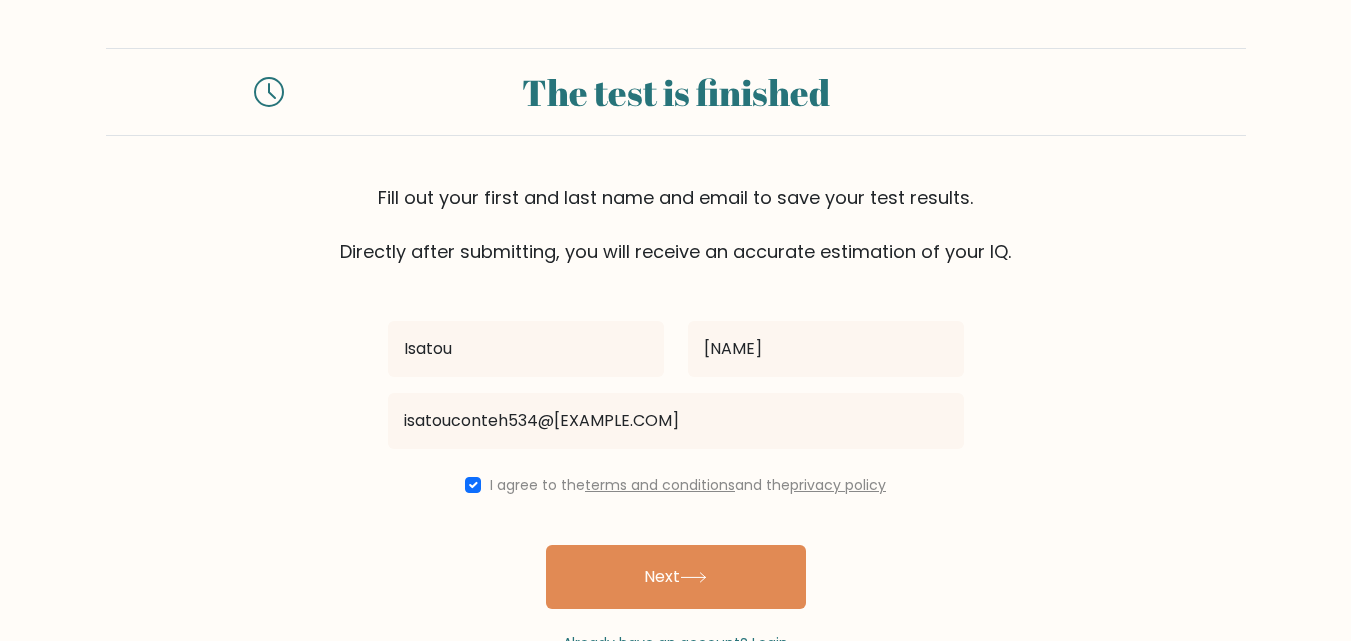 click on "Next" at bounding box center [676, 577] 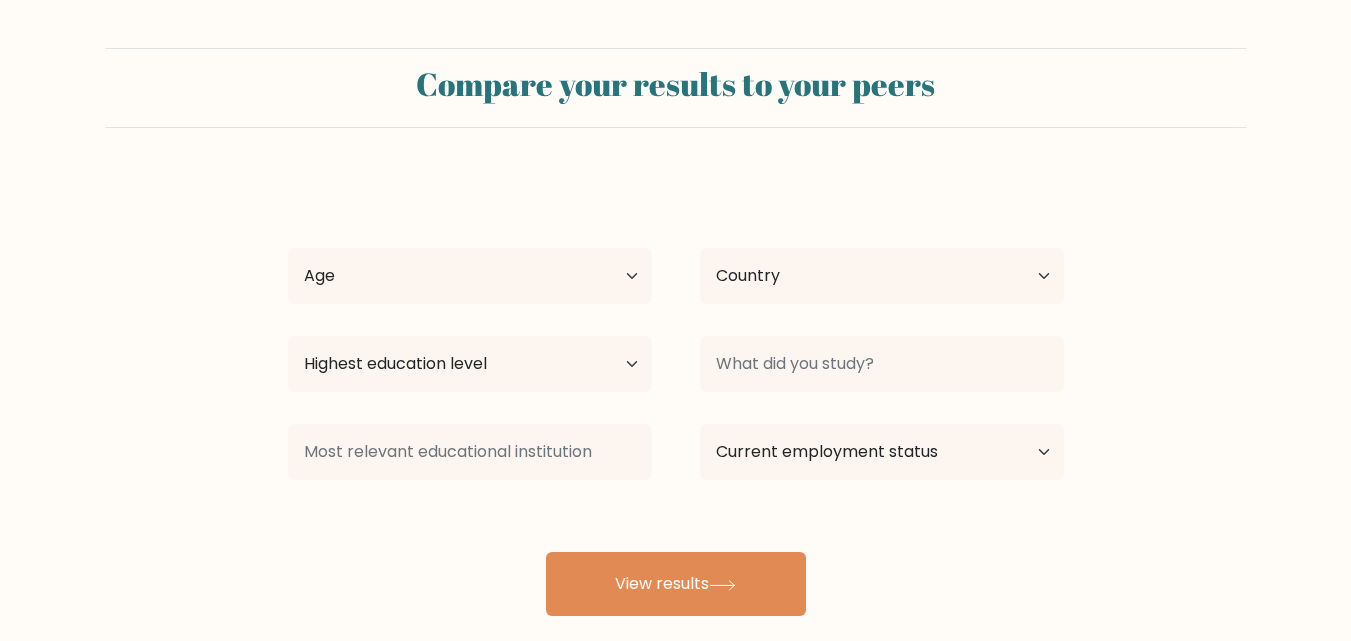 scroll, scrollTop: 0, scrollLeft: 0, axis: both 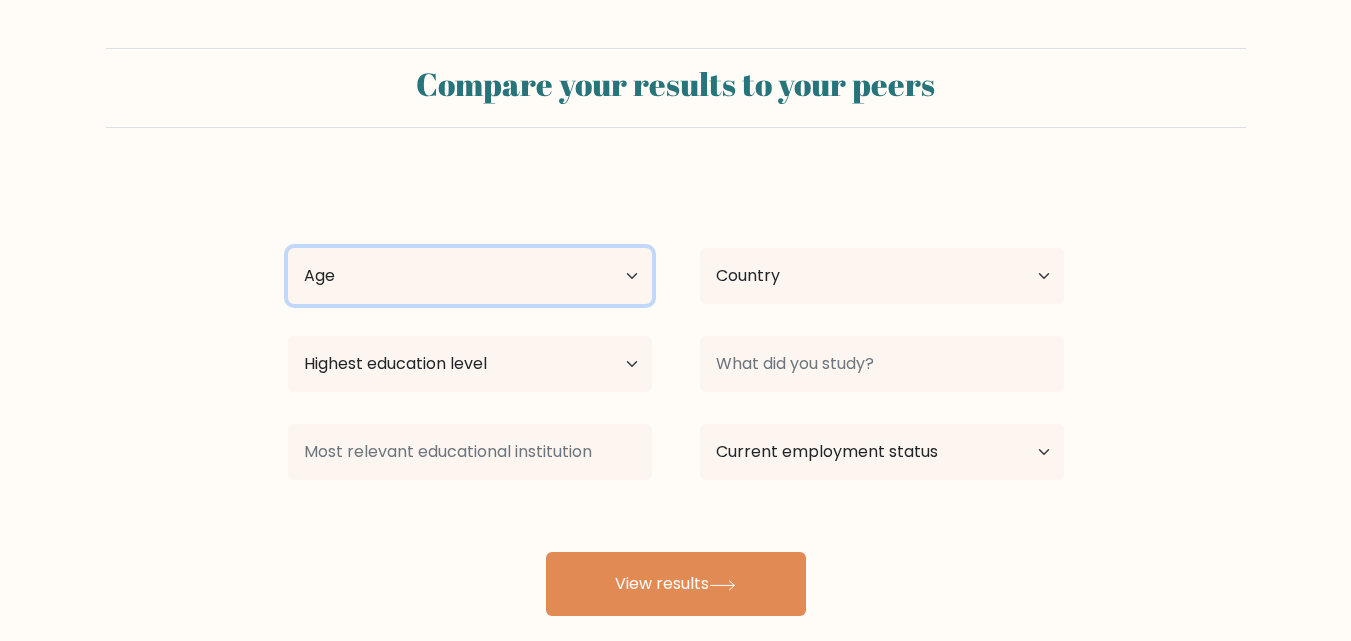 click on "Age
[AGE]
[AGE]
[AGE]
[AGE]
[AGE]
[AGE]
[AGE]" at bounding box center [470, 276] 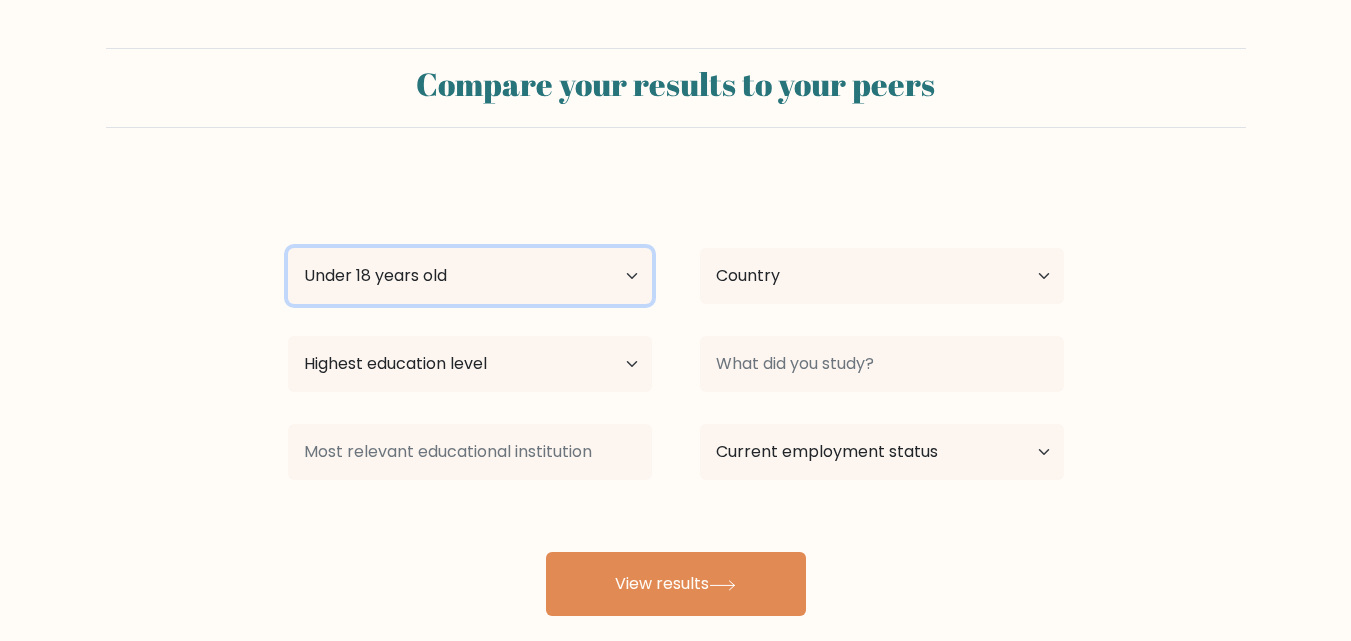 click on "Age
[AGE]
[AGE]
[AGE]
[AGE]
[AGE]
[AGE]
[AGE]" at bounding box center [470, 276] 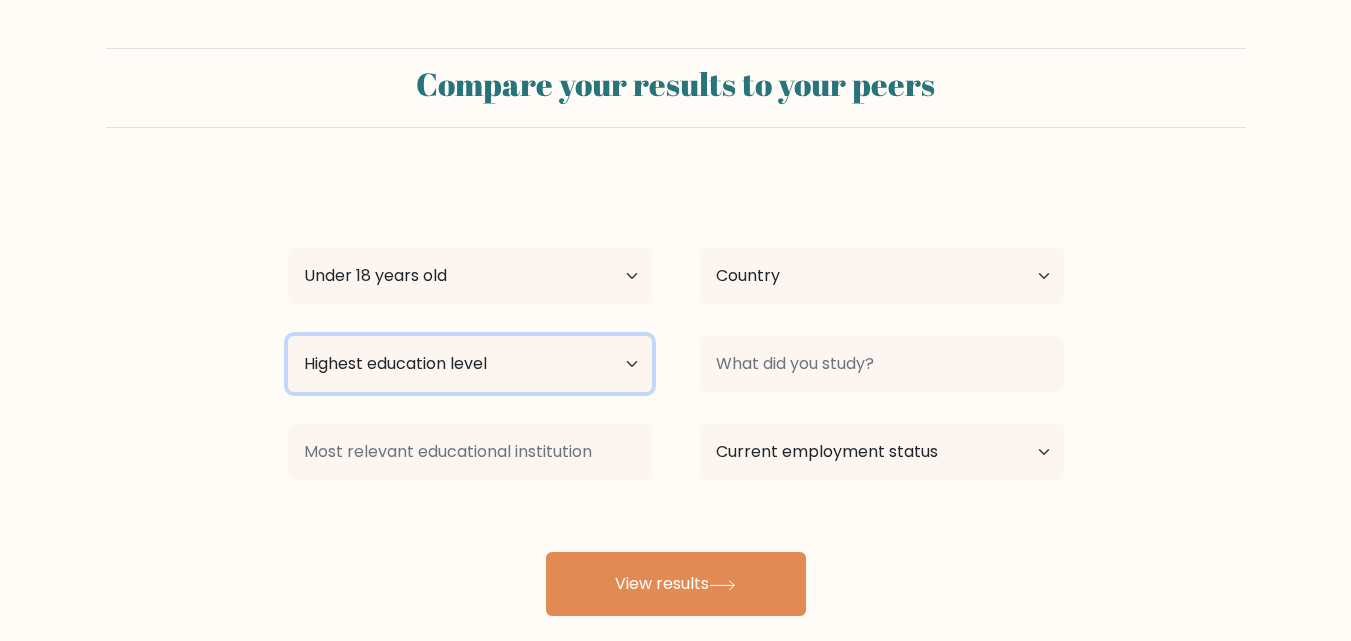 click on "Highest education level
[EDUCATION_LEVEL]
[EDUCATION_LEVEL]
[EDUCATION_LEVEL]
[EDUCATION_LEVEL]
[EDUCATION_LEVEL]
[EDUCATION_LEVEL]
[EDUCATION_LEVEL]
[EDUCATION_LEVEL]" at bounding box center [470, 364] 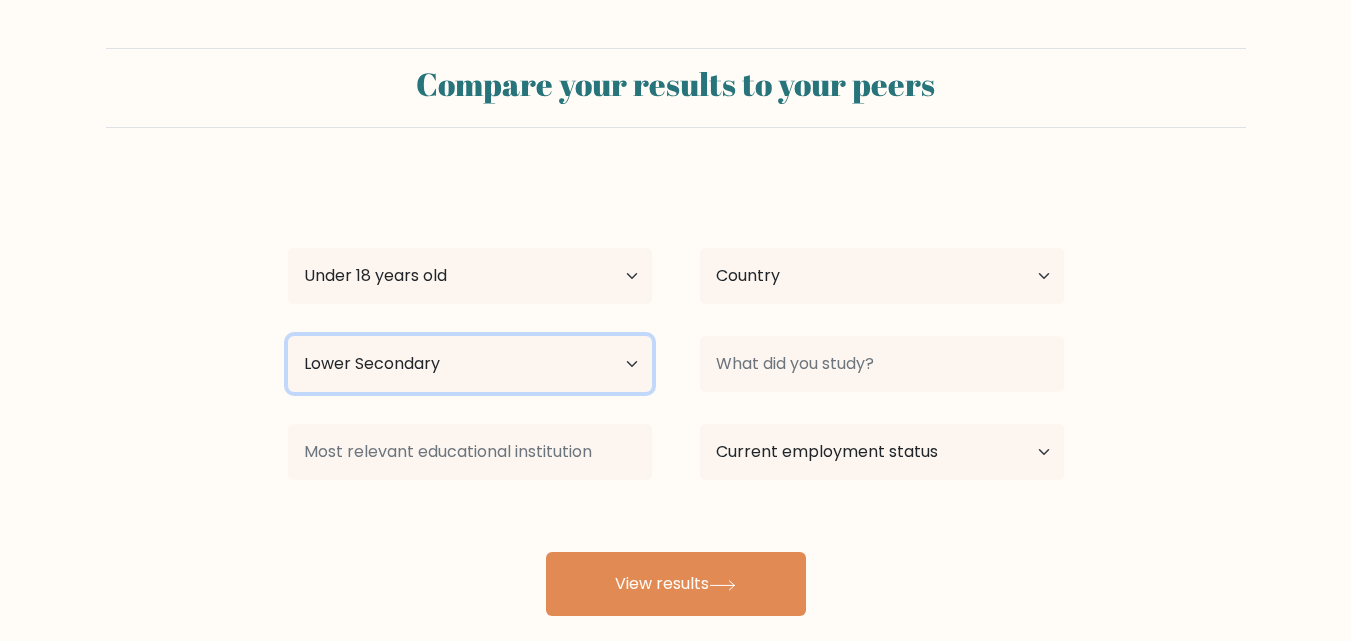 click on "Highest education level
[EDUCATION_LEVEL]
[EDUCATION_LEVEL]
[EDUCATION_LEVEL]
[EDUCATION_LEVEL]
[EDUCATION_LEVEL]
[EDUCATION_LEVEL]
[EDUCATION_LEVEL]
[EDUCATION_LEVEL]" at bounding box center [470, 364] 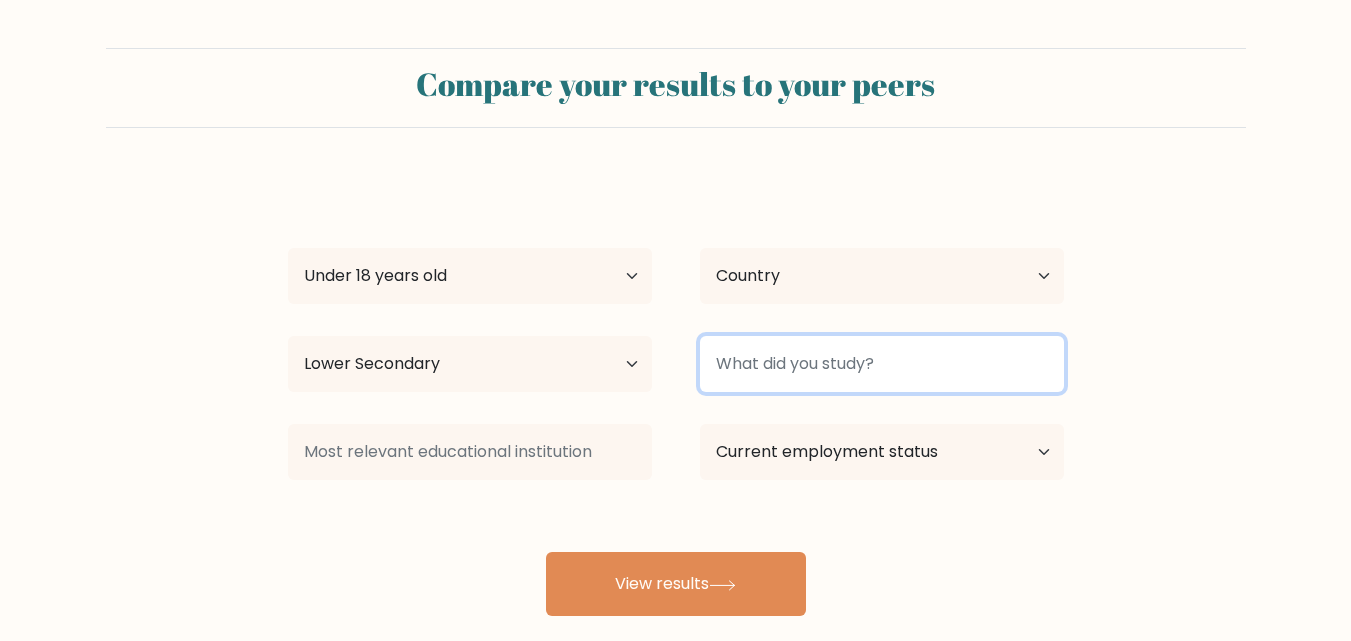 click at bounding box center [882, 364] 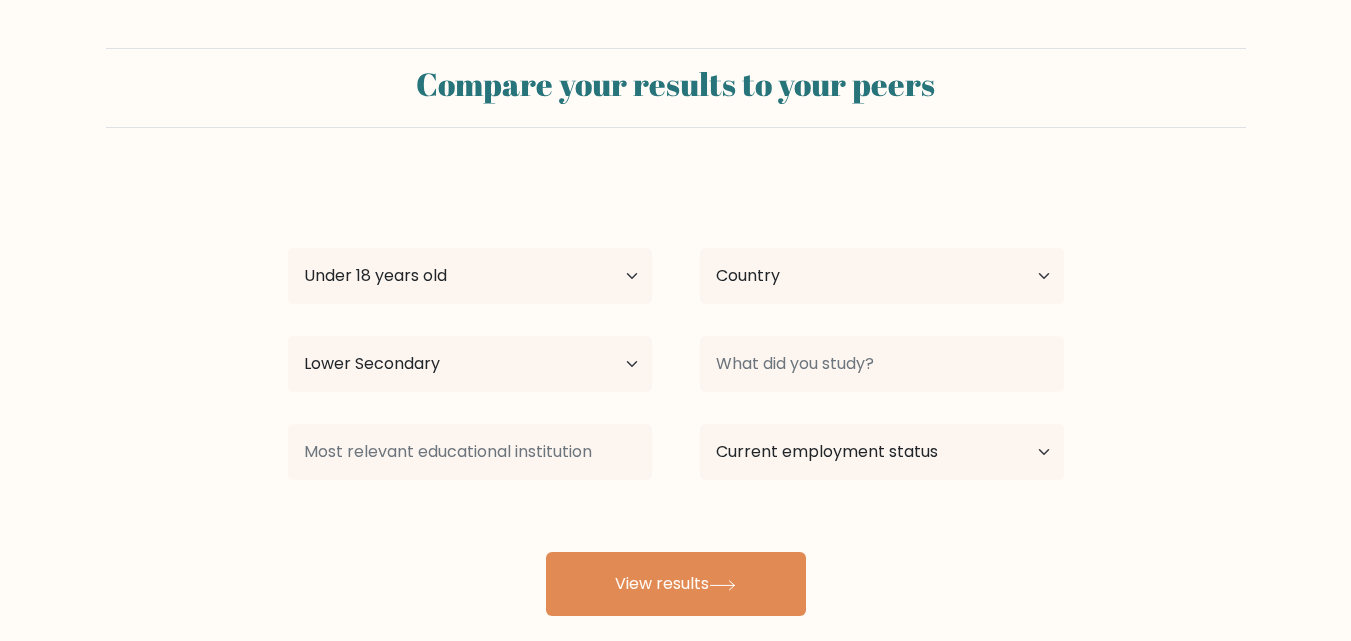 click on "View results" at bounding box center (676, 584) 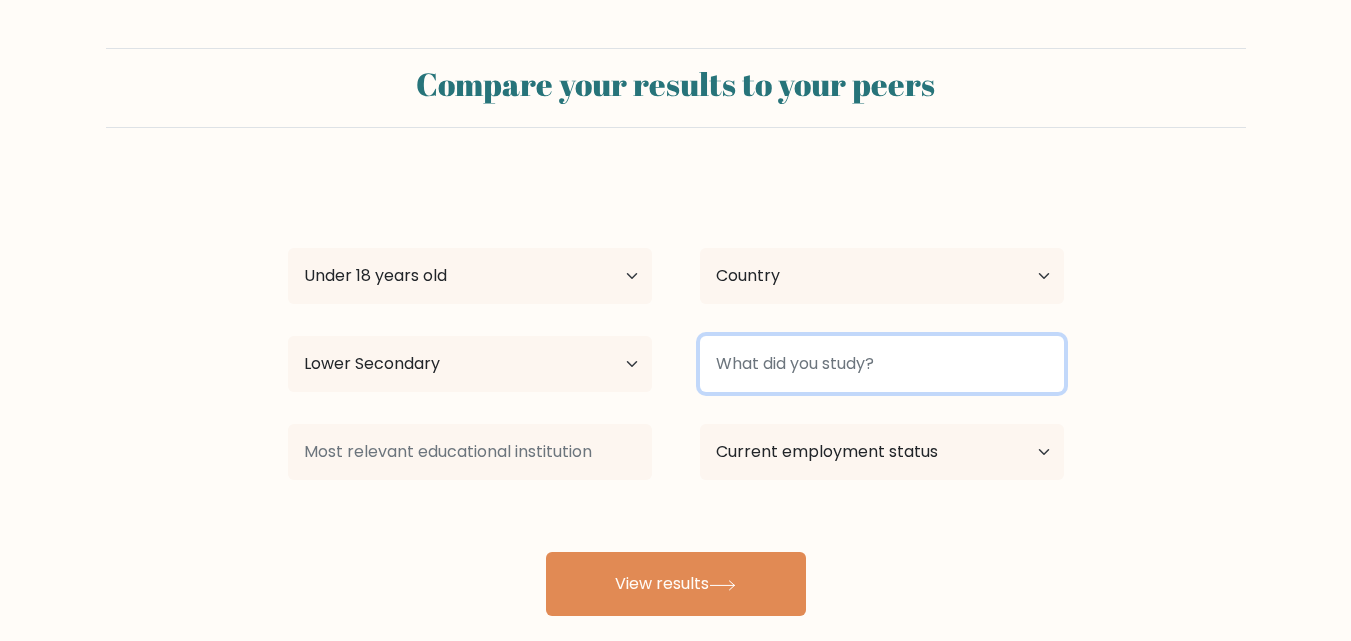 click at bounding box center [882, 364] 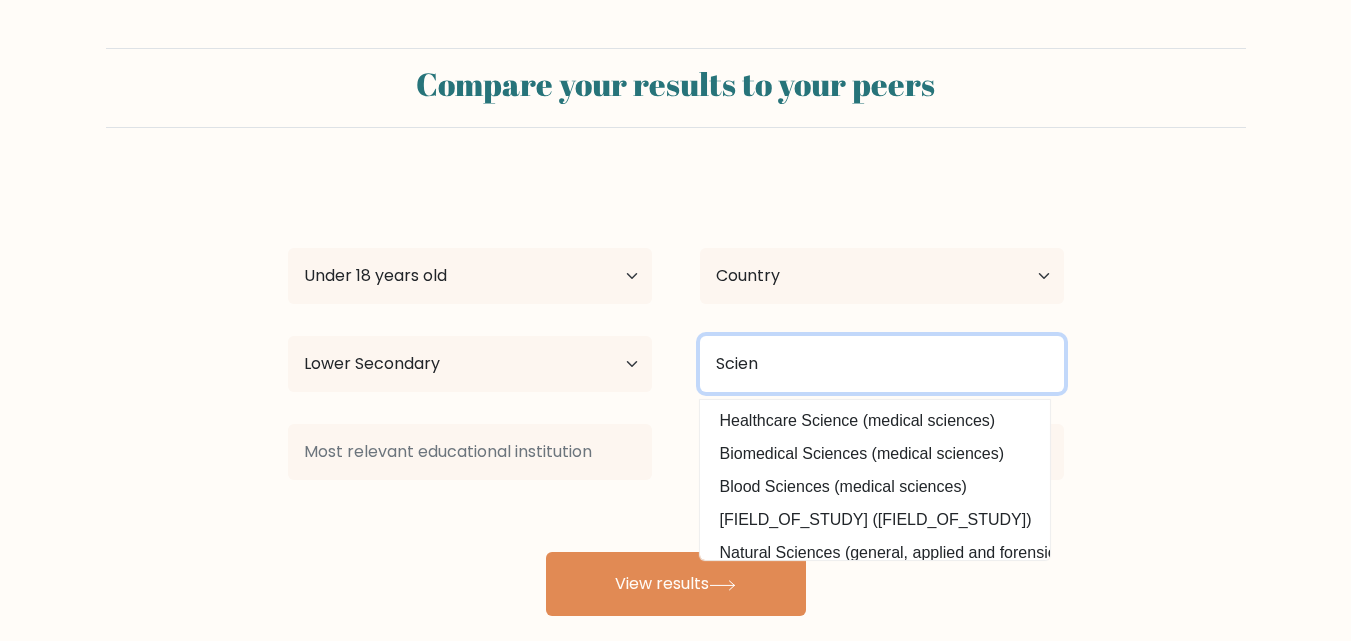 type on "Scien" 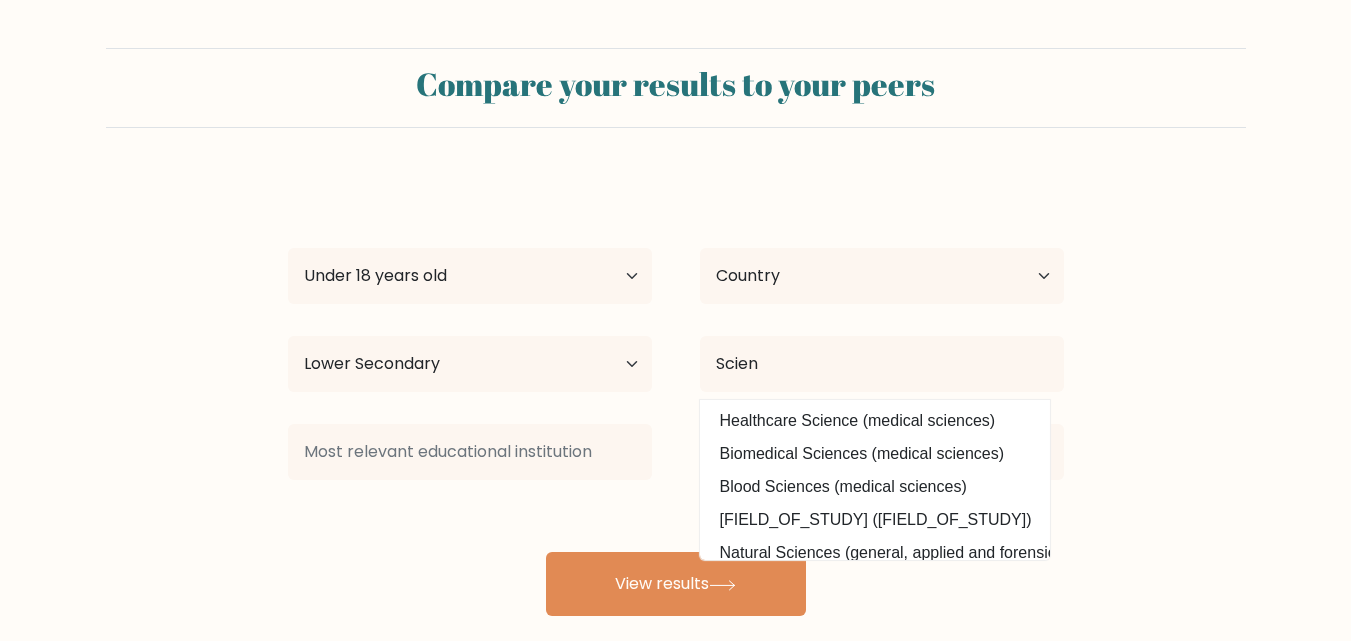 click on "[PERSON_NAME]
Age
[AGE]
[AGE]
[AGE]
[AGE]
[AGE]
[AGE]
[AGE]
Country
[COUNTRY]
[COUNTRY]
[COUNTRY]
[COUNTRY]
[COUNTRY]
[COUNTRY]
[COUNTRY]
[COUNTRY]
[COUNTRY]
[COUNTRY]
[COUNTRY]
[COUNTRY]
[COUNTRY]
[COUNTRY]
[COUNTRY]
[COUNTRY]
[COUNTRY]
[COUNTRY]
[COUNTRY]
[COUNTRY]
[COUNTRY]
[COUNTRY]
[COUNTRY]
[COUNTRY]
[COUNTRY]
[COUNTRY]
[COUNTRY]
[COUNTRY]
[COUNTRY]
[COUNTRY]
[COUNTRY]
[COUNTRY]
[COUNTRY]" at bounding box center [676, 396] 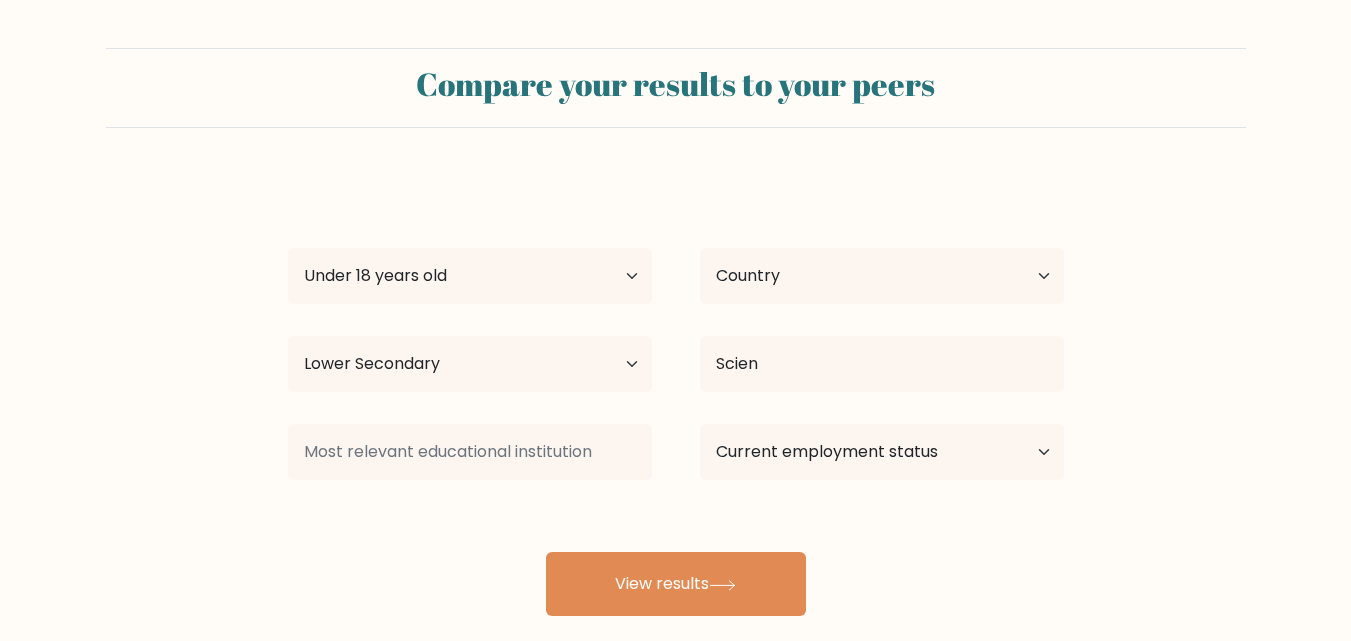 click on "View results" at bounding box center (676, 584) 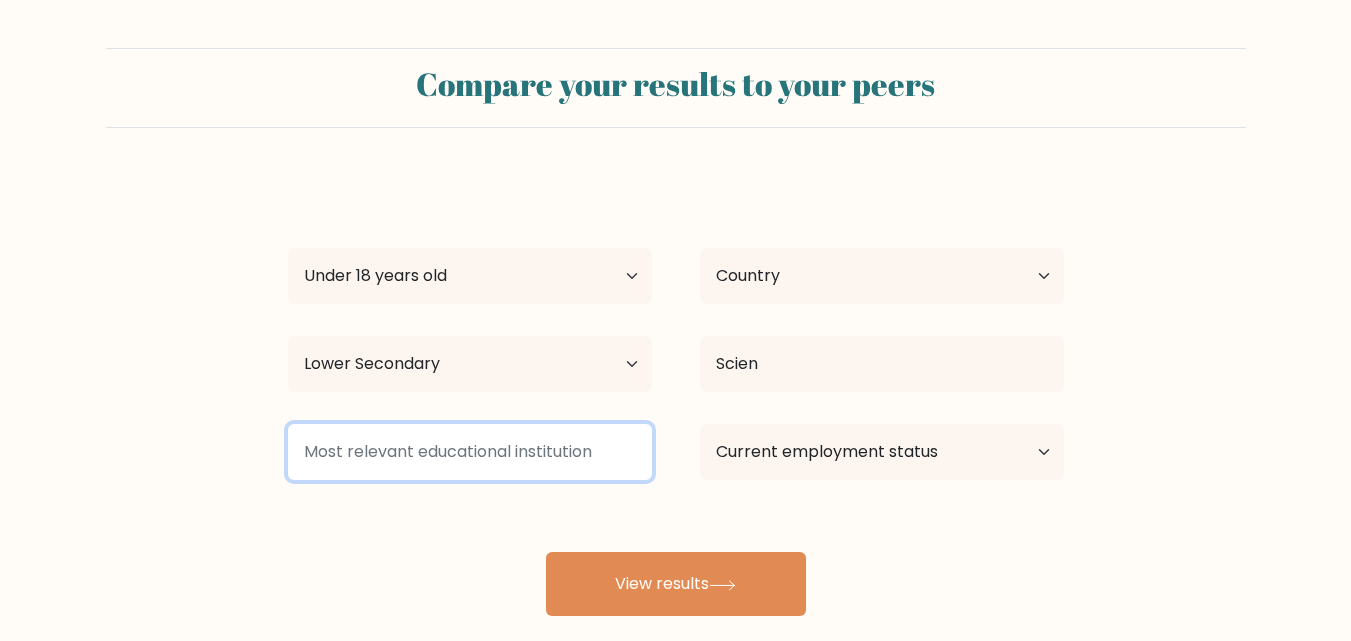click at bounding box center (470, 452) 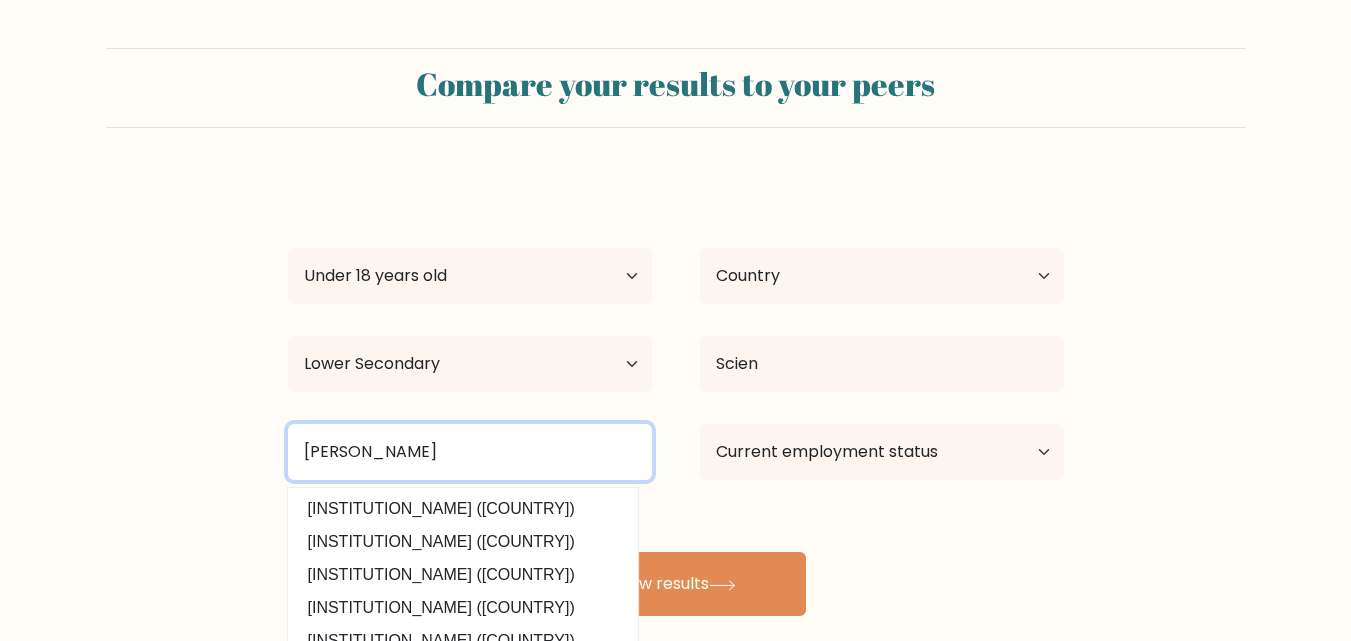 type on "[PERSON_NAME]" 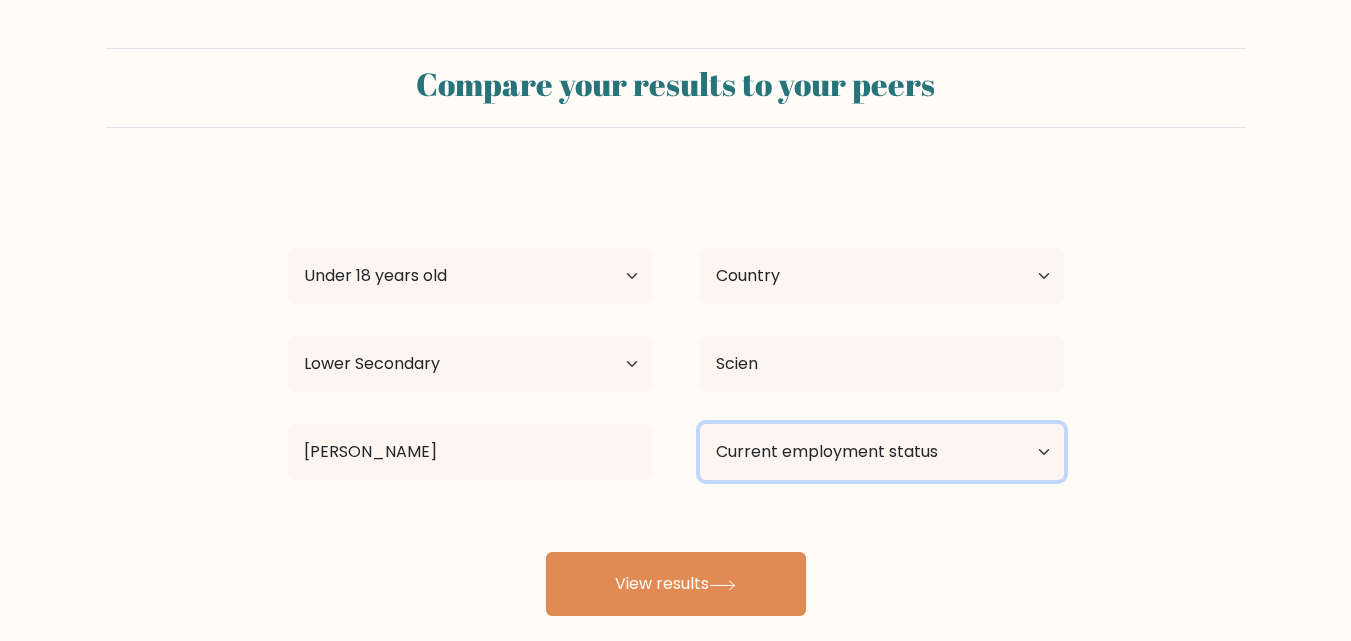 click on "Current employment status
[EMPLOYMENT_STATUS]
[EMPLOYMENT_STATUS]
[EMPLOYMENT_STATUS]
[EMPLOYMENT_STATUS]" at bounding box center (882, 452) 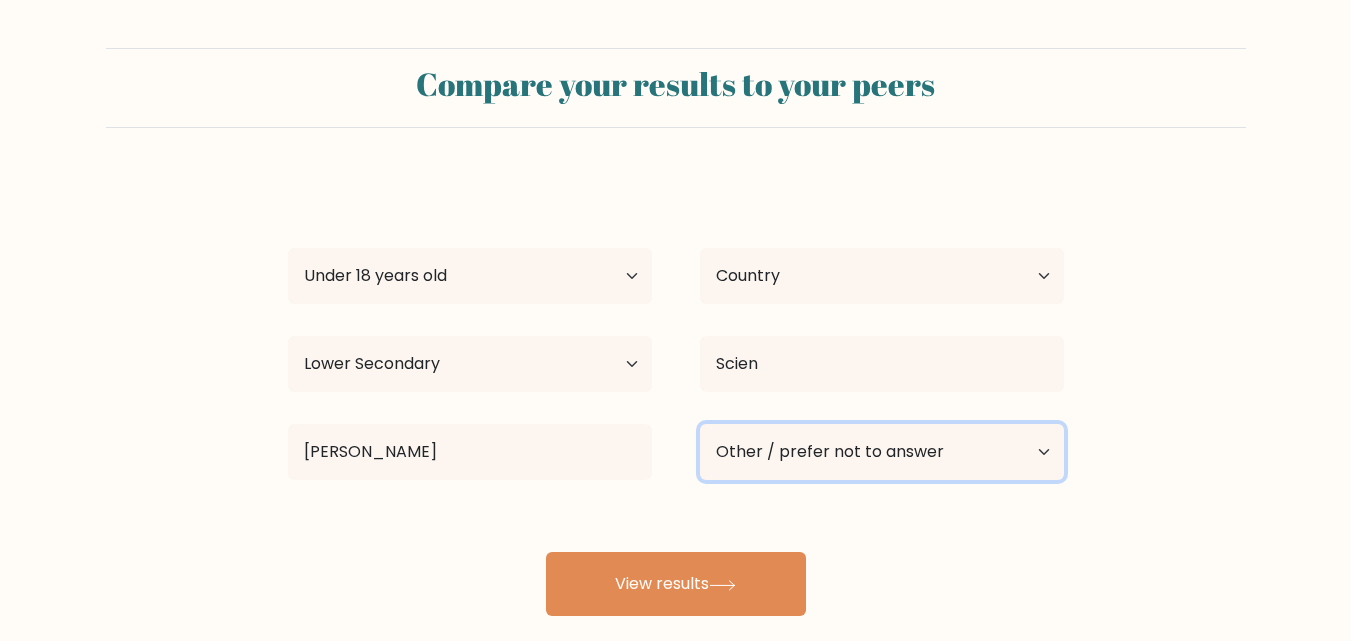 click on "Current employment status
[EMPLOYMENT_STATUS]
[EMPLOYMENT_STATUS]
[EMPLOYMENT_STATUS]
[EMPLOYMENT_STATUS]" at bounding box center [882, 452] 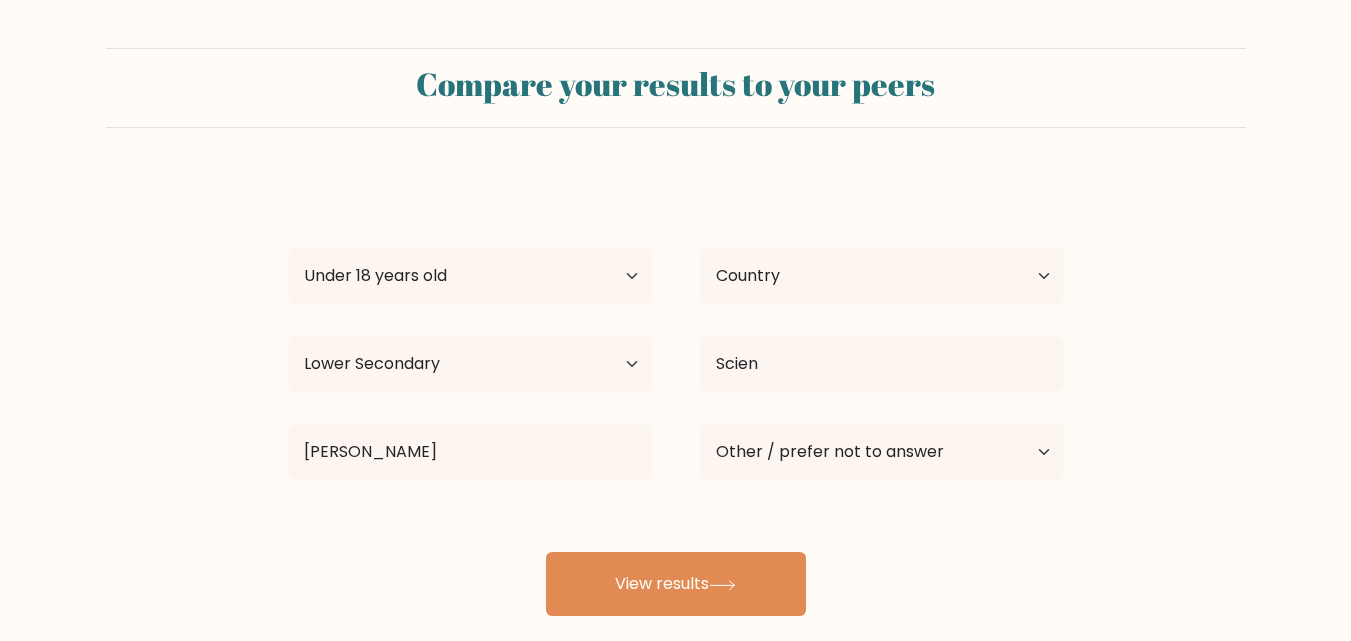 click on "View results" at bounding box center [676, 584] 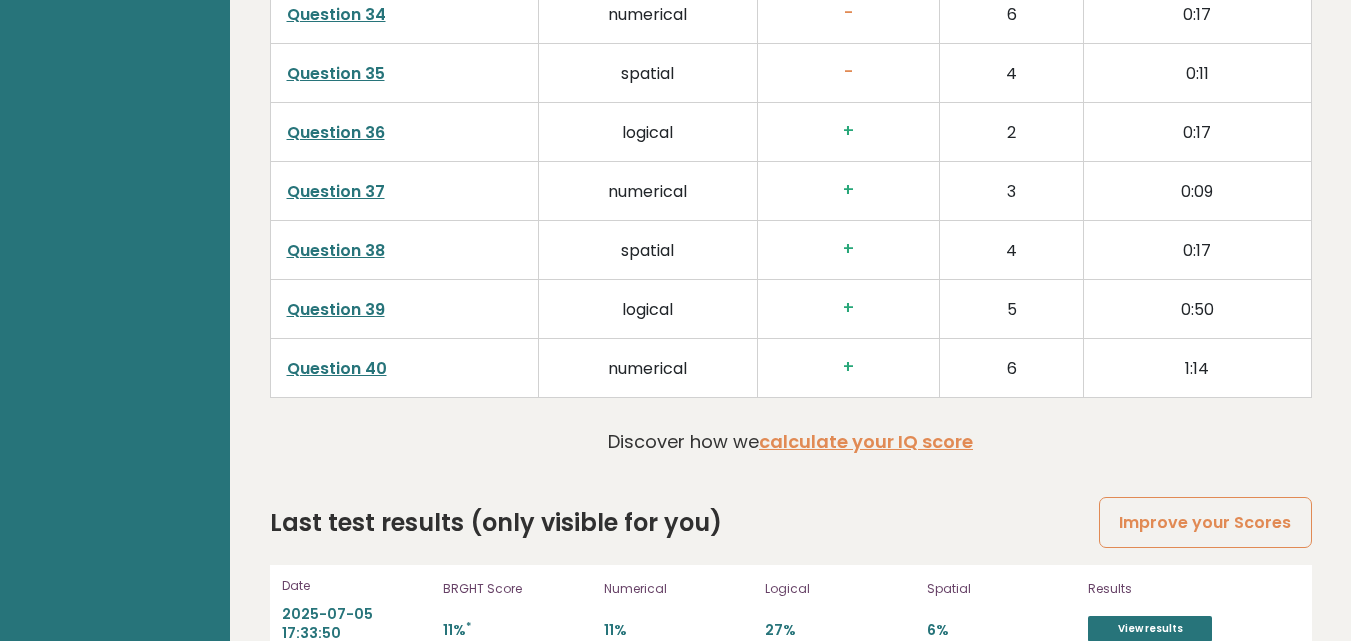 scroll, scrollTop: 5124, scrollLeft: 0, axis: vertical 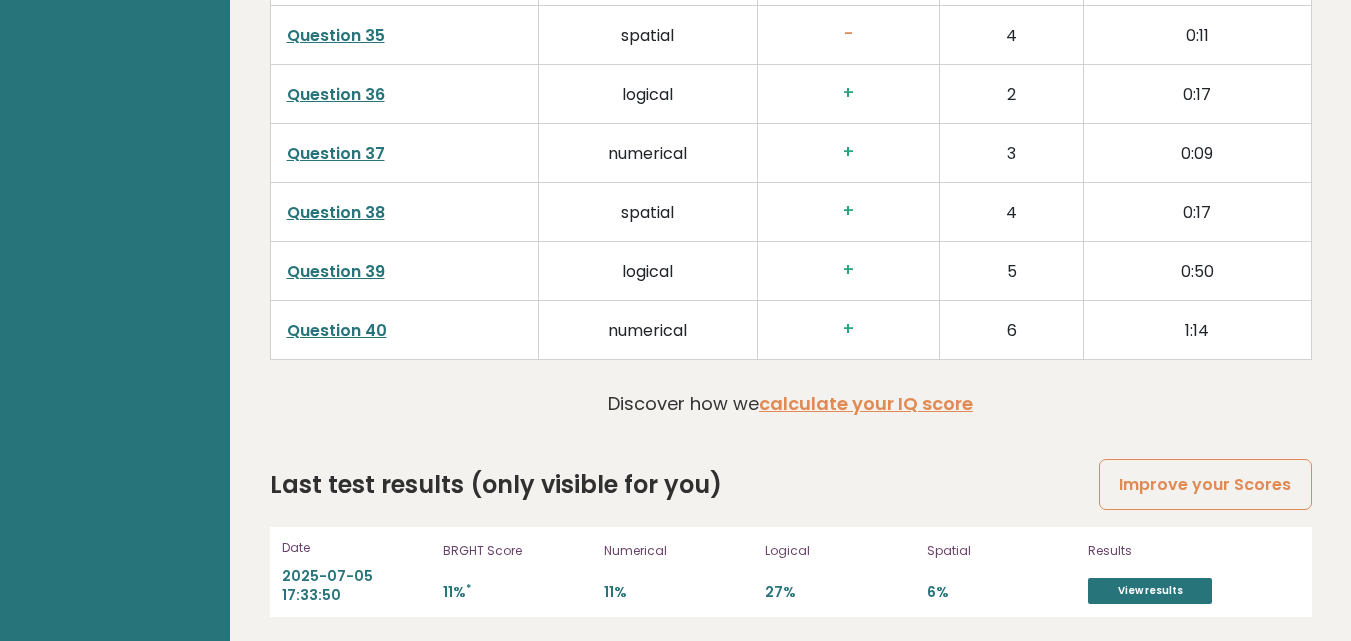 click on "View results" at bounding box center [1150, 591] 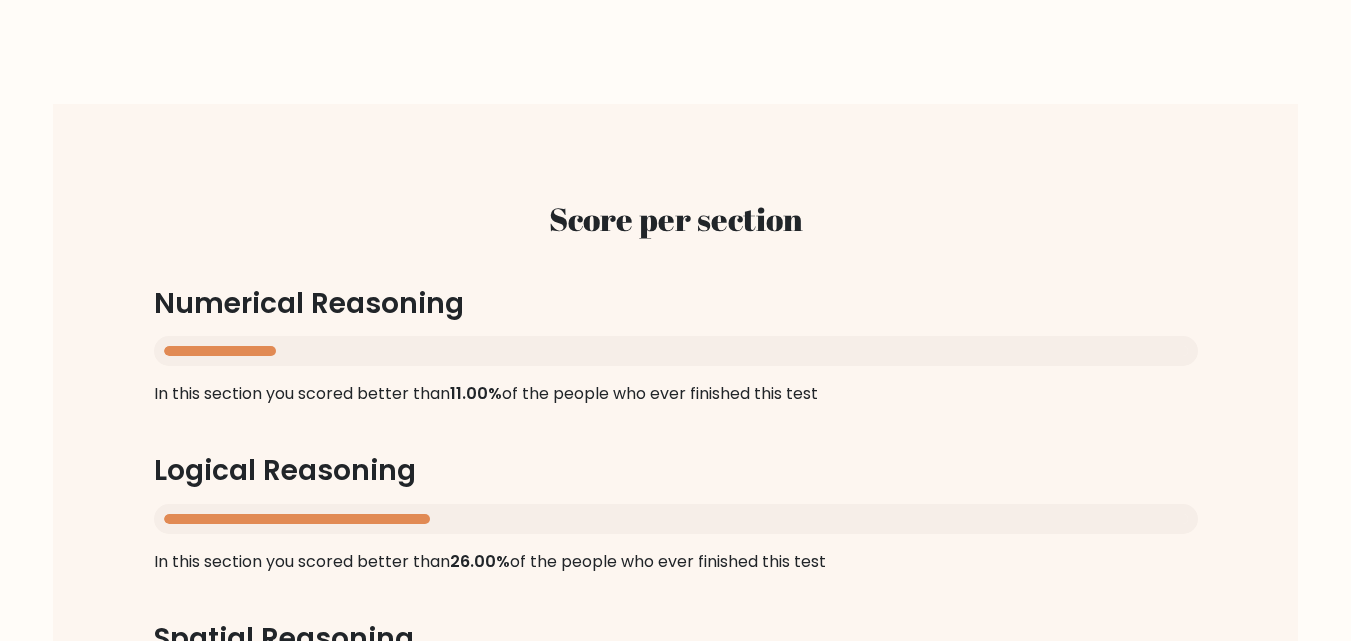 scroll, scrollTop: 2047, scrollLeft: 0, axis: vertical 